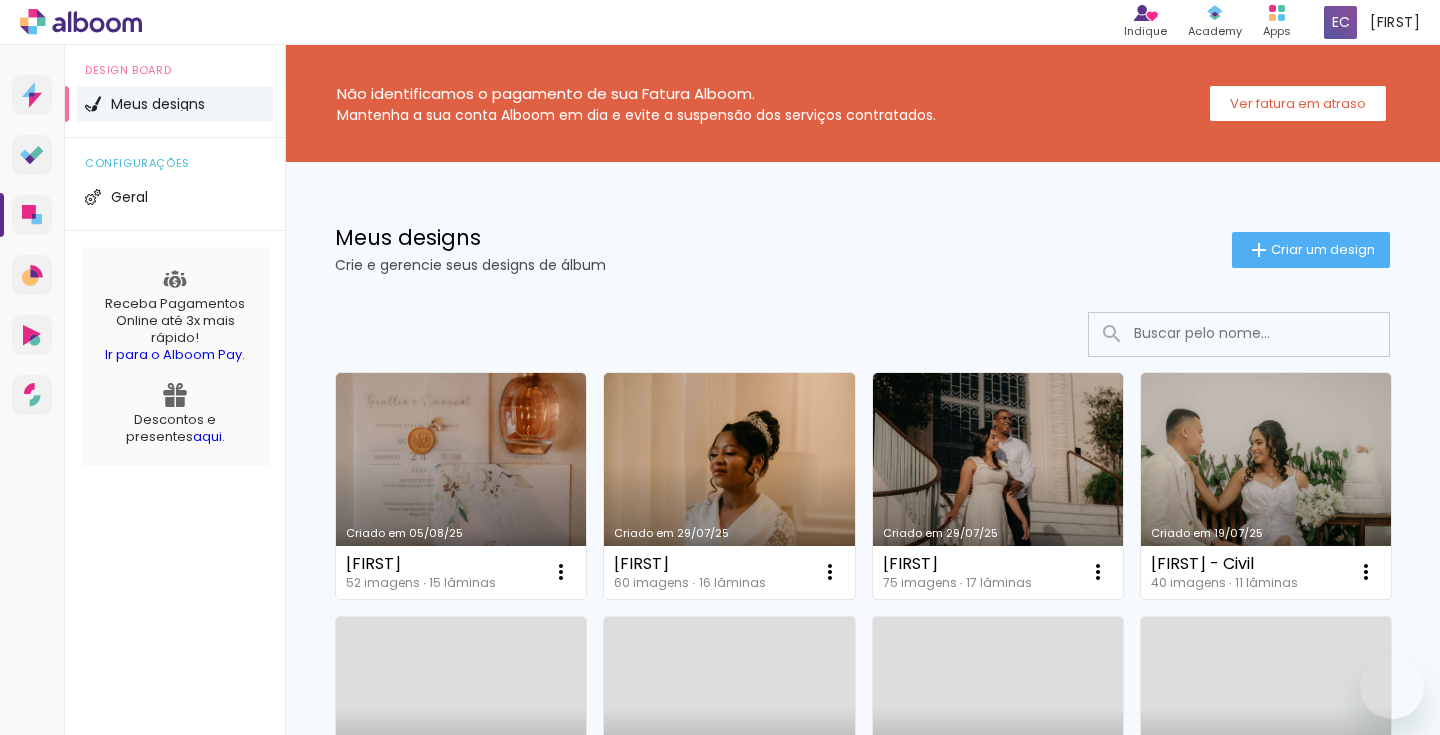 scroll, scrollTop: 0, scrollLeft: 0, axis: both 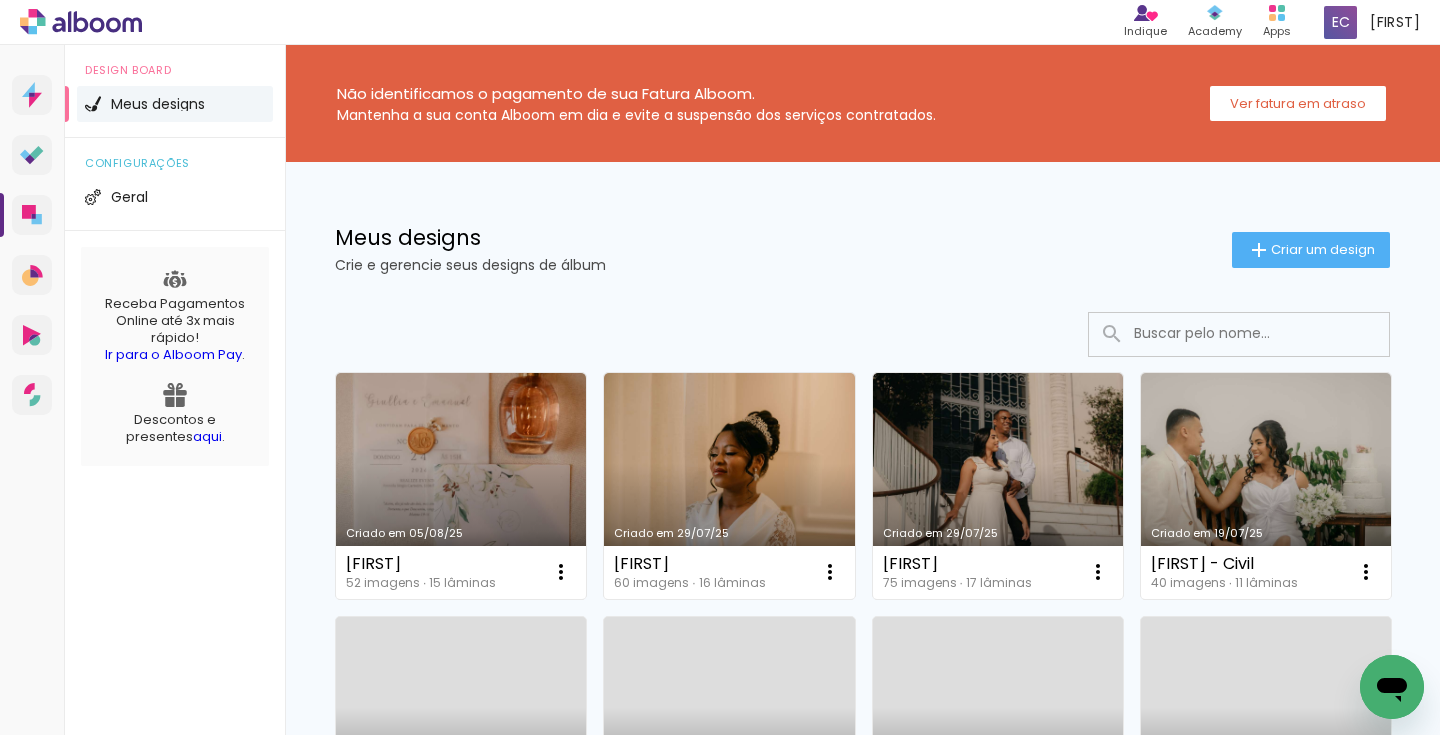 click on "Meus designs Crie e gerencie seus designs de álbum" 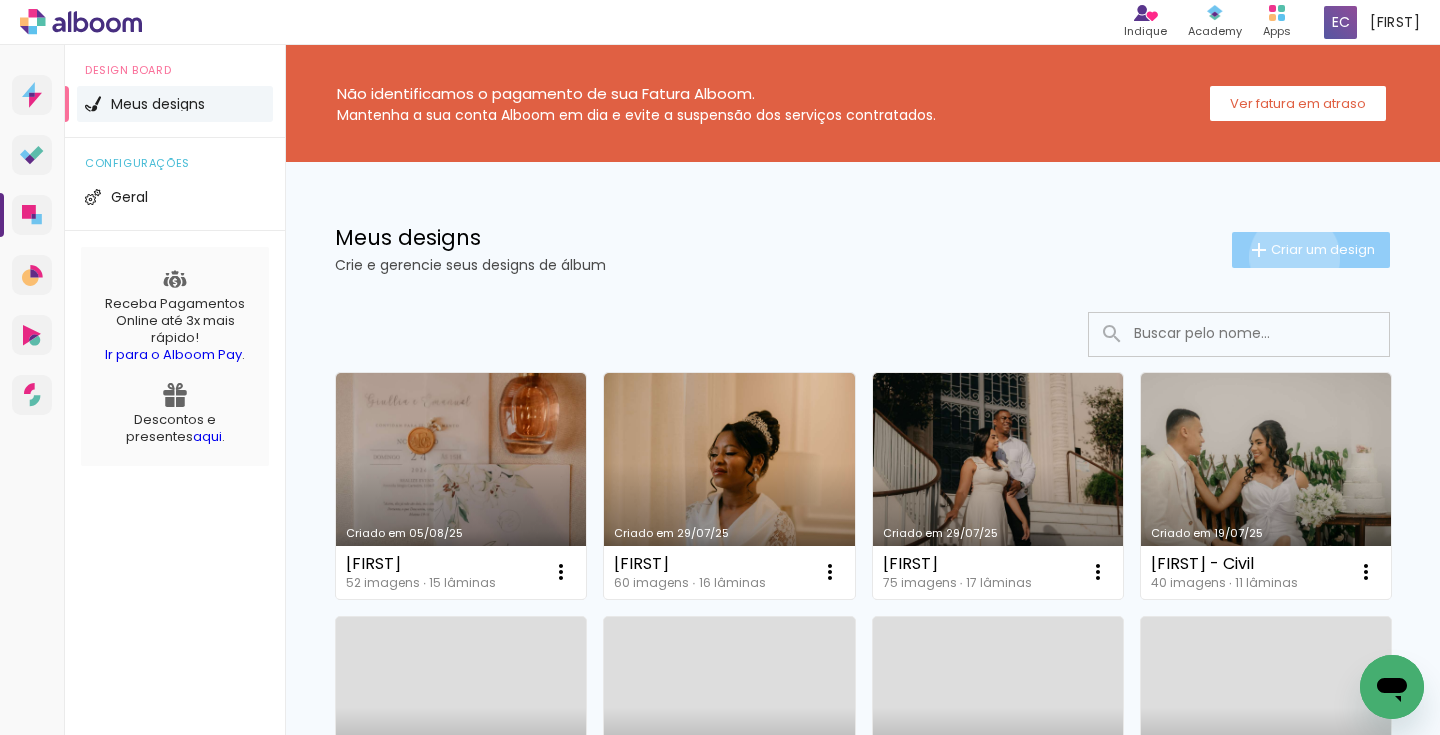 click on "Criar um design" 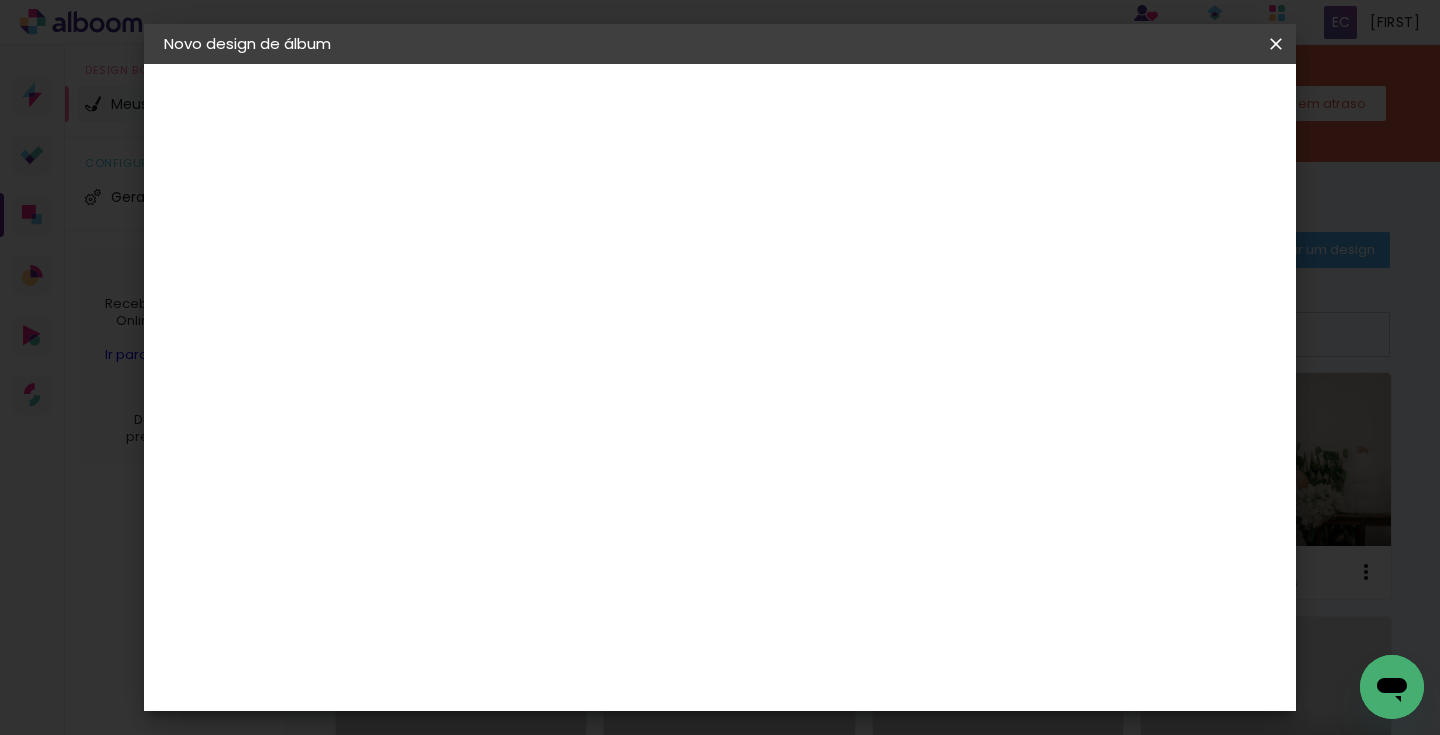click at bounding box center [491, 268] 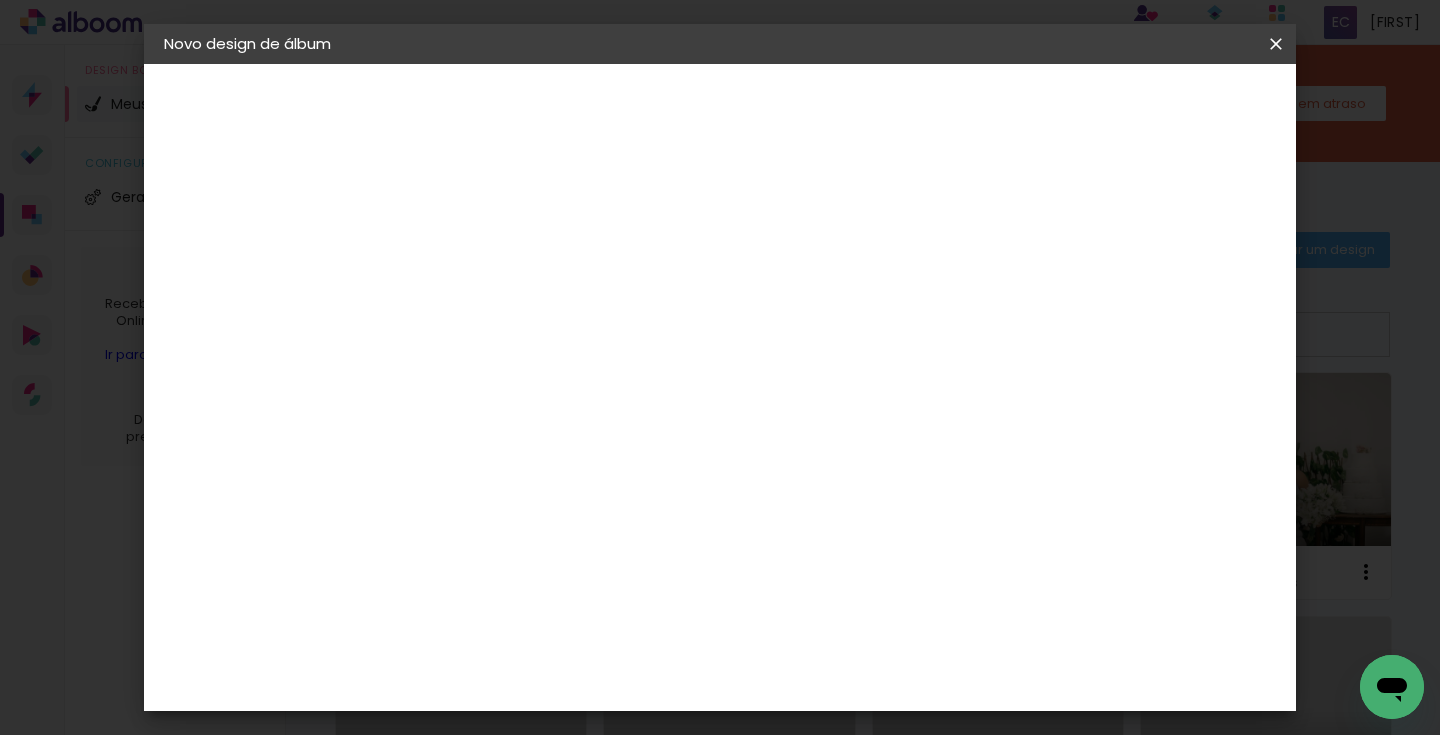 scroll, scrollTop: 34, scrollLeft: 0, axis: vertical 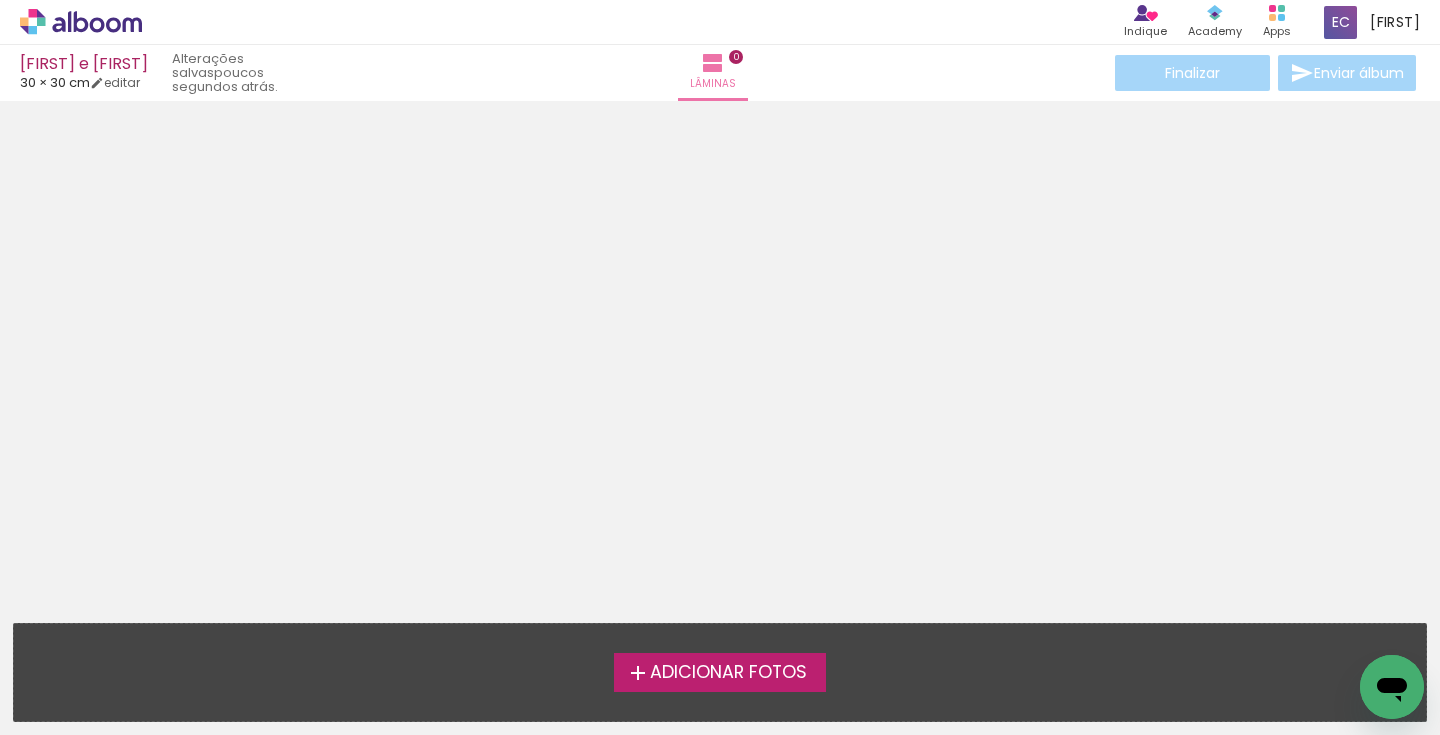 click on "Adicionar Fotos" at bounding box center [728, 673] 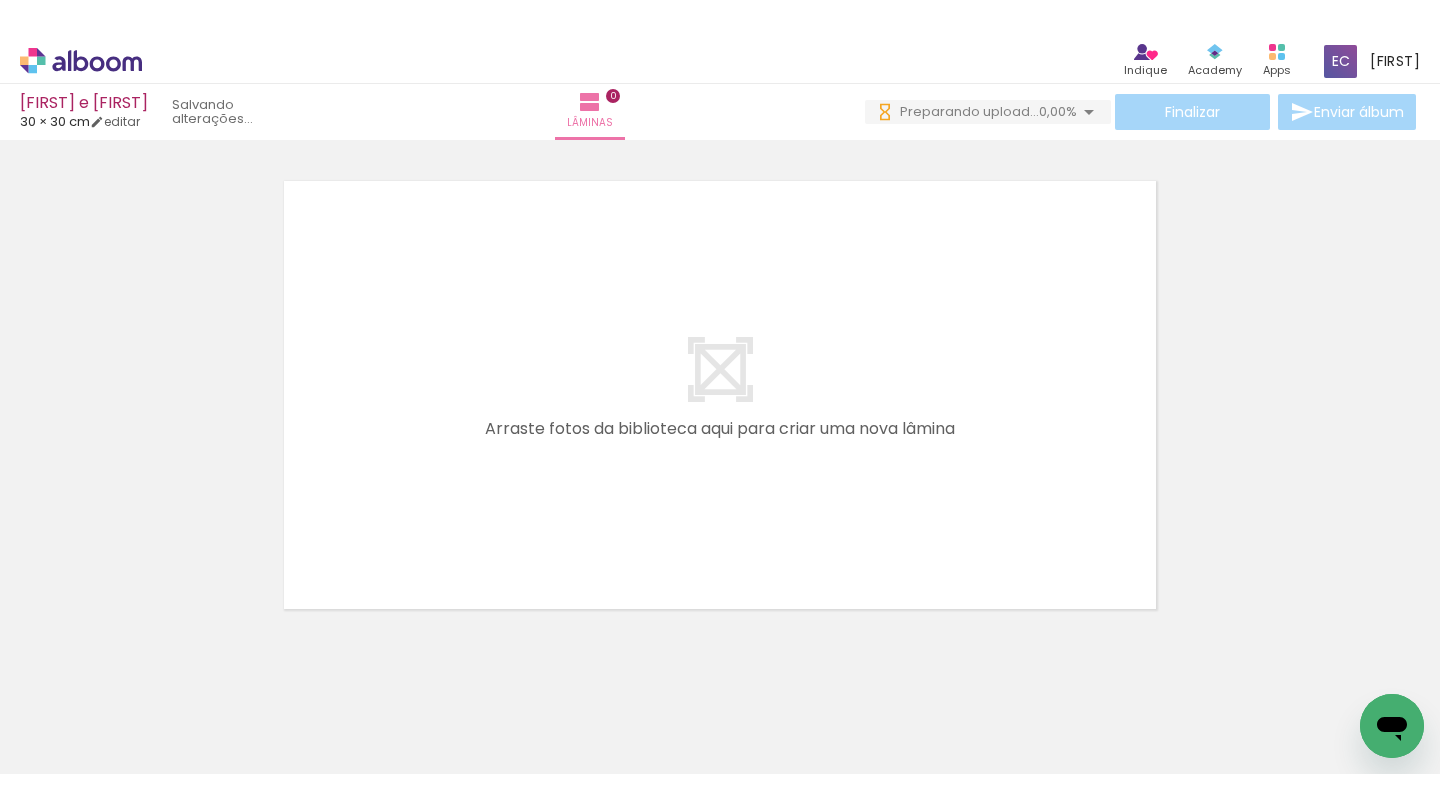 scroll, scrollTop: 0, scrollLeft: 0, axis: both 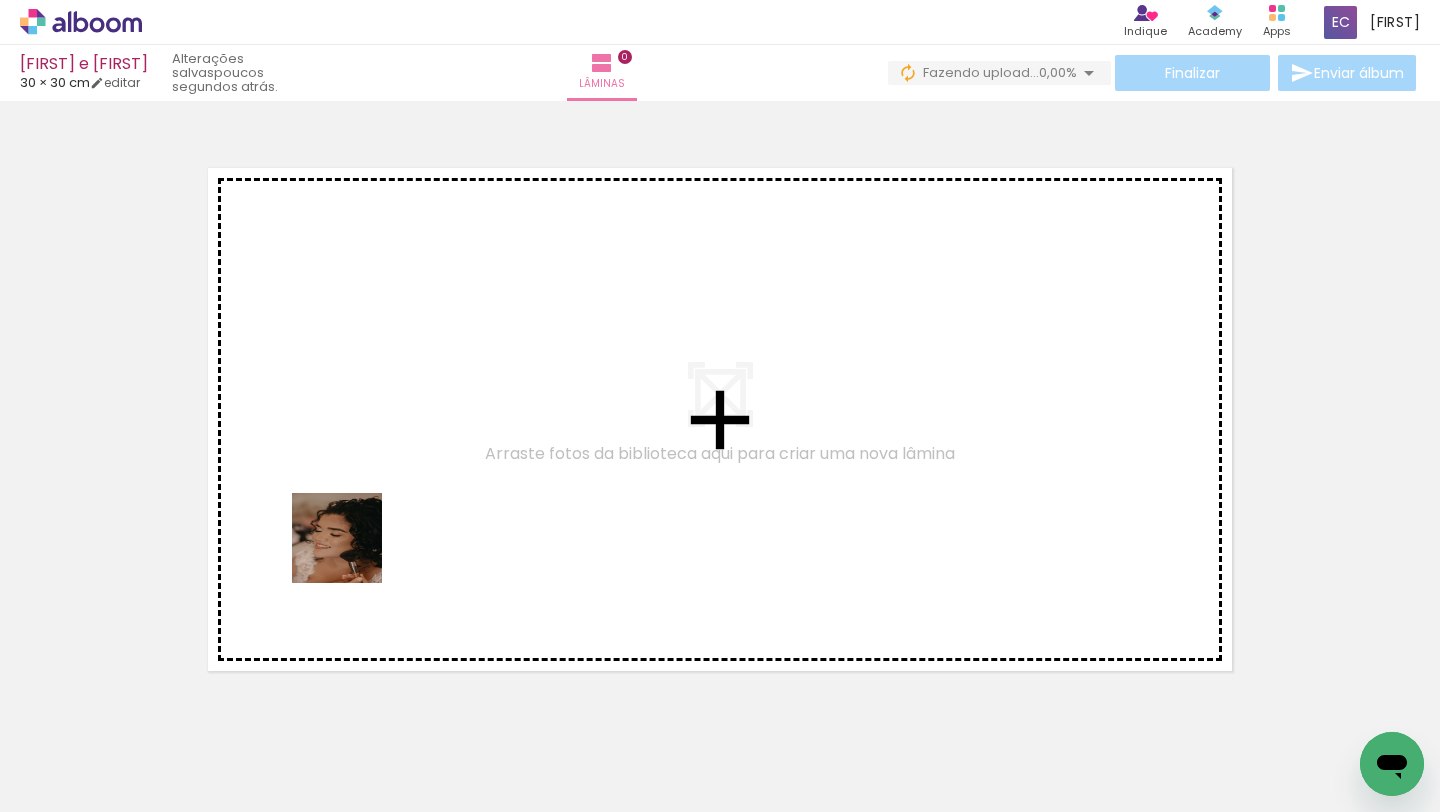 drag, startPoint x: 198, startPoint y: 771, endPoint x: 358, endPoint y: 548, distance: 274.4613 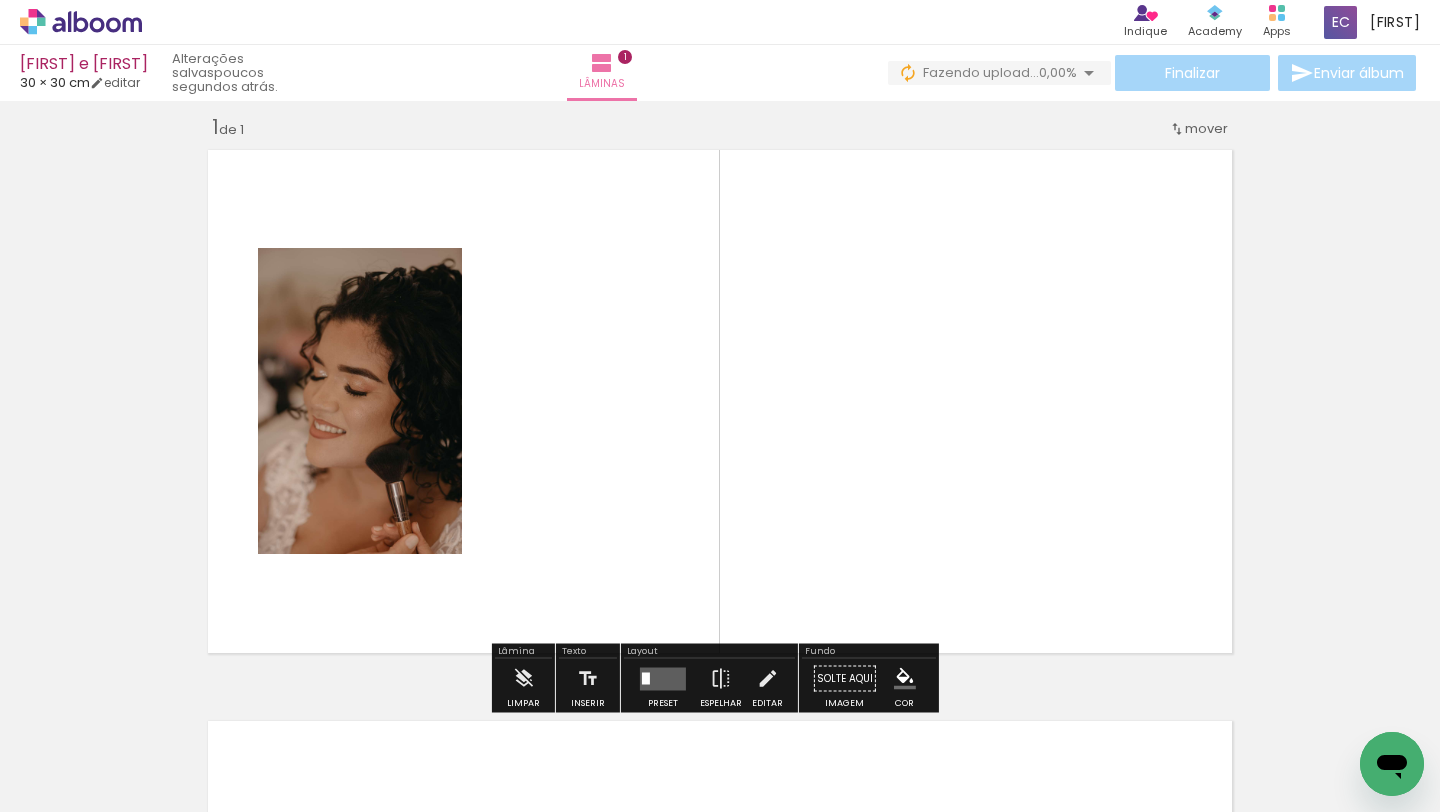 scroll, scrollTop: 25, scrollLeft: 0, axis: vertical 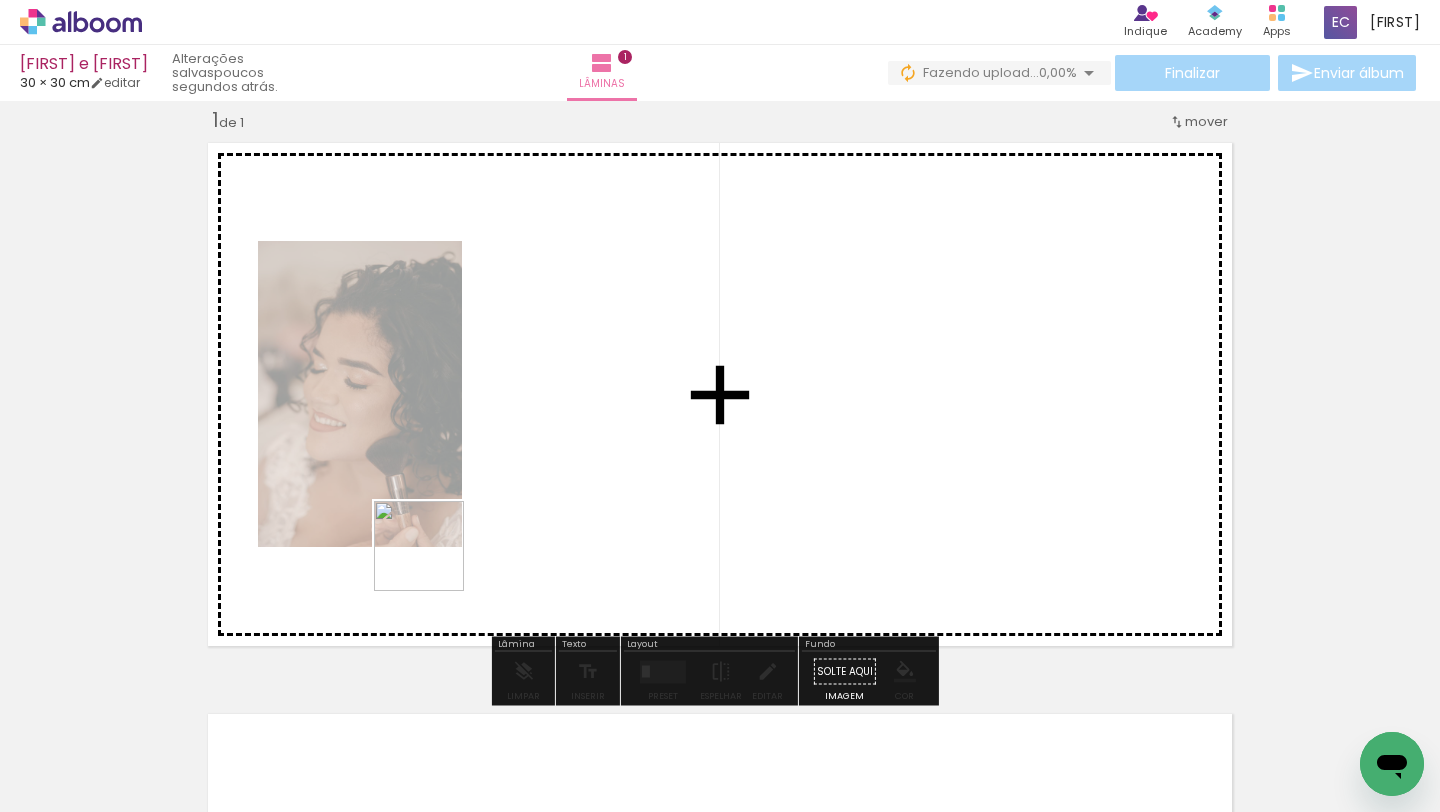drag, startPoint x: 316, startPoint y: 759, endPoint x: 478, endPoint y: 496, distance: 308.88995 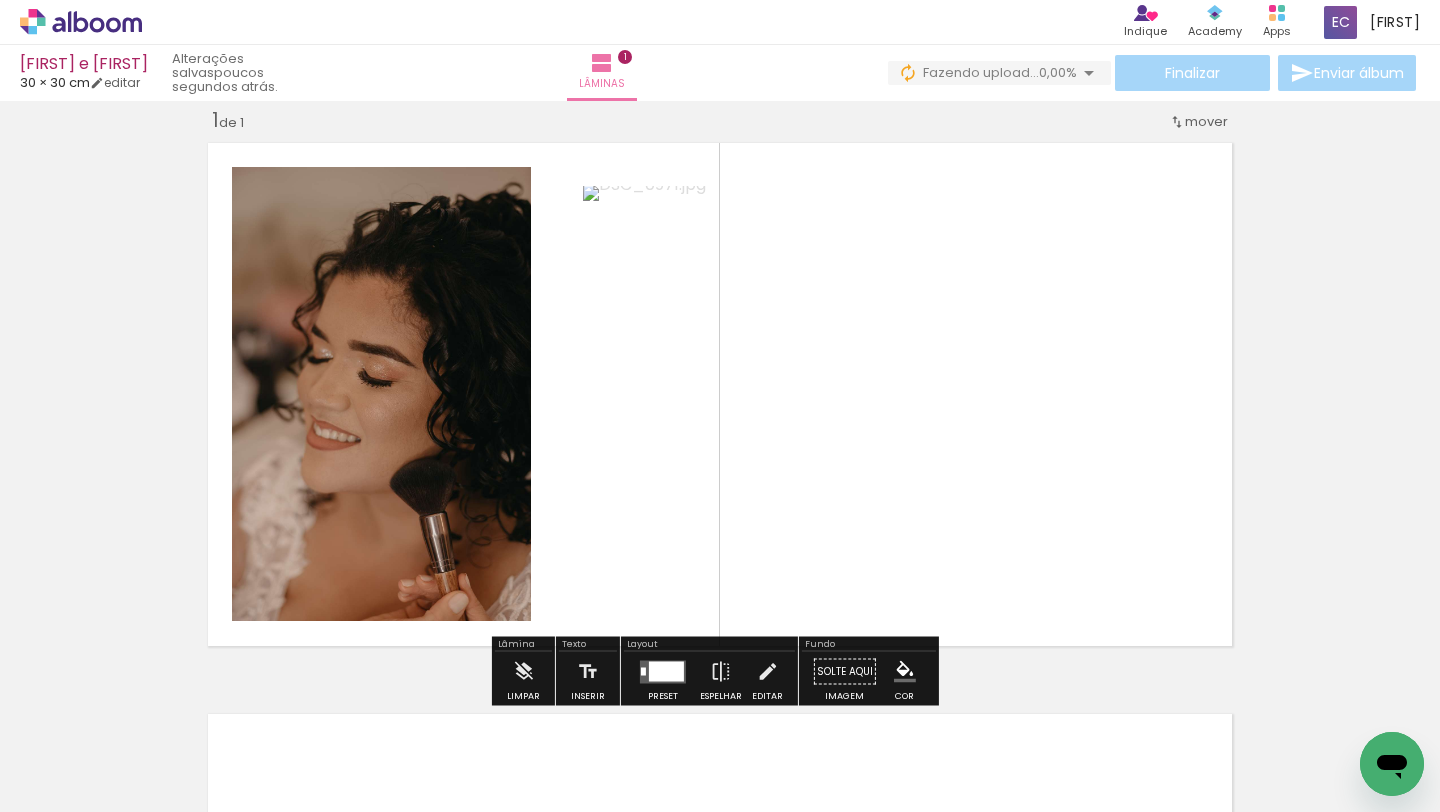 drag, startPoint x: 444, startPoint y: 737, endPoint x: 646, endPoint y: 483, distance: 324.53043 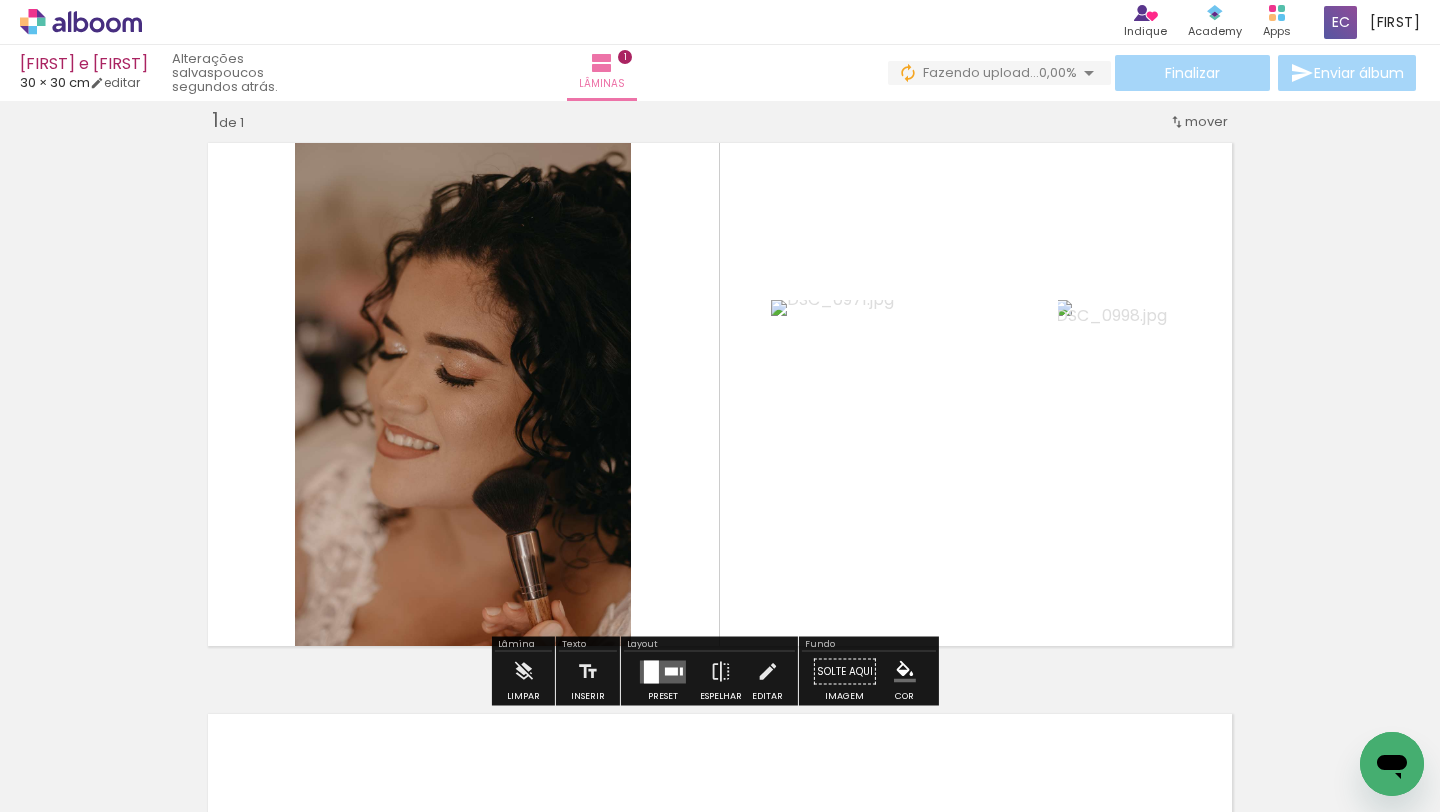 click at bounding box center [663, 671] 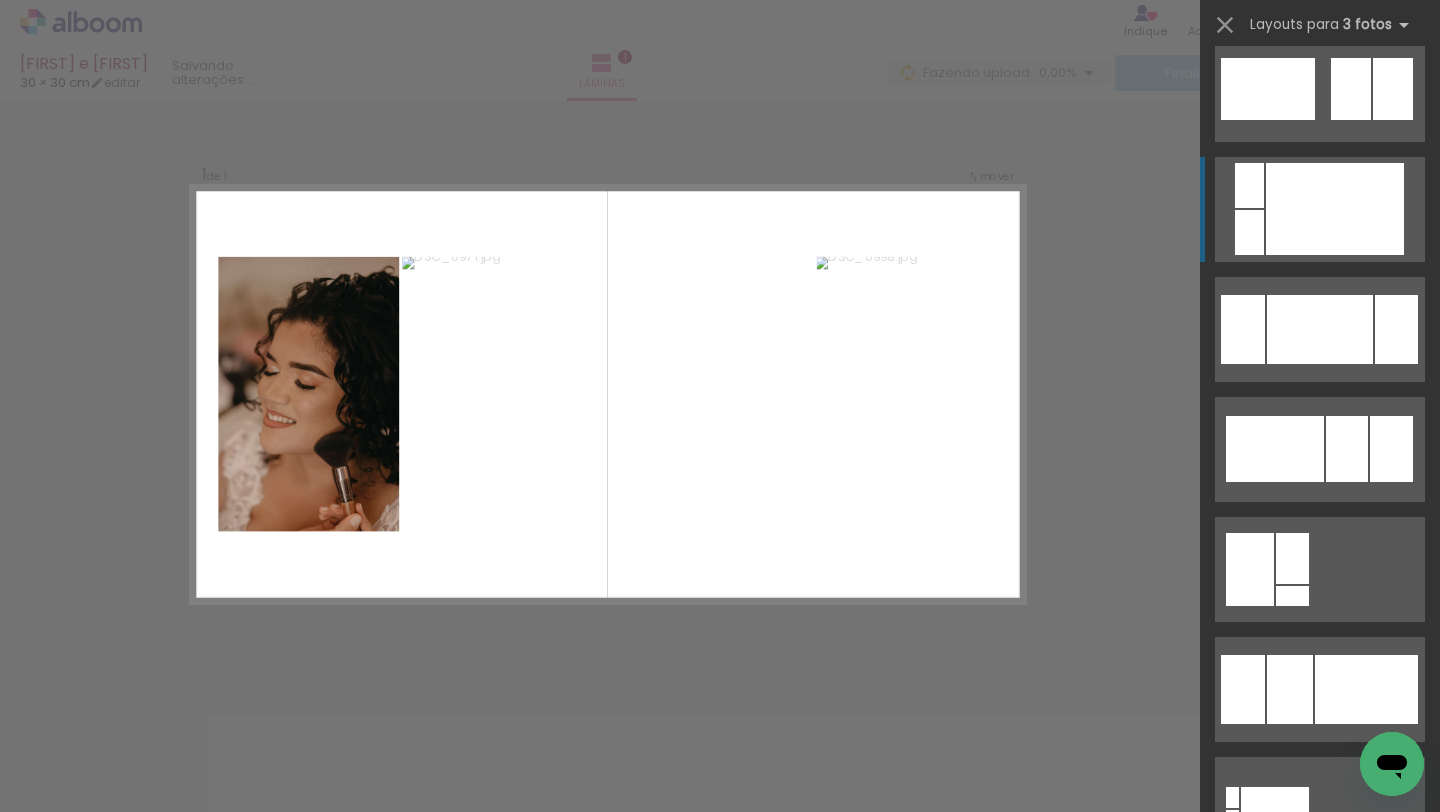 scroll, scrollTop: 1006, scrollLeft: 0, axis: vertical 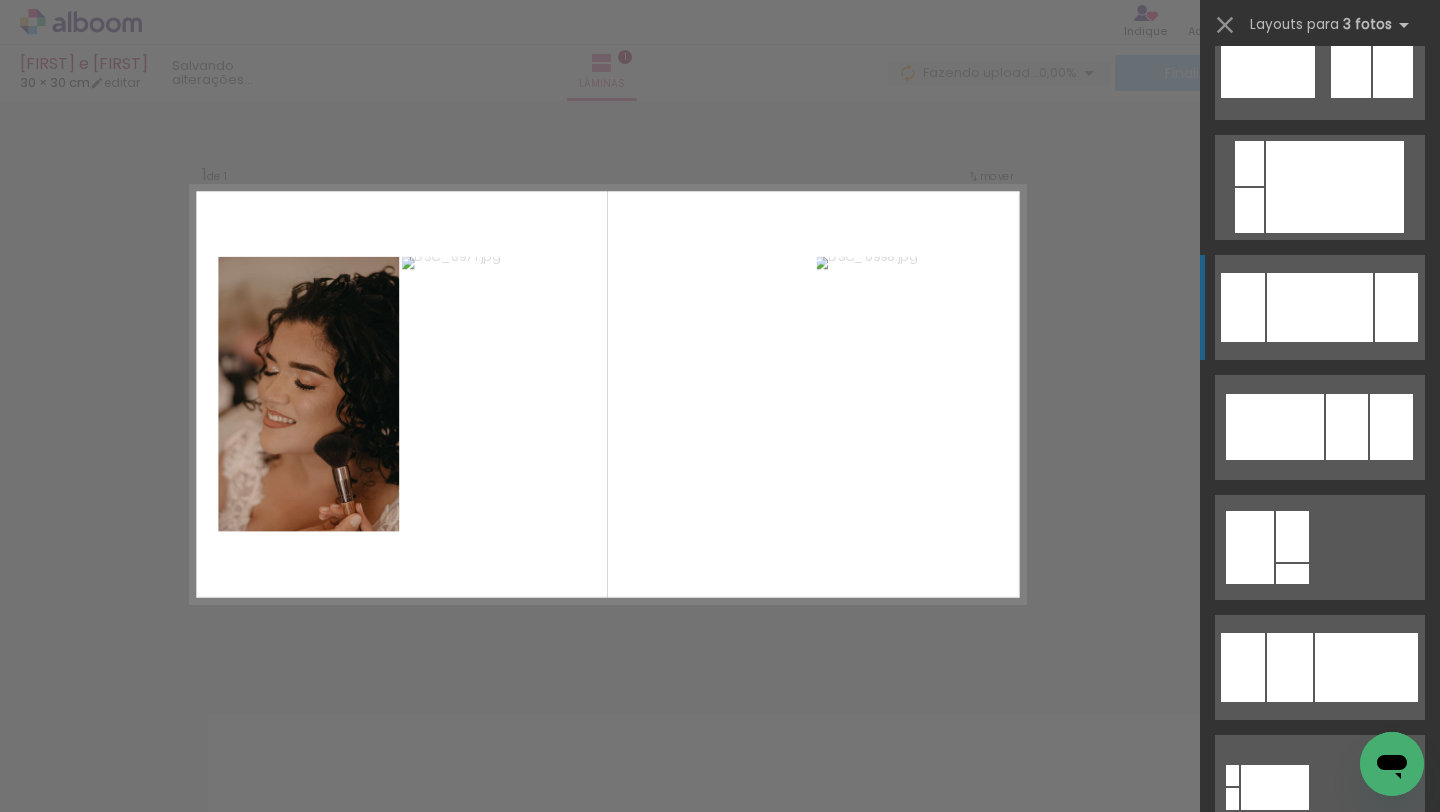 click at bounding box center (1320, 307) 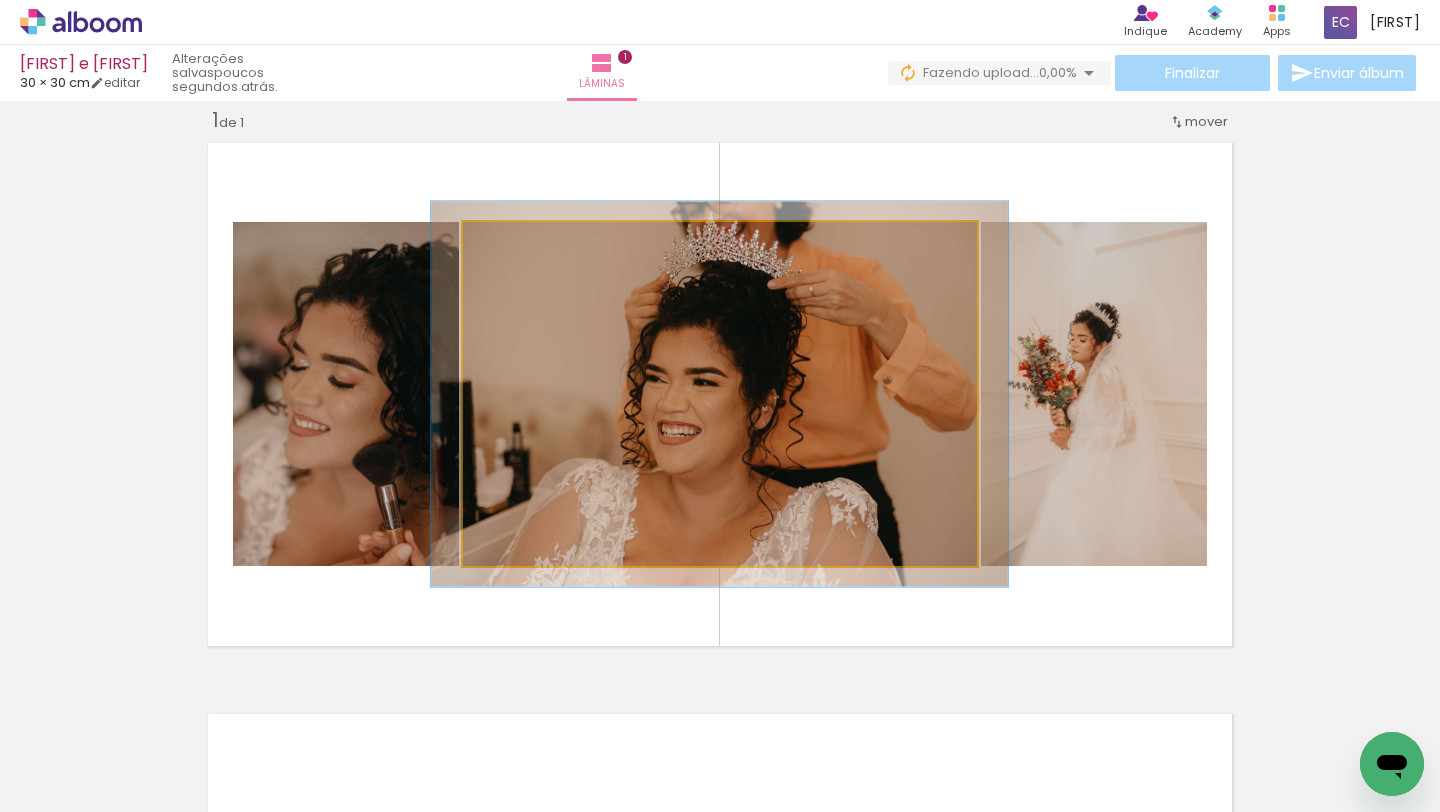 type on "113" 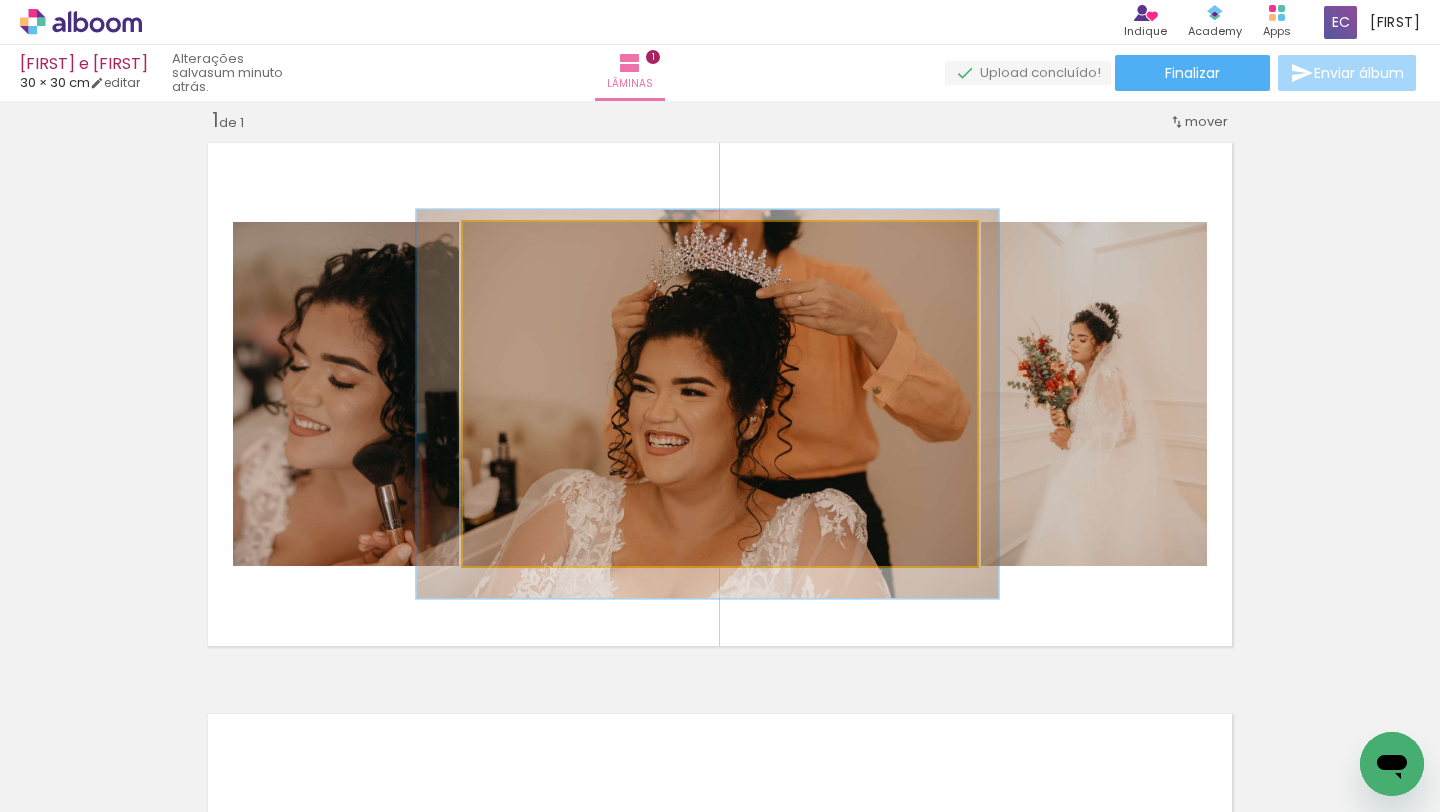 drag, startPoint x: 875, startPoint y: 326, endPoint x: 864, endPoint y: 336, distance: 14.866069 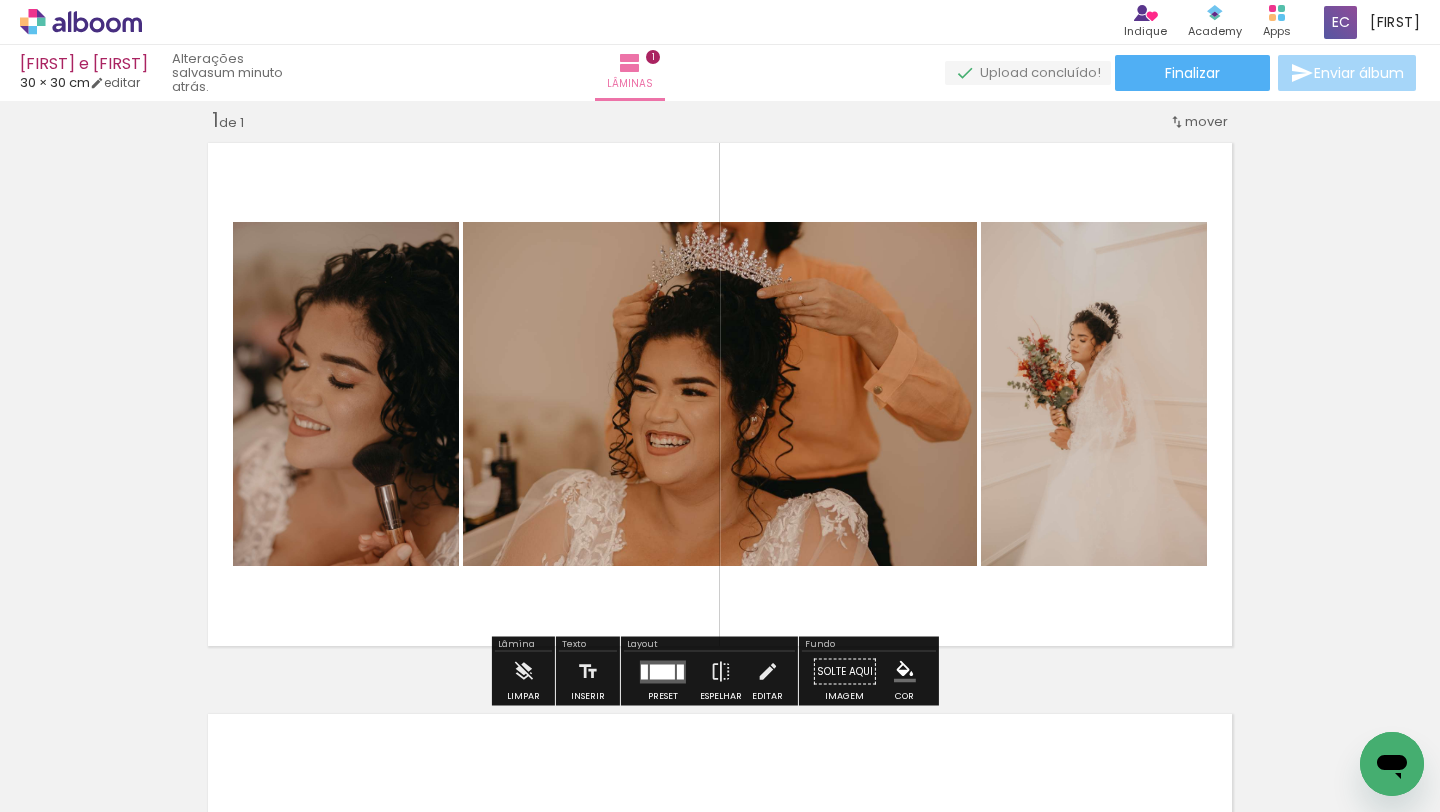 click on "Inserir lâmina 1  de 1" at bounding box center (720, 654) 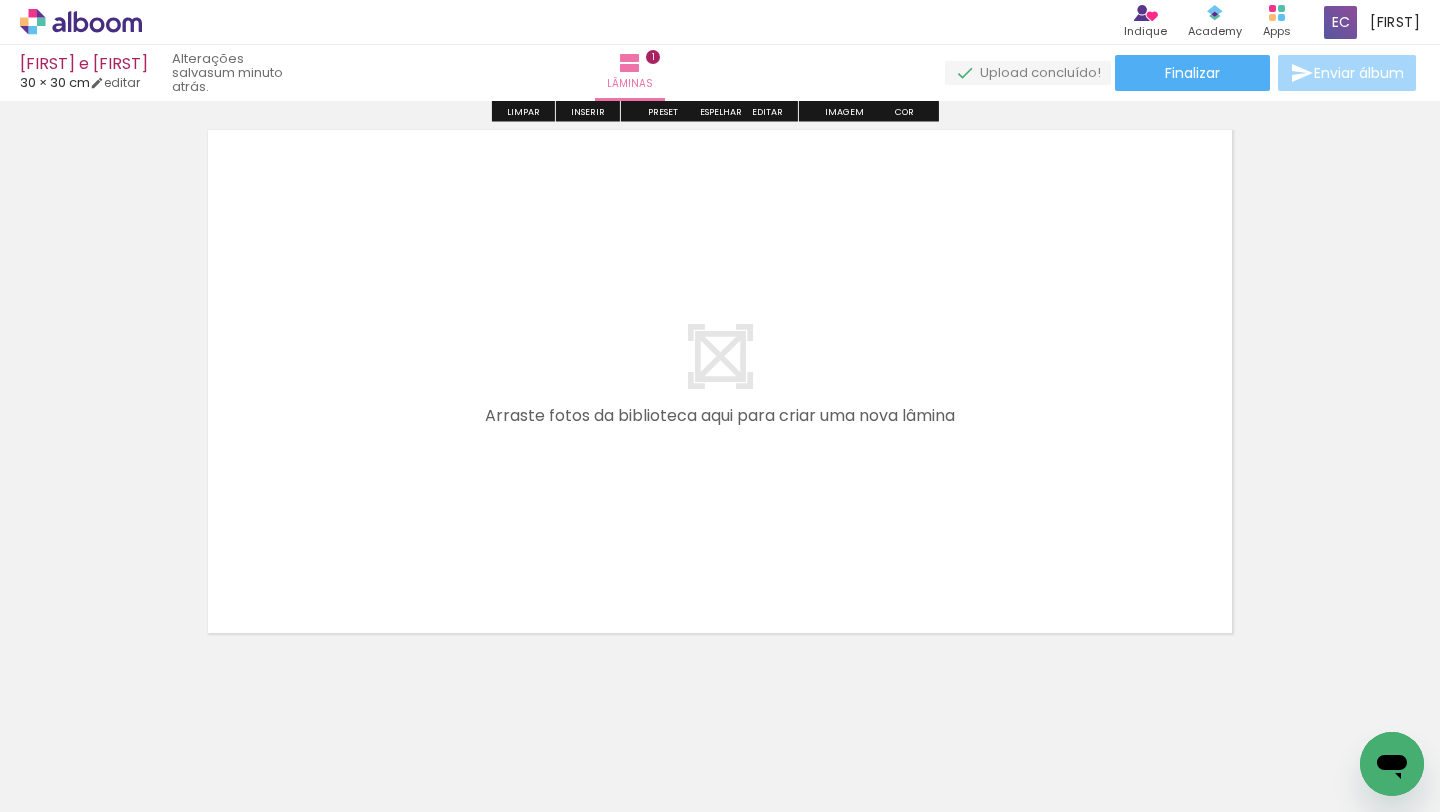 scroll, scrollTop: 611, scrollLeft: 0, axis: vertical 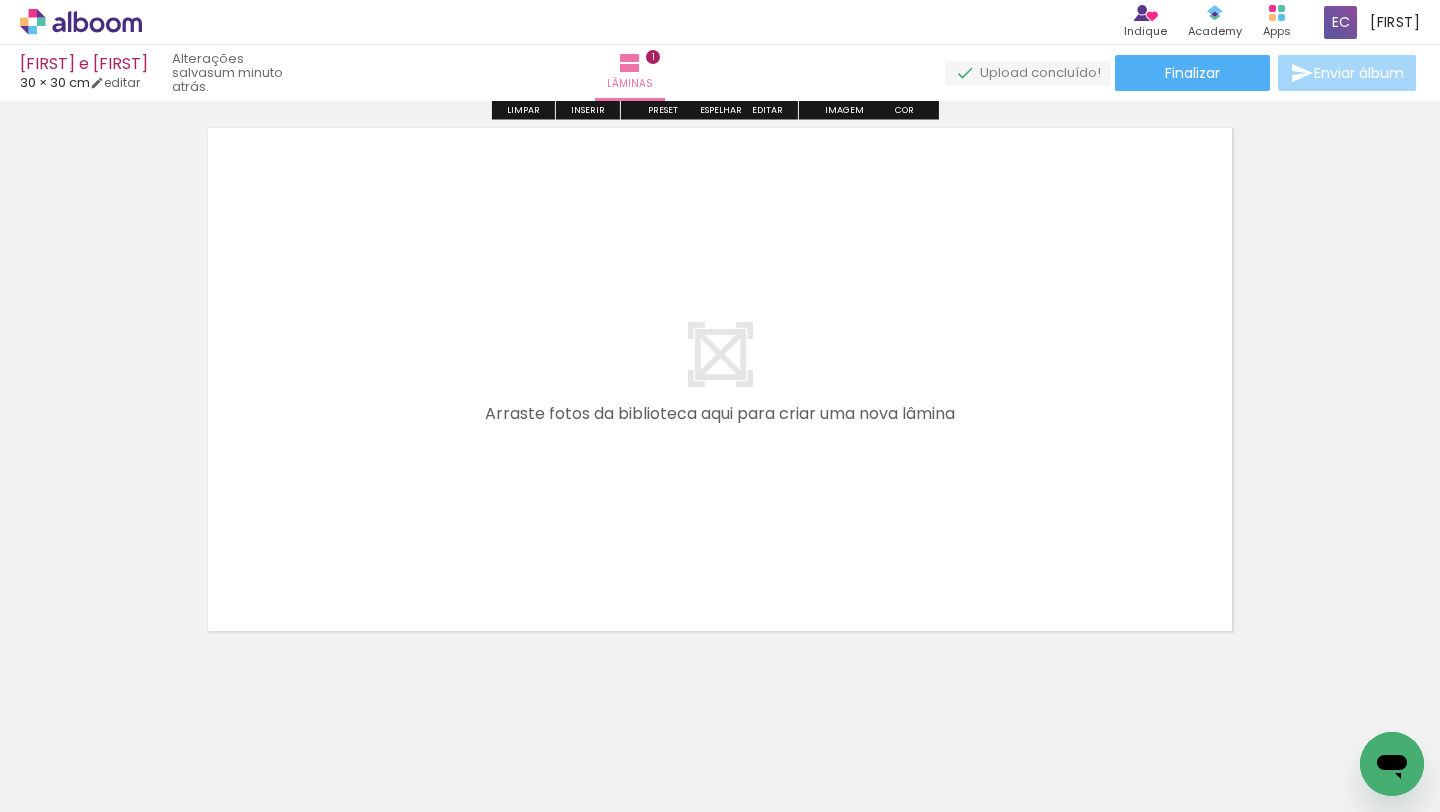 click on "Adicionar
Fotos" at bounding box center (71, 785) 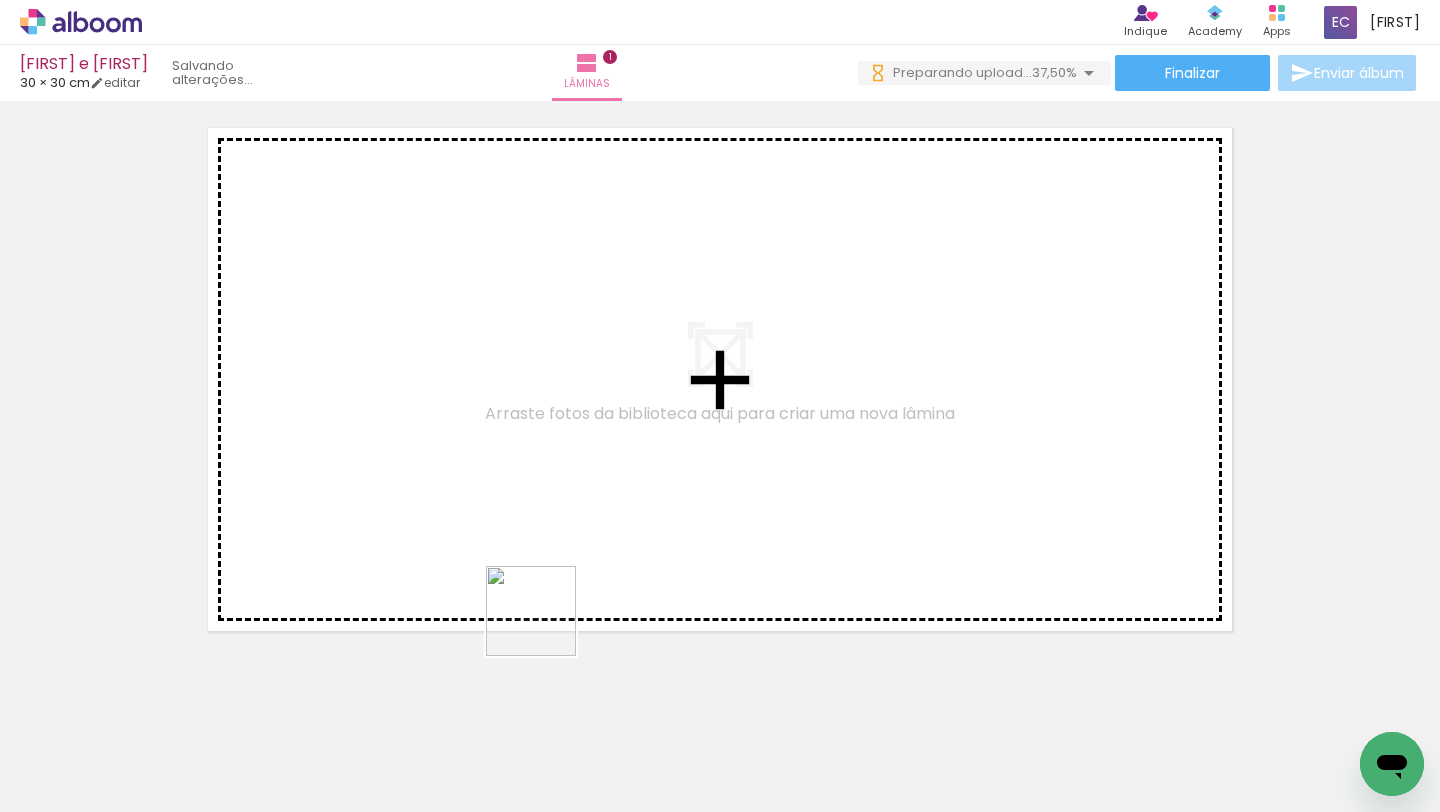 drag, startPoint x: 532, startPoint y: 741, endPoint x: 562, endPoint y: 520, distance: 223.0269 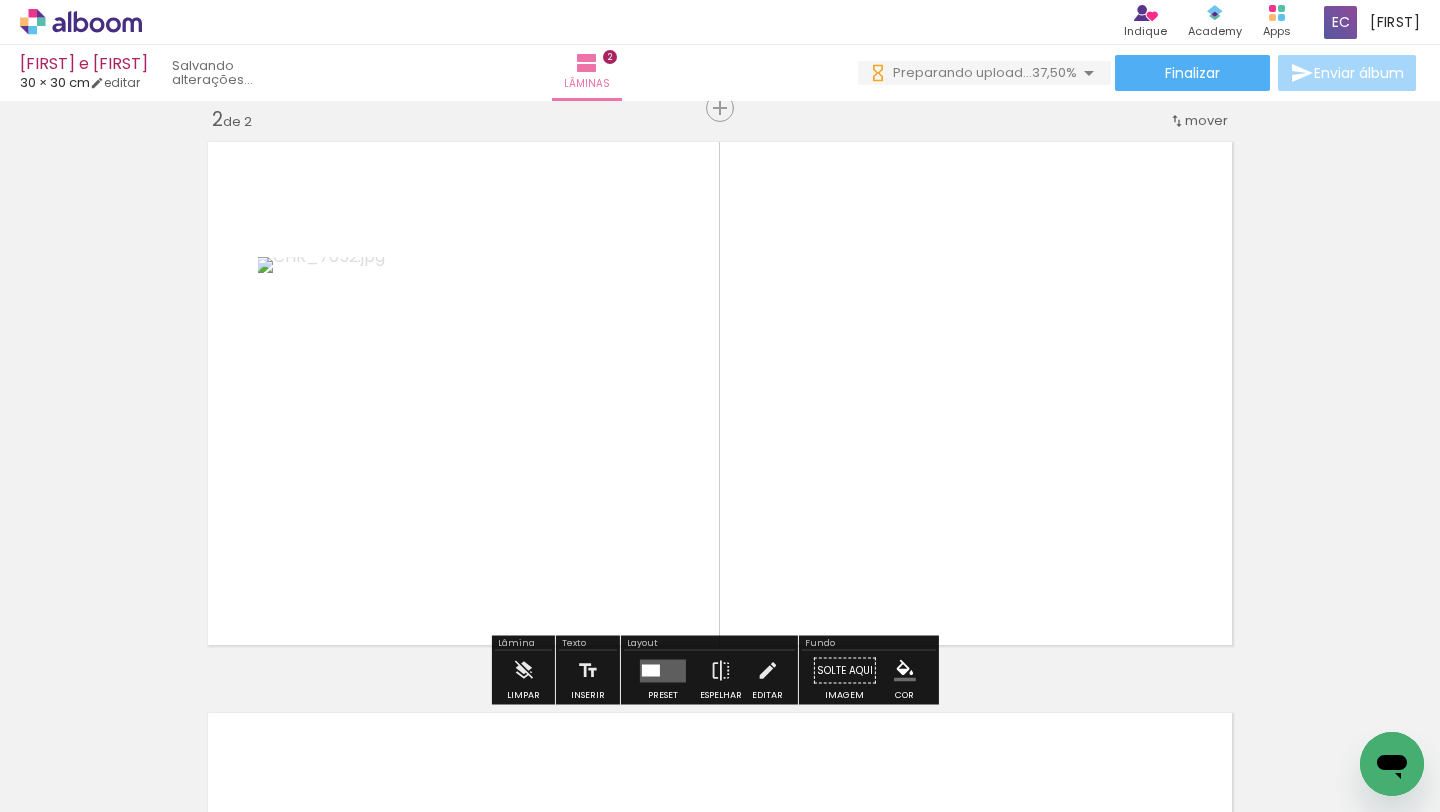 scroll, scrollTop: 596, scrollLeft: 0, axis: vertical 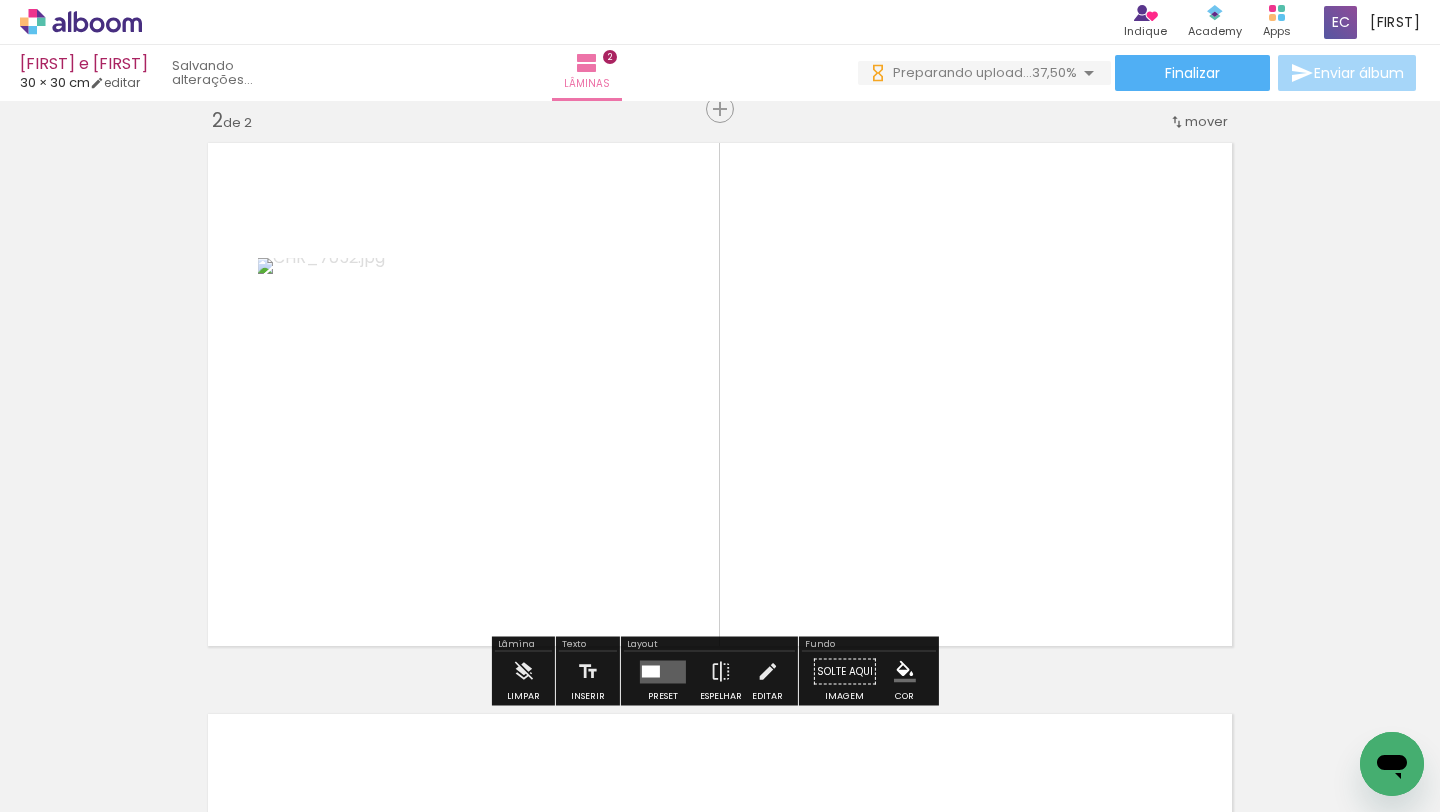 drag, startPoint x: 633, startPoint y: 759, endPoint x: 650, endPoint y: 575, distance: 184.78366 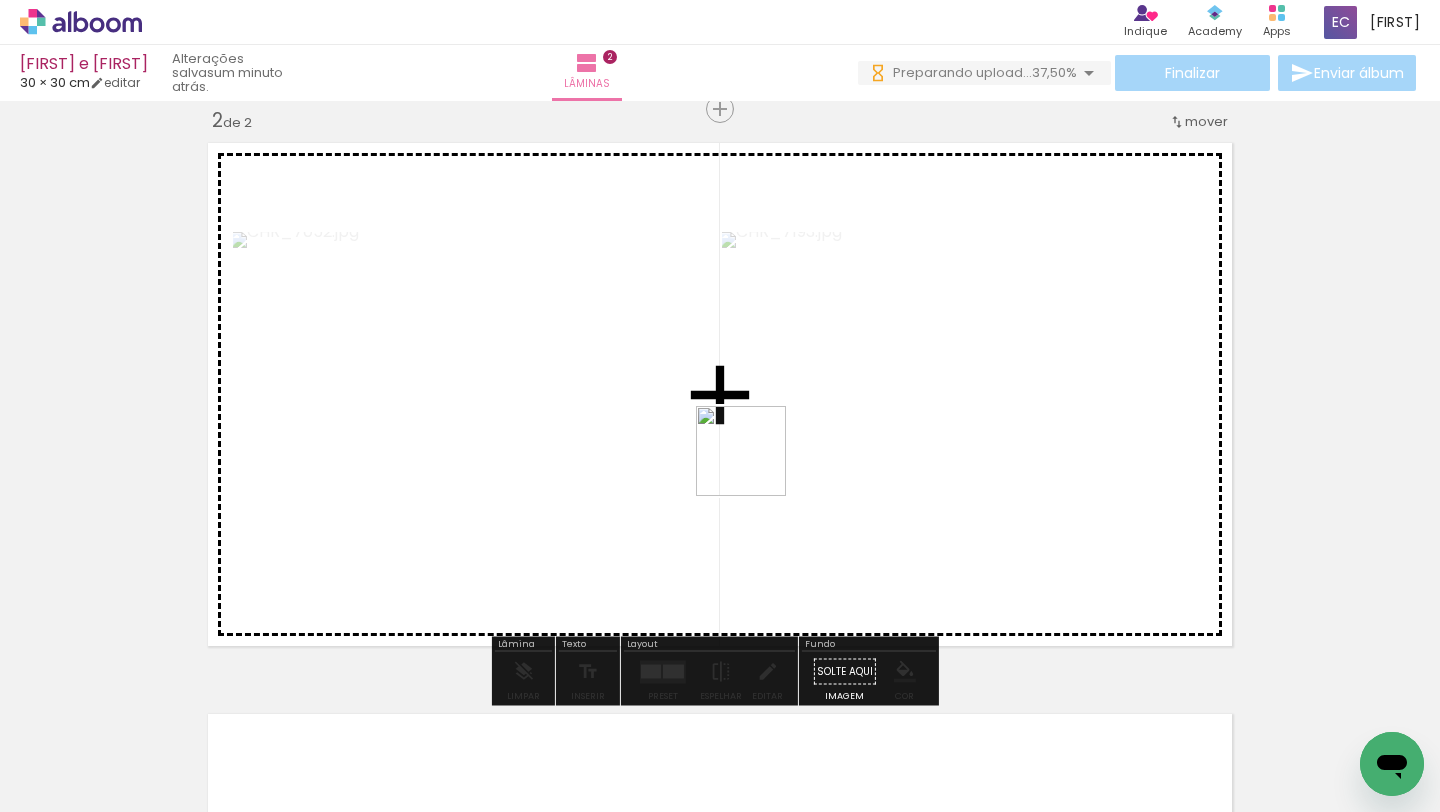 drag, startPoint x: 756, startPoint y: 763, endPoint x: 756, endPoint y: 435, distance: 328 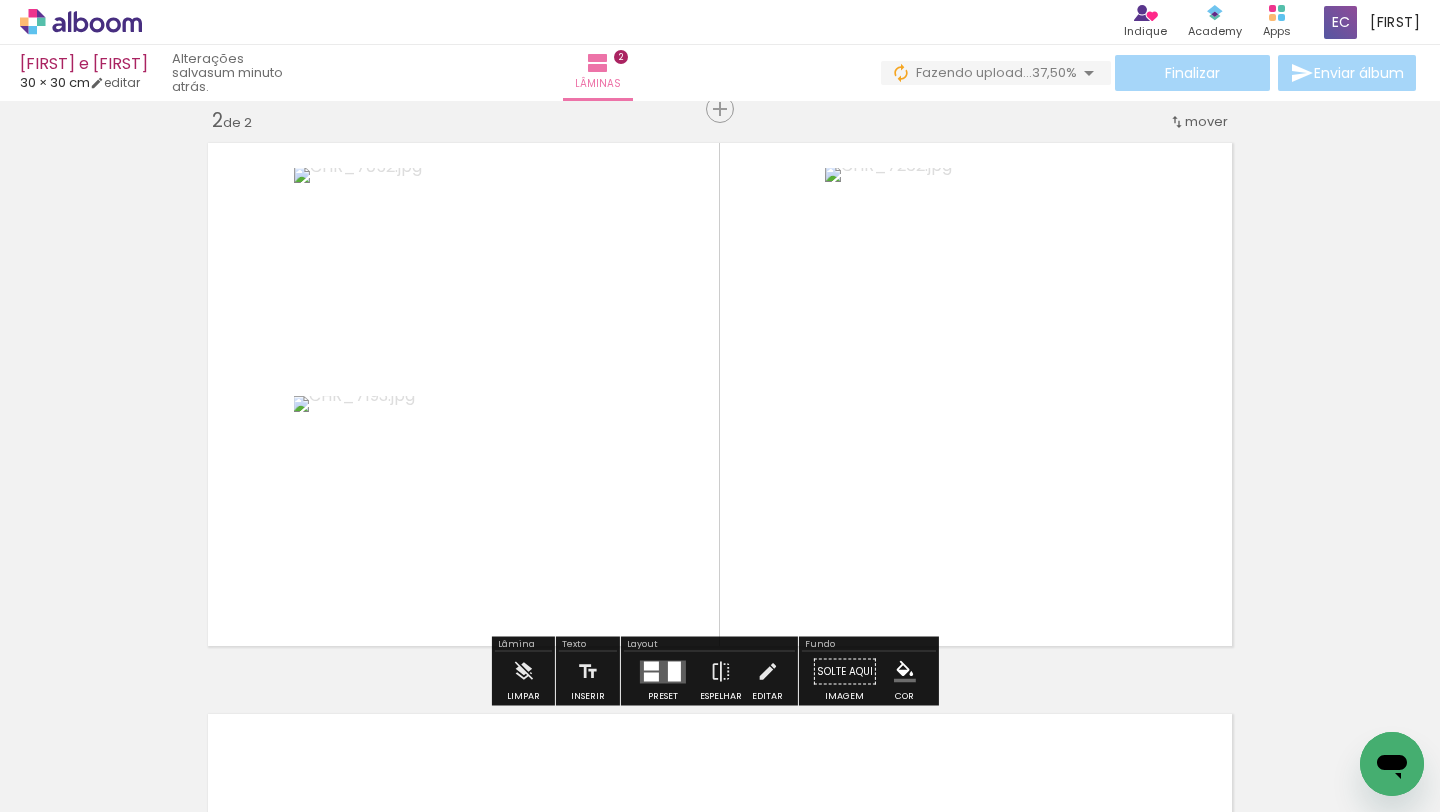 drag, startPoint x: 871, startPoint y: 730, endPoint x: 754, endPoint y: 511, distance: 248.29417 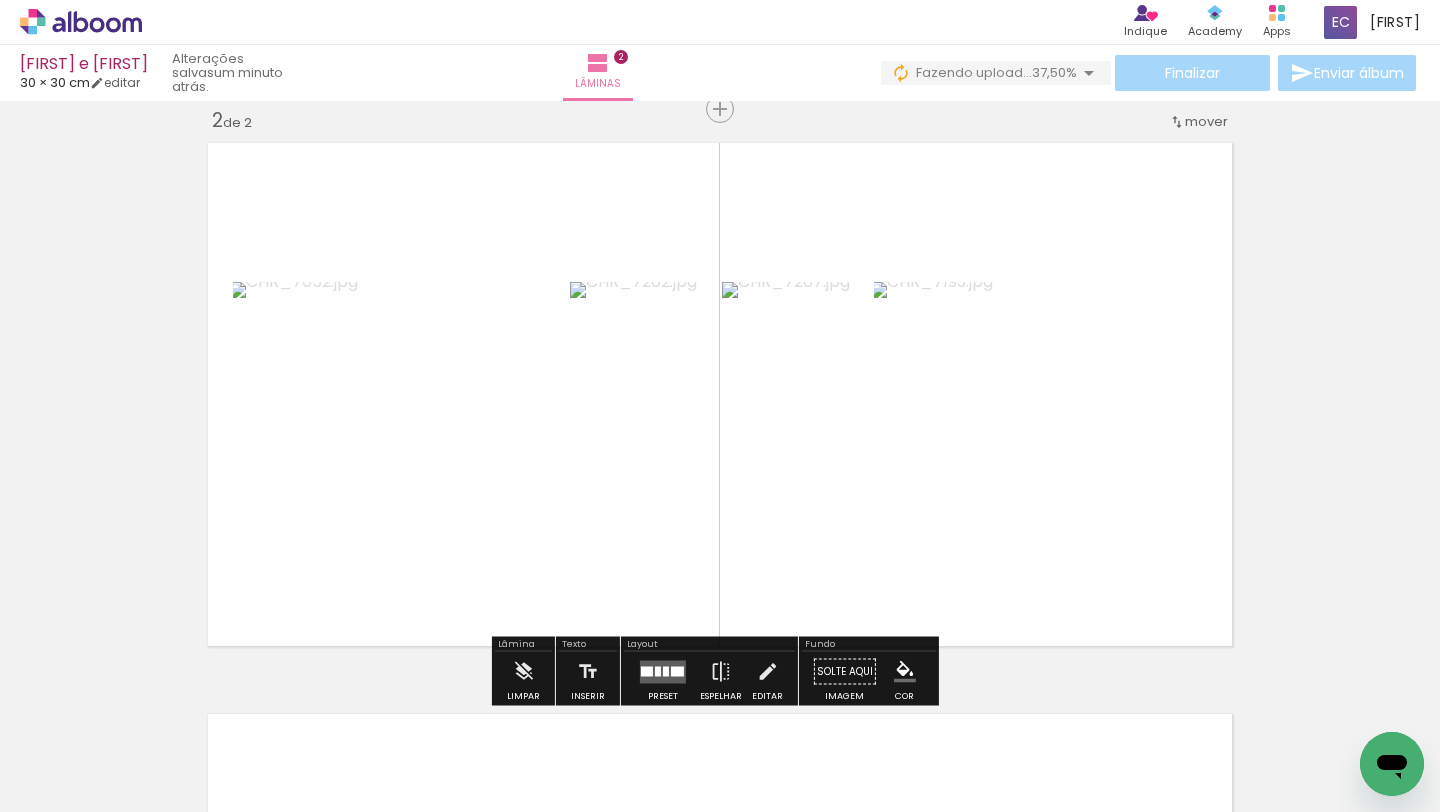 drag, startPoint x: 1008, startPoint y: 773, endPoint x: 1012, endPoint y: 489, distance: 284.02817 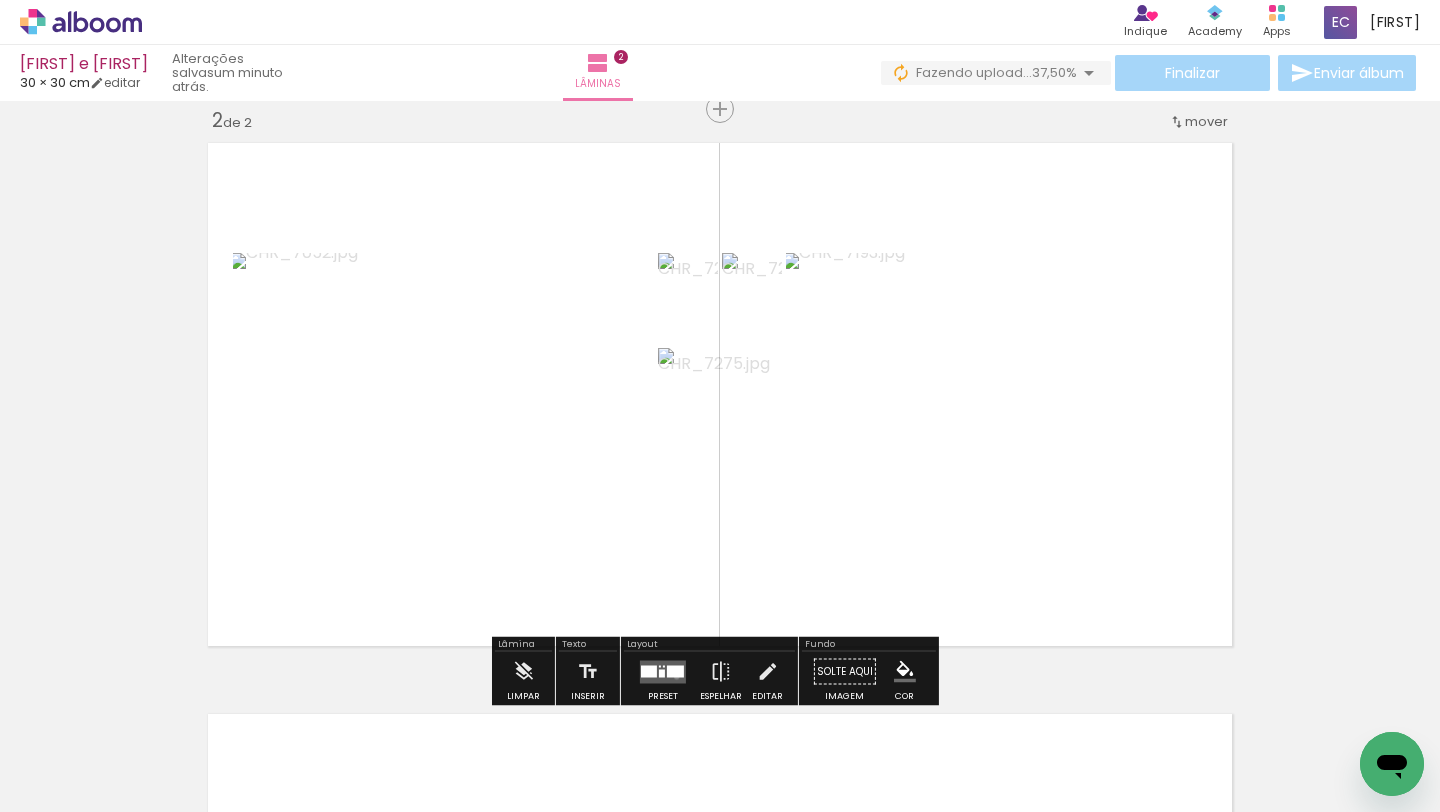 click at bounding box center (663, 671) 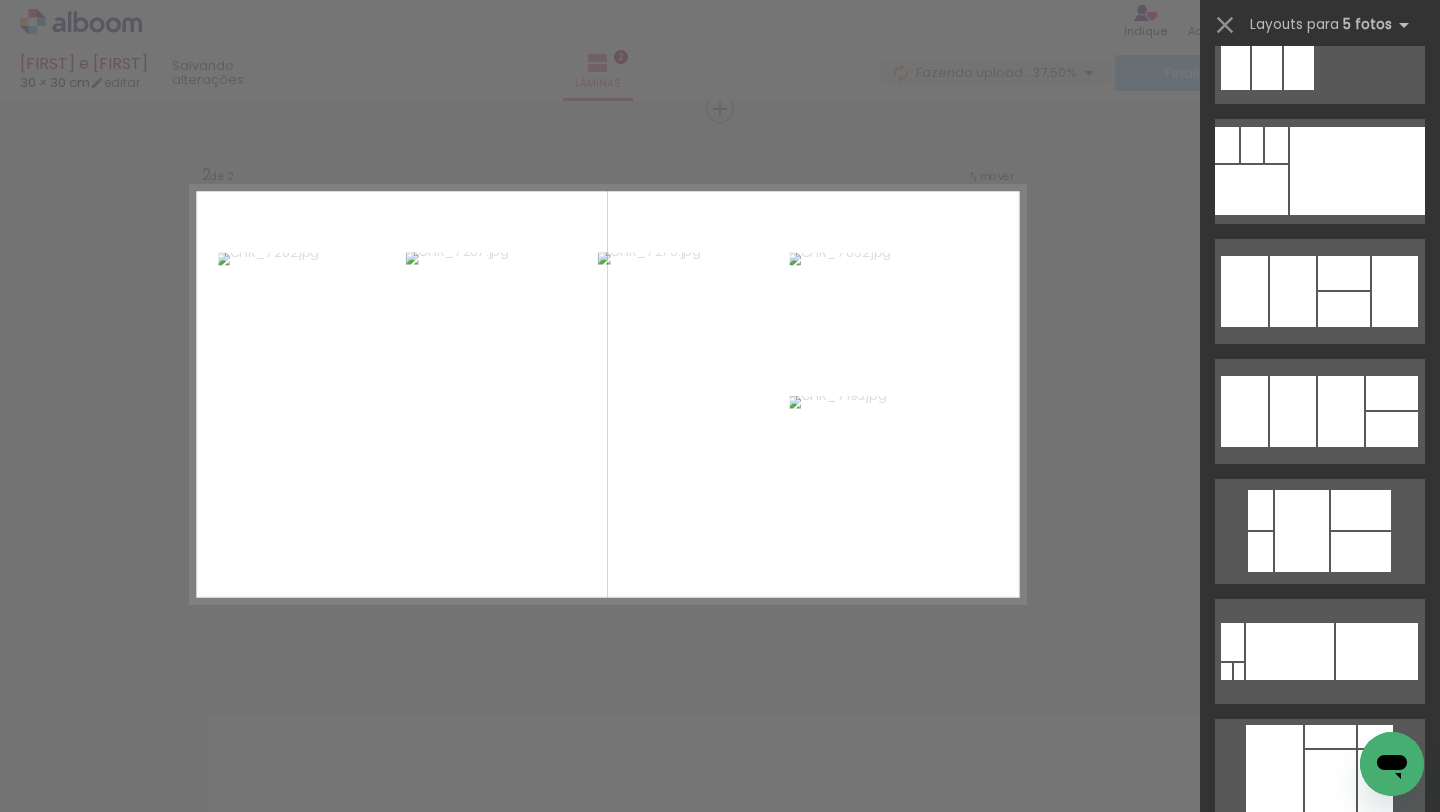 scroll, scrollTop: 2111, scrollLeft: 0, axis: vertical 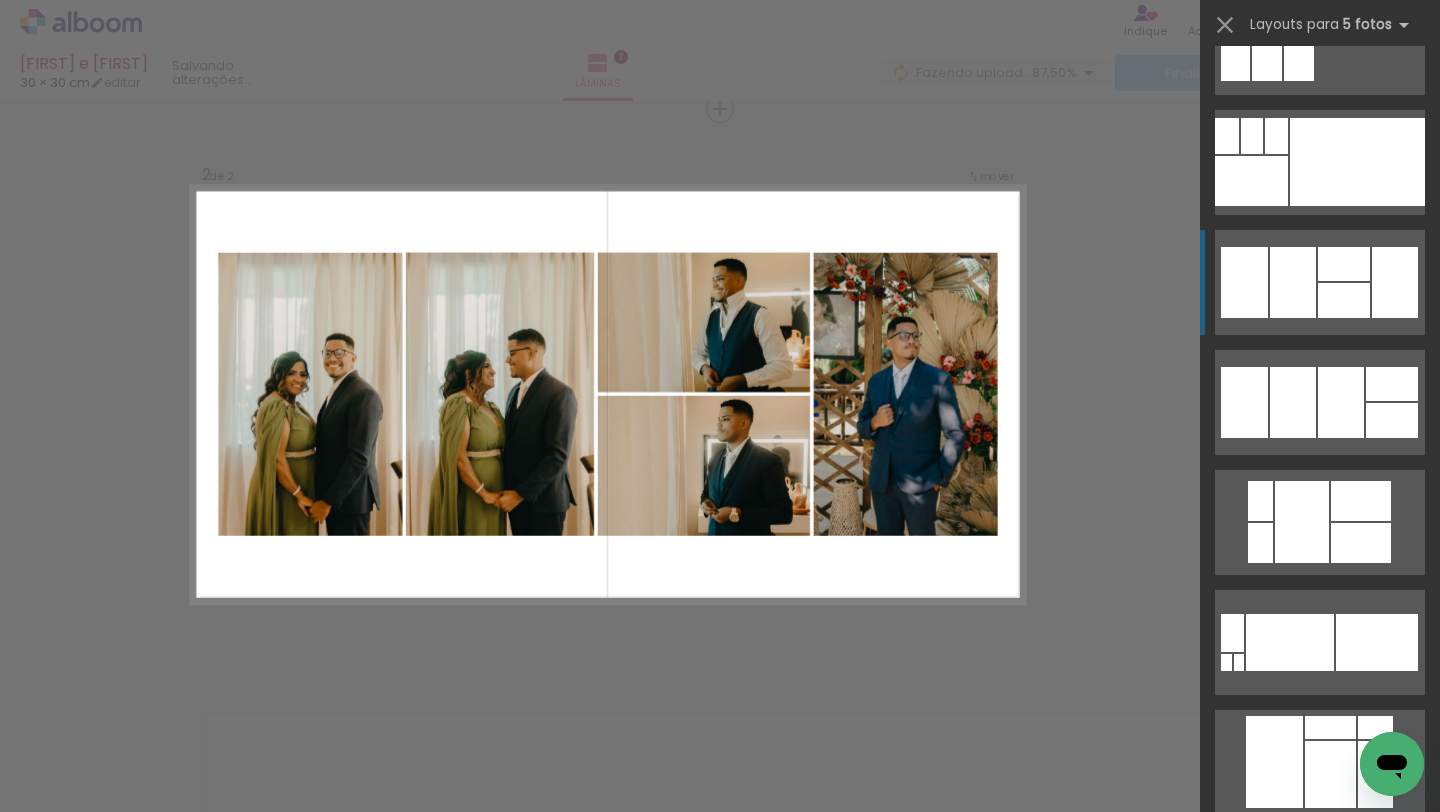 click at bounding box center (1344, 300) 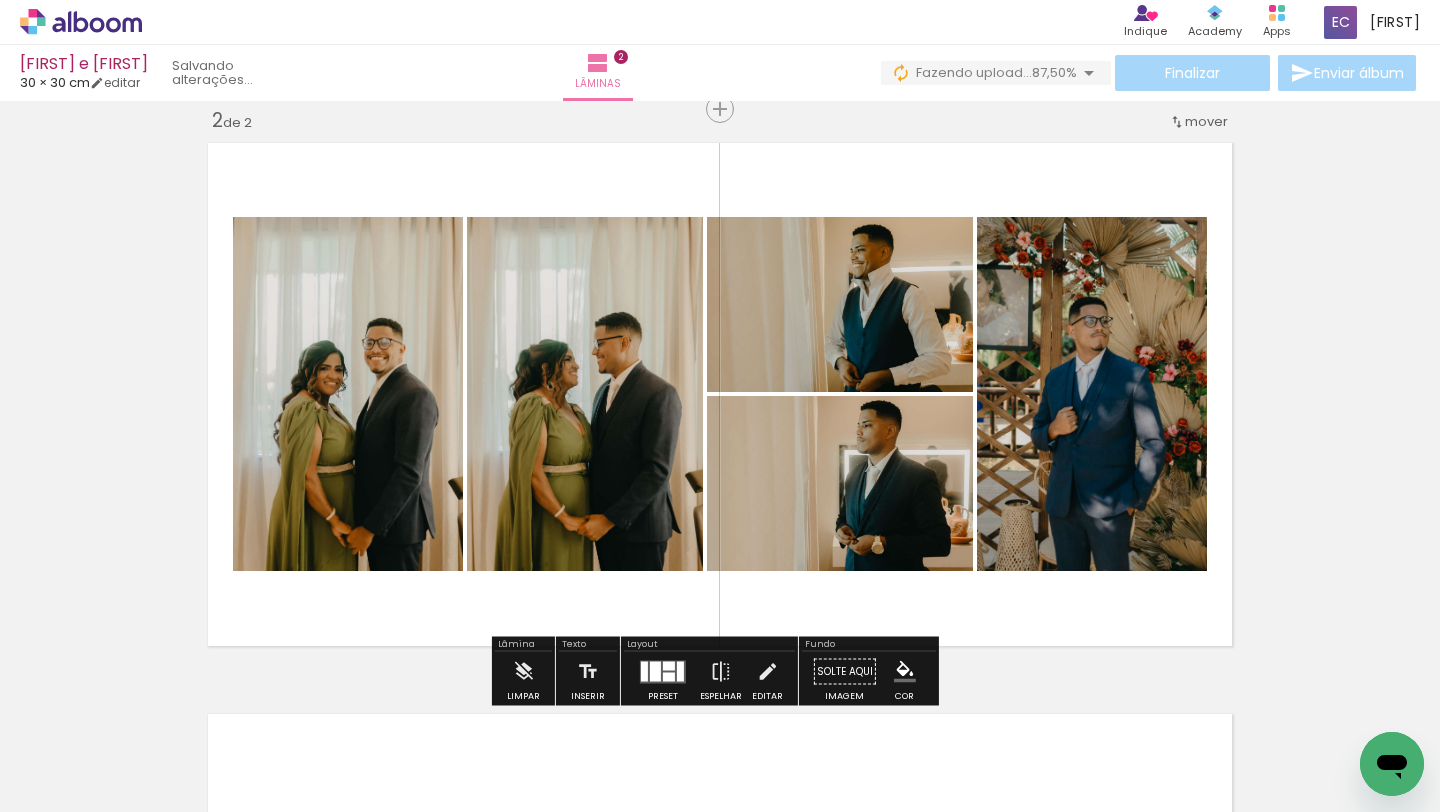 click at bounding box center [655, 671] 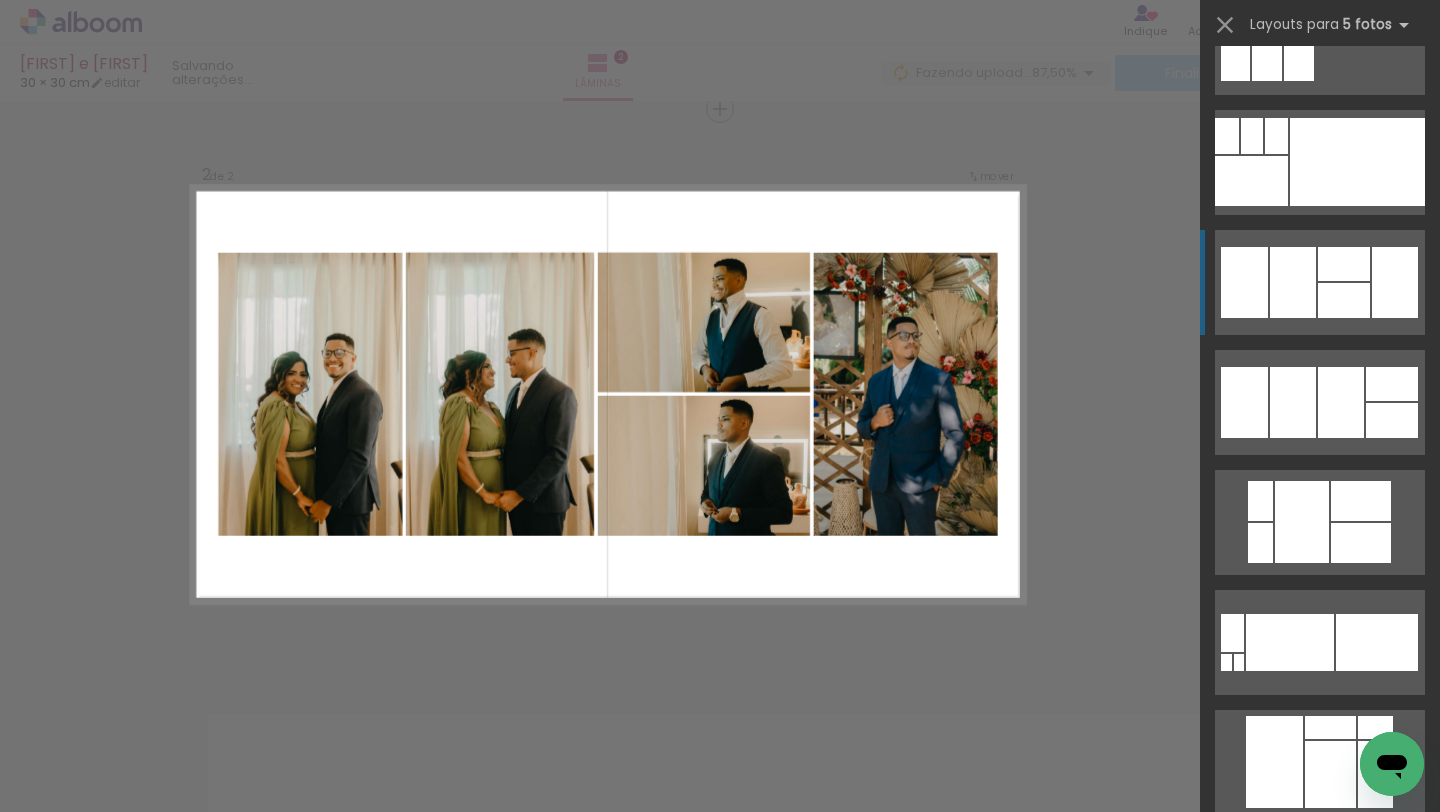 scroll, scrollTop: 2280, scrollLeft: 0, axis: vertical 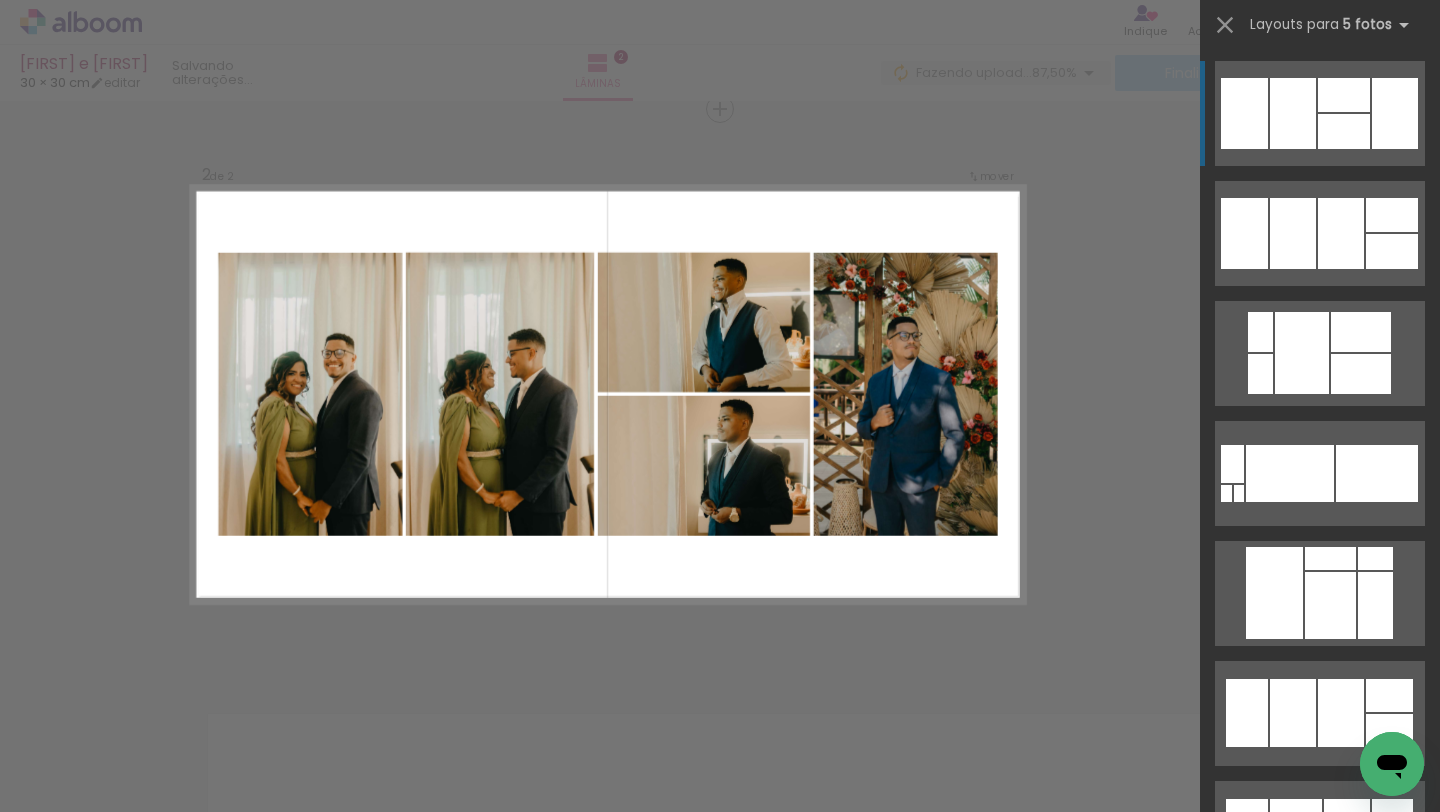 click on "Confirmar Cancelar" at bounding box center (720, 385) 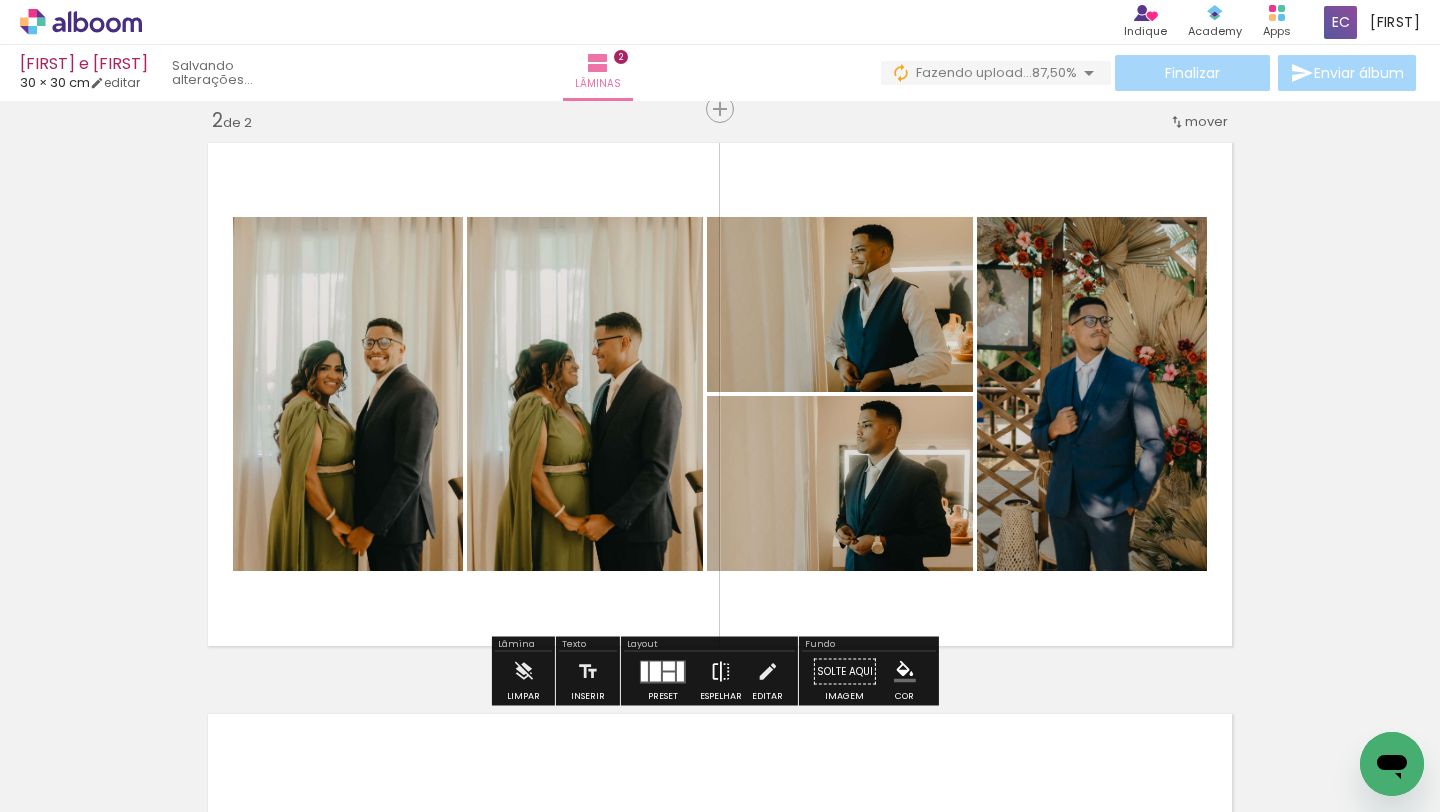 click at bounding box center [721, 672] 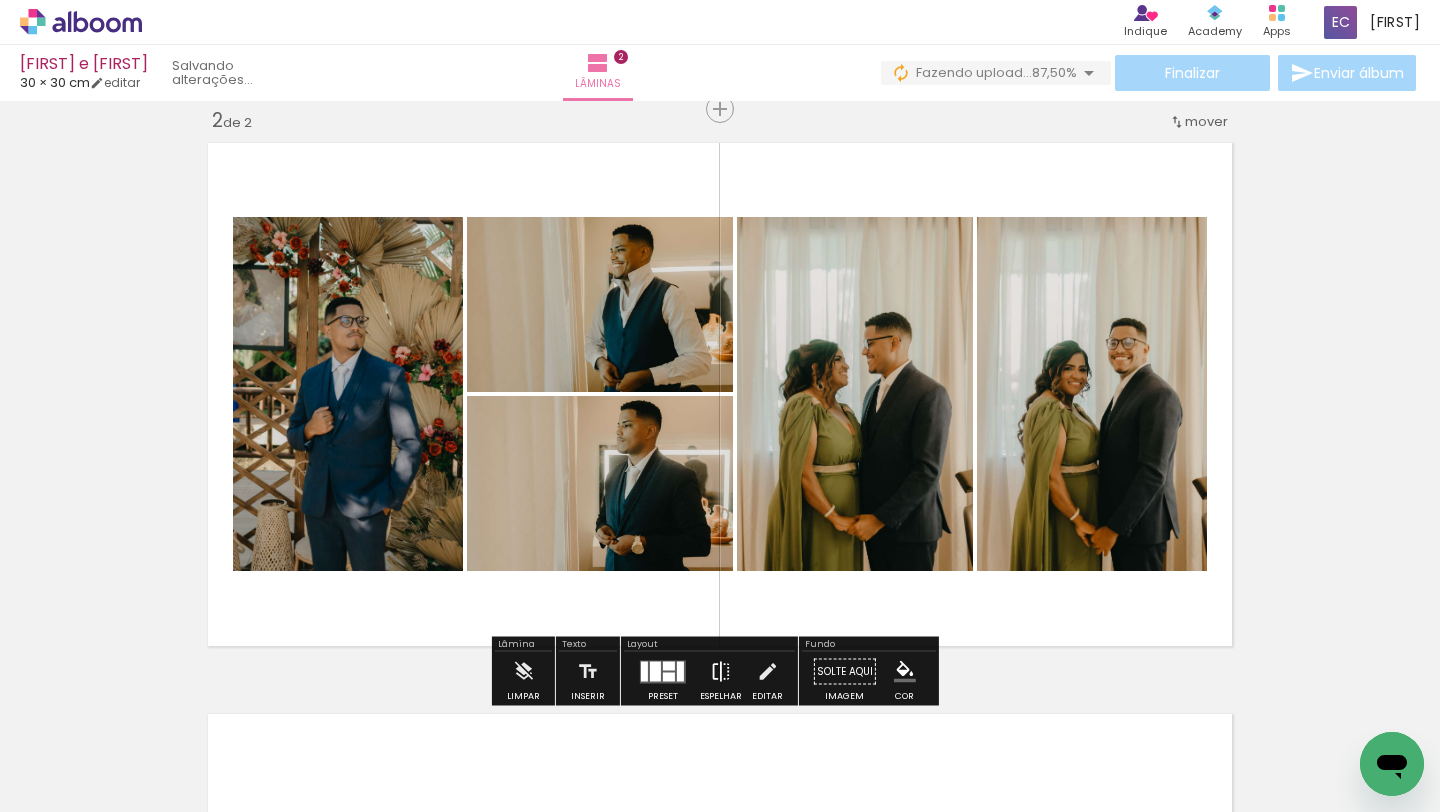 click at bounding box center (721, 672) 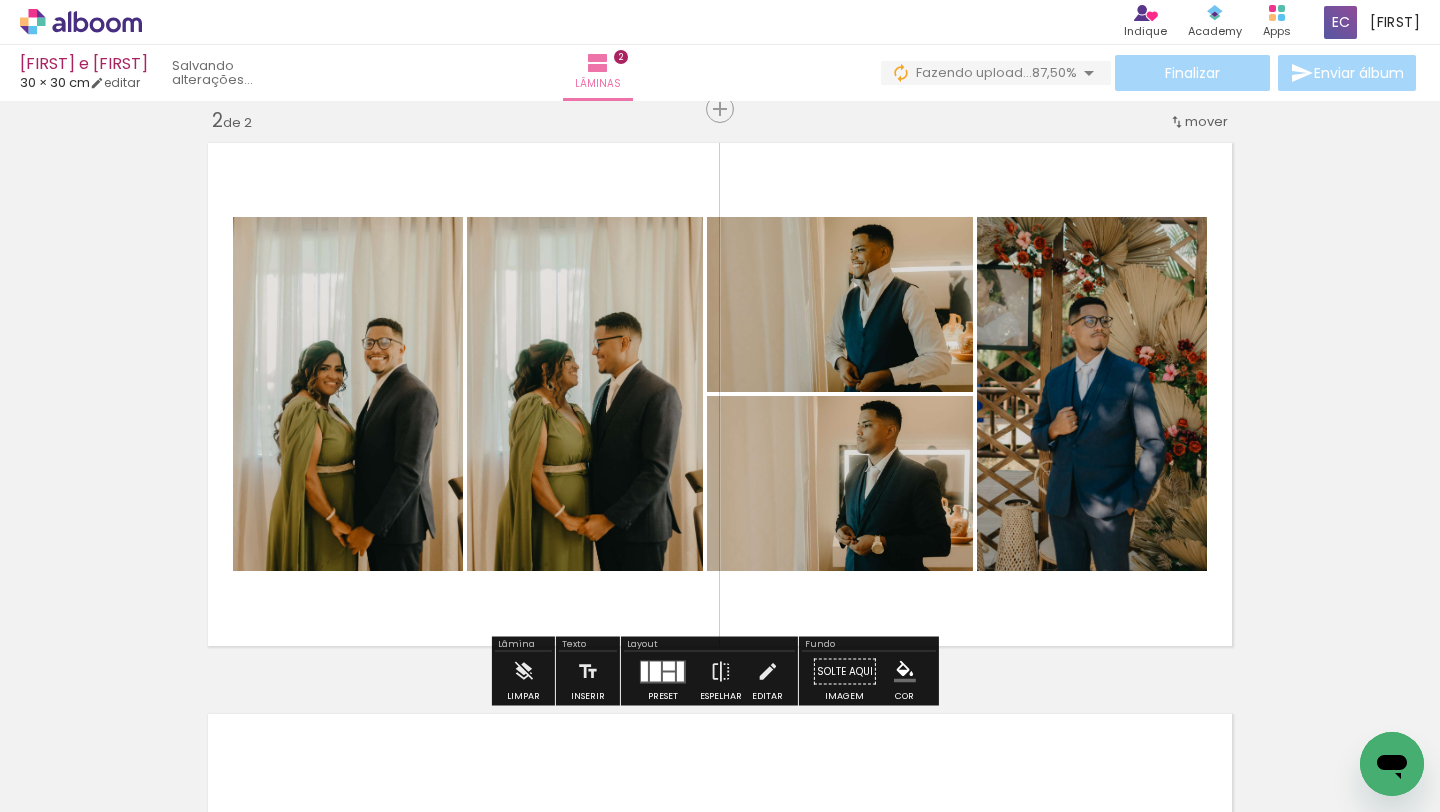 click at bounding box center (680, 671) 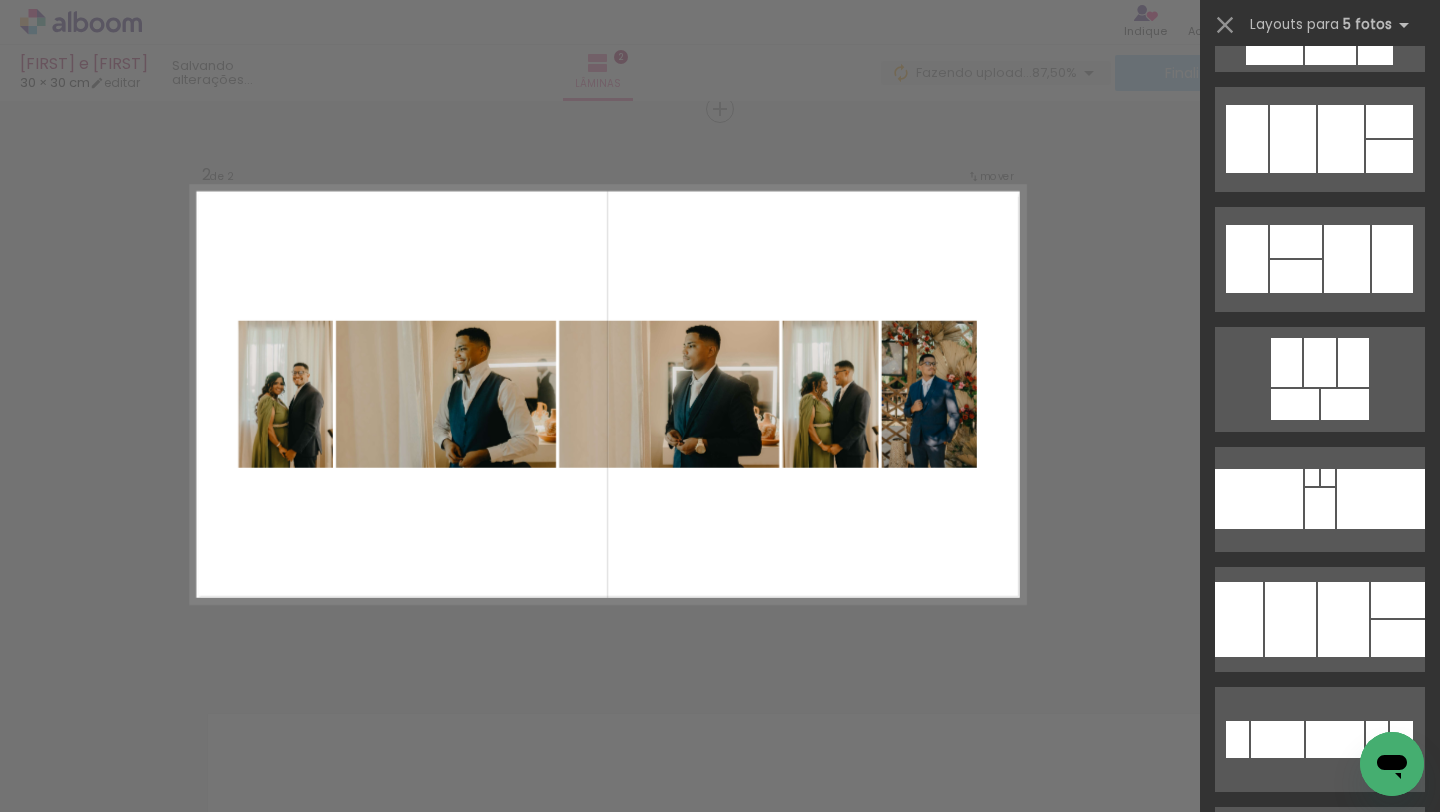 scroll, scrollTop: 3172, scrollLeft: 0, axis: vertical 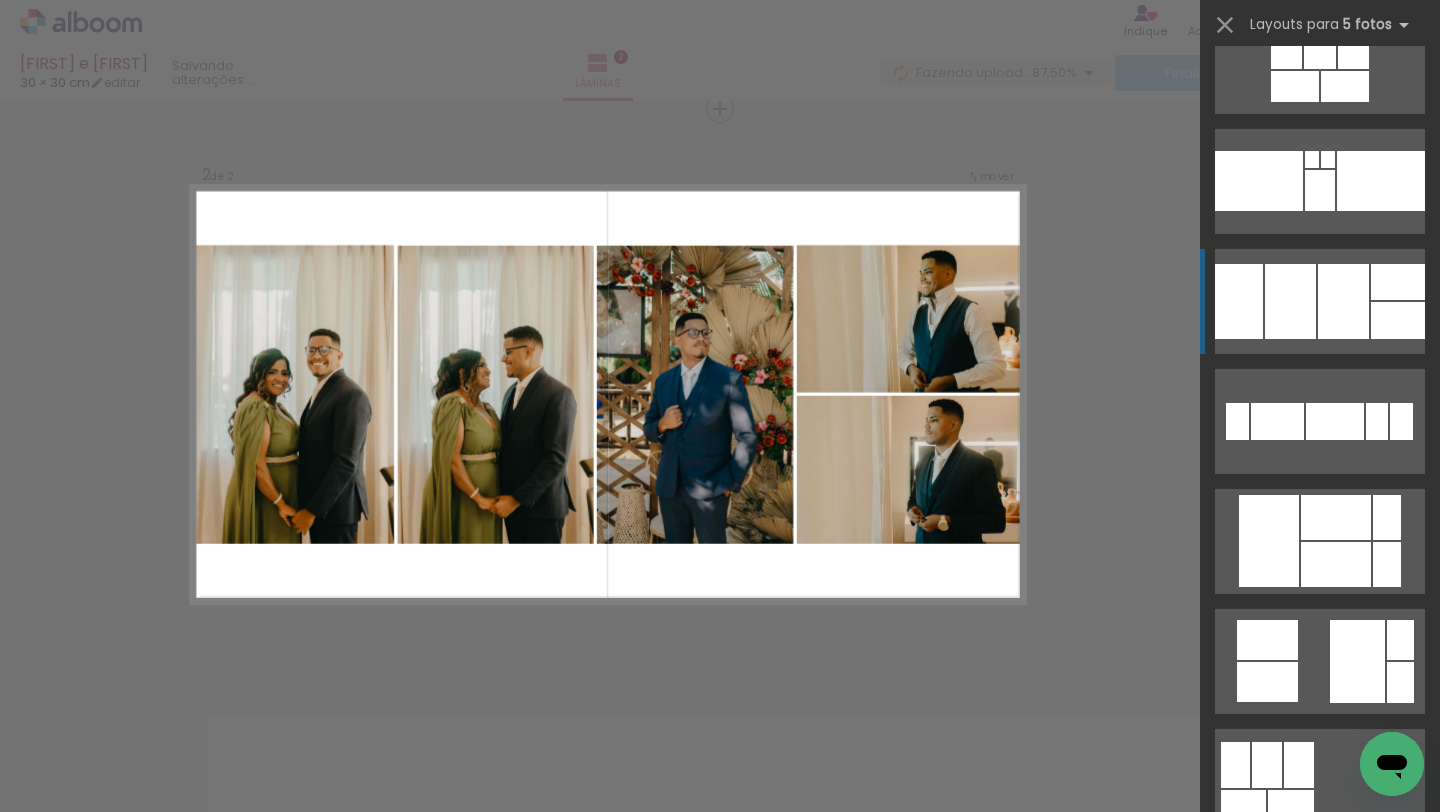 click at bounding box center (1341, -659) 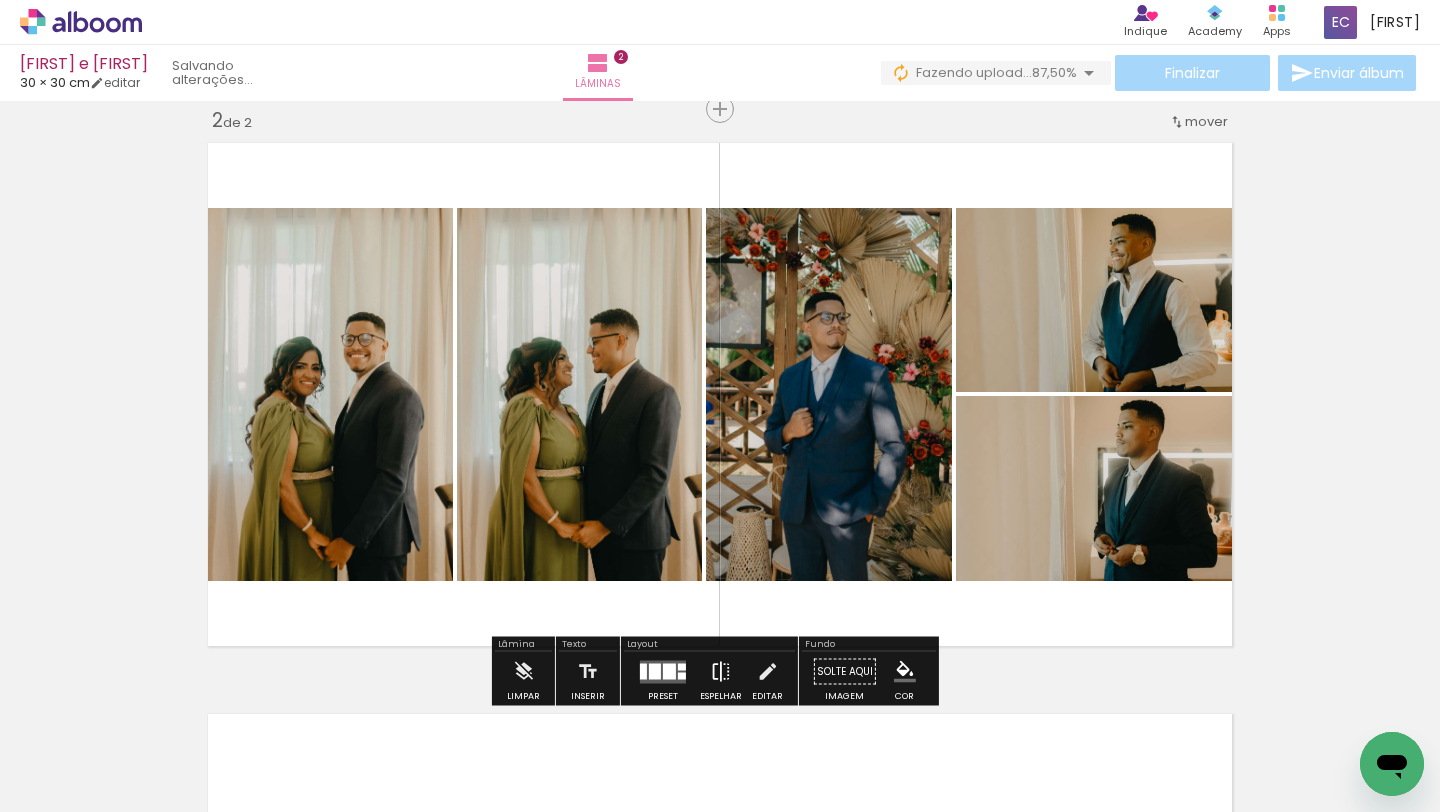click at bounding box center (721, 672) 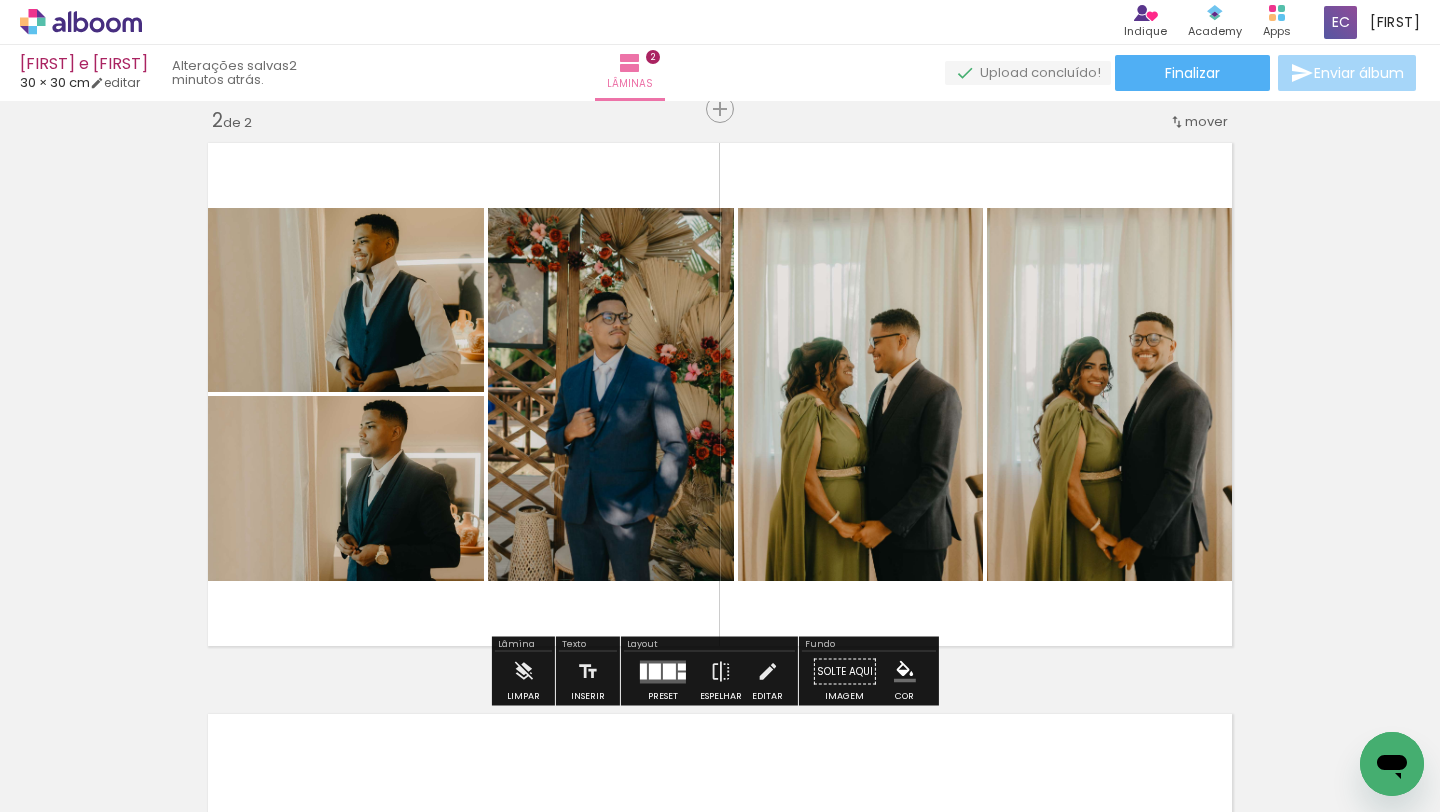 click on "Inserir lâmina 1  de 2  Inserir lâmina 2  de 2" at bounding box center (720, 369) 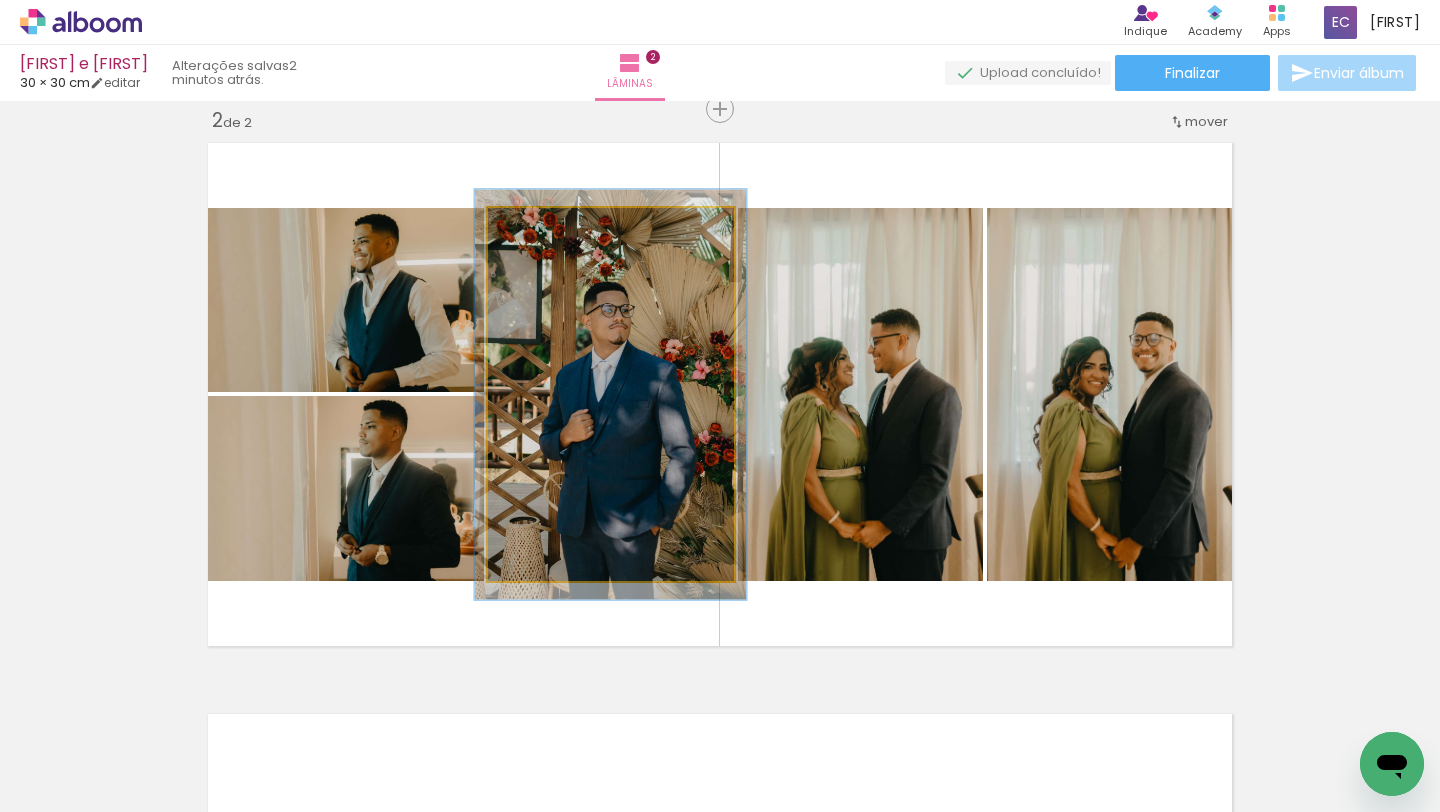 type on "110" 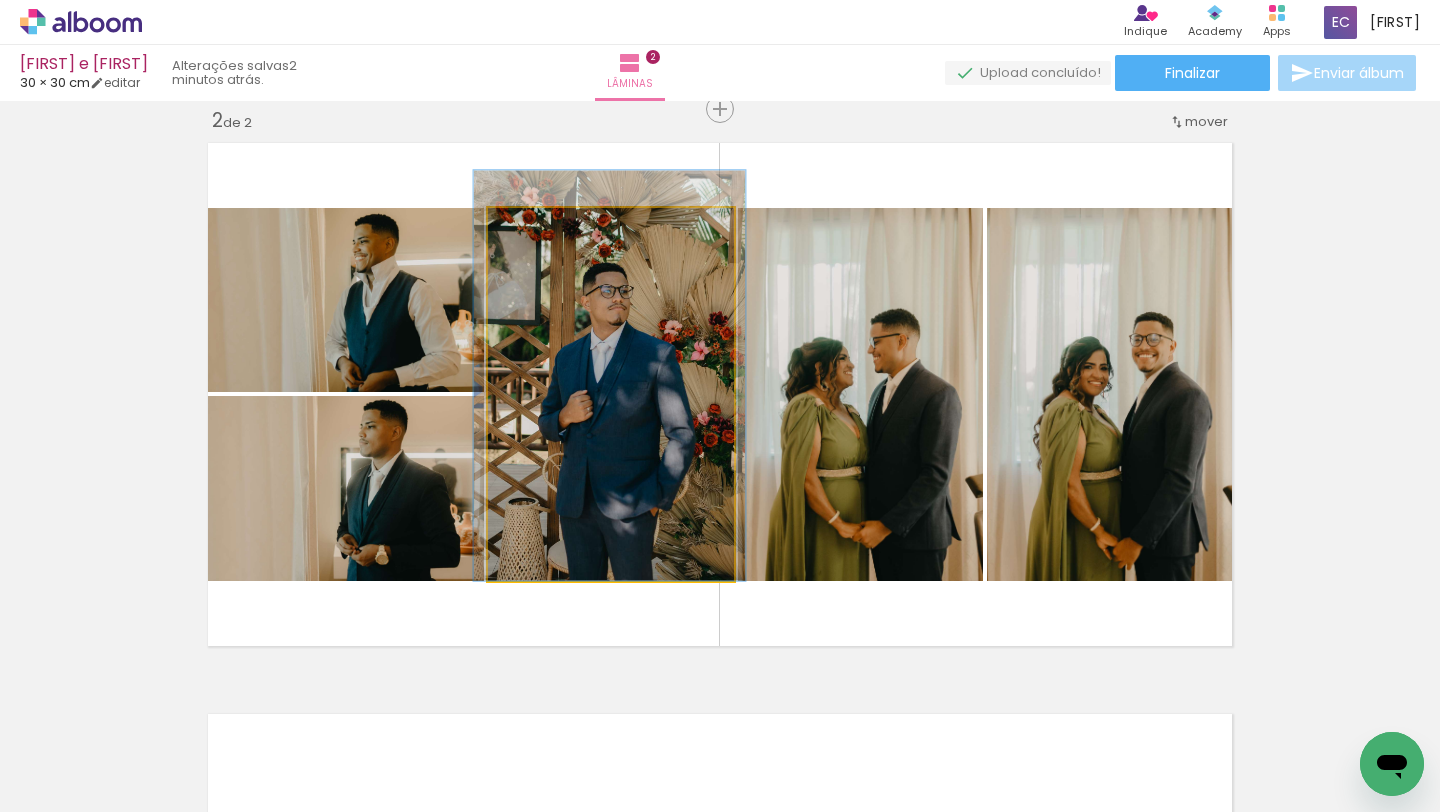 drag, startPoint x: 621, startPoint y: 325, endPoint x: 617, endPoint y: 297, distance: 28.284271 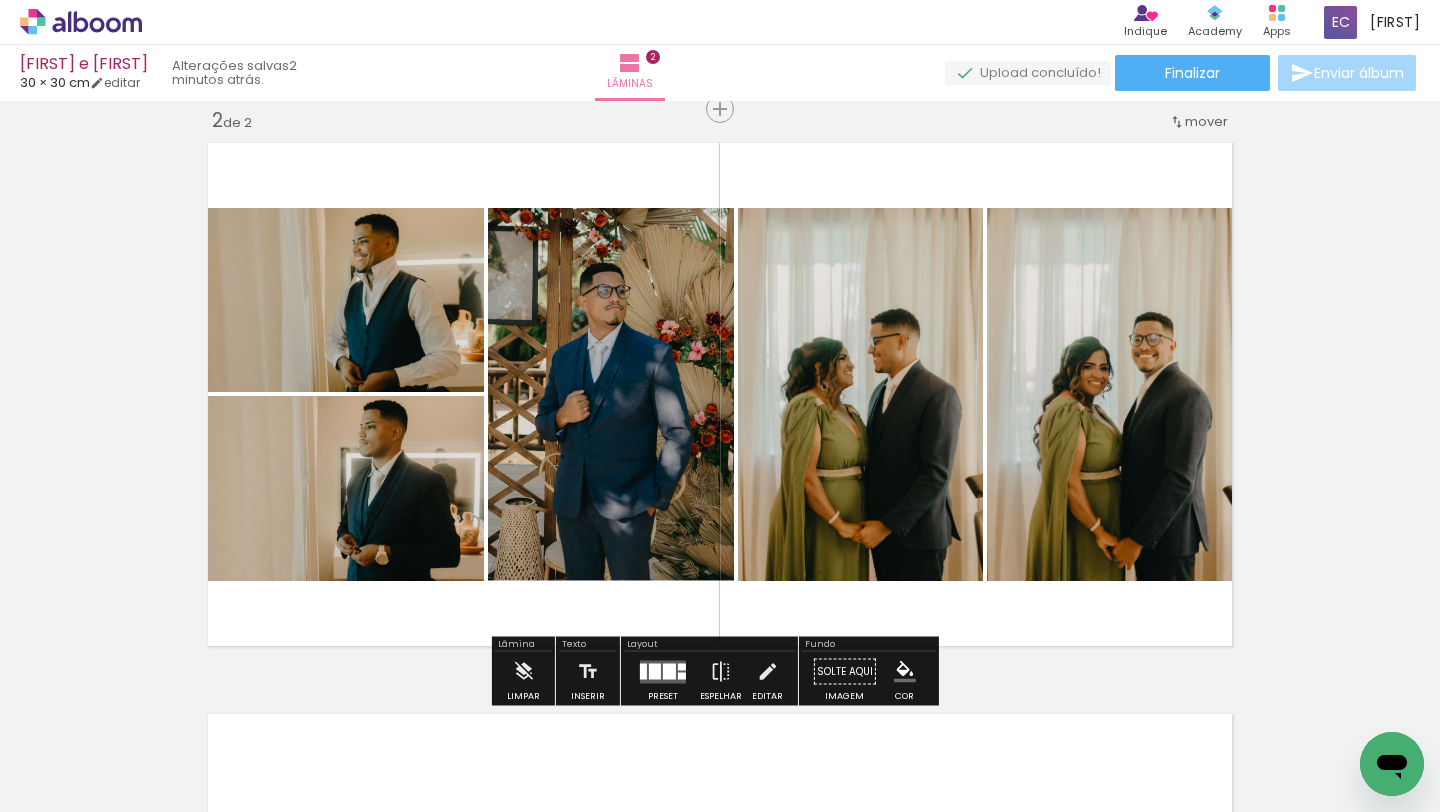 click on "Inserir lâmina 1  de 2  Inserir lâmina 2  de 2" at bounding box center (720, 369) 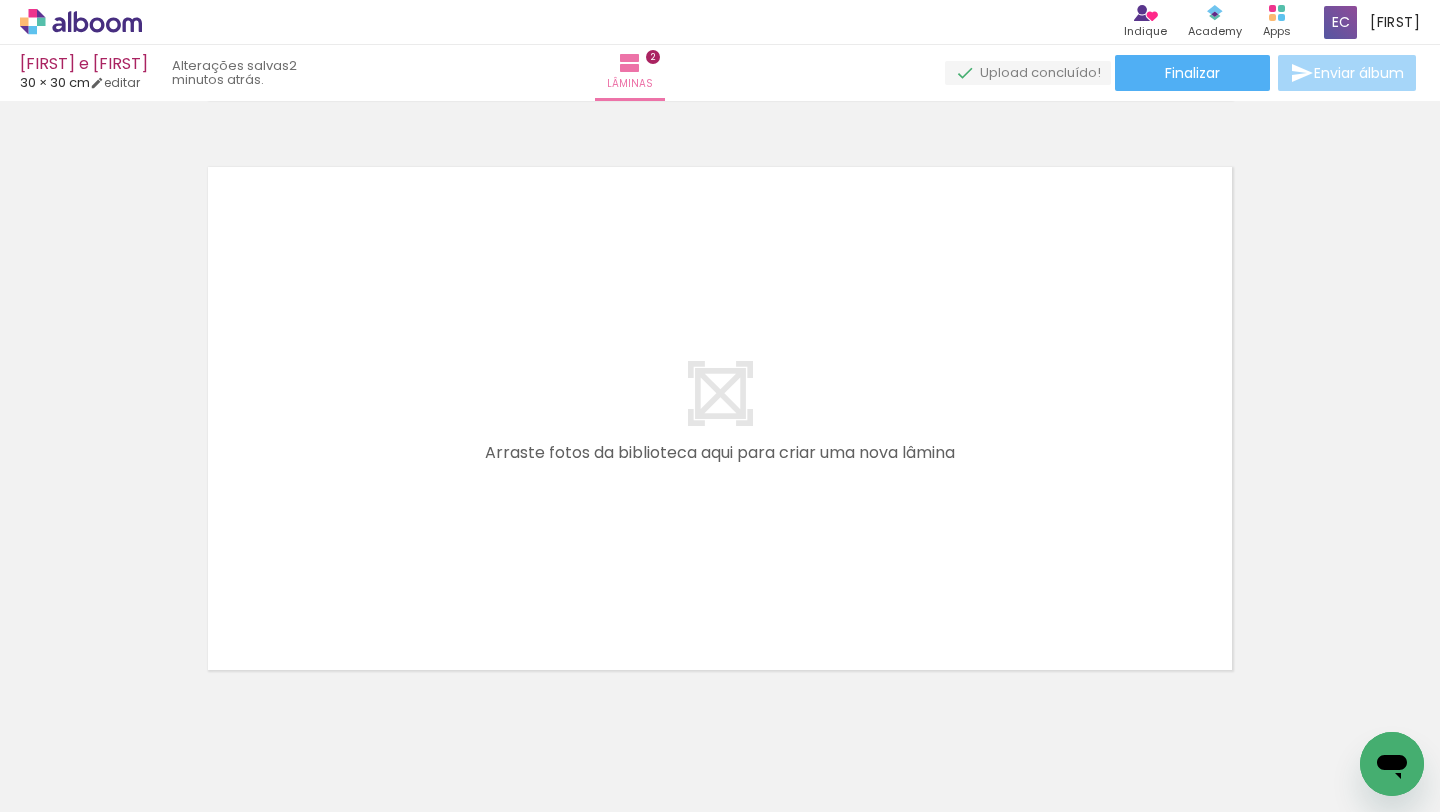 scroll, scrollTop: 1164, scrollLeft: 0, axis: vertical 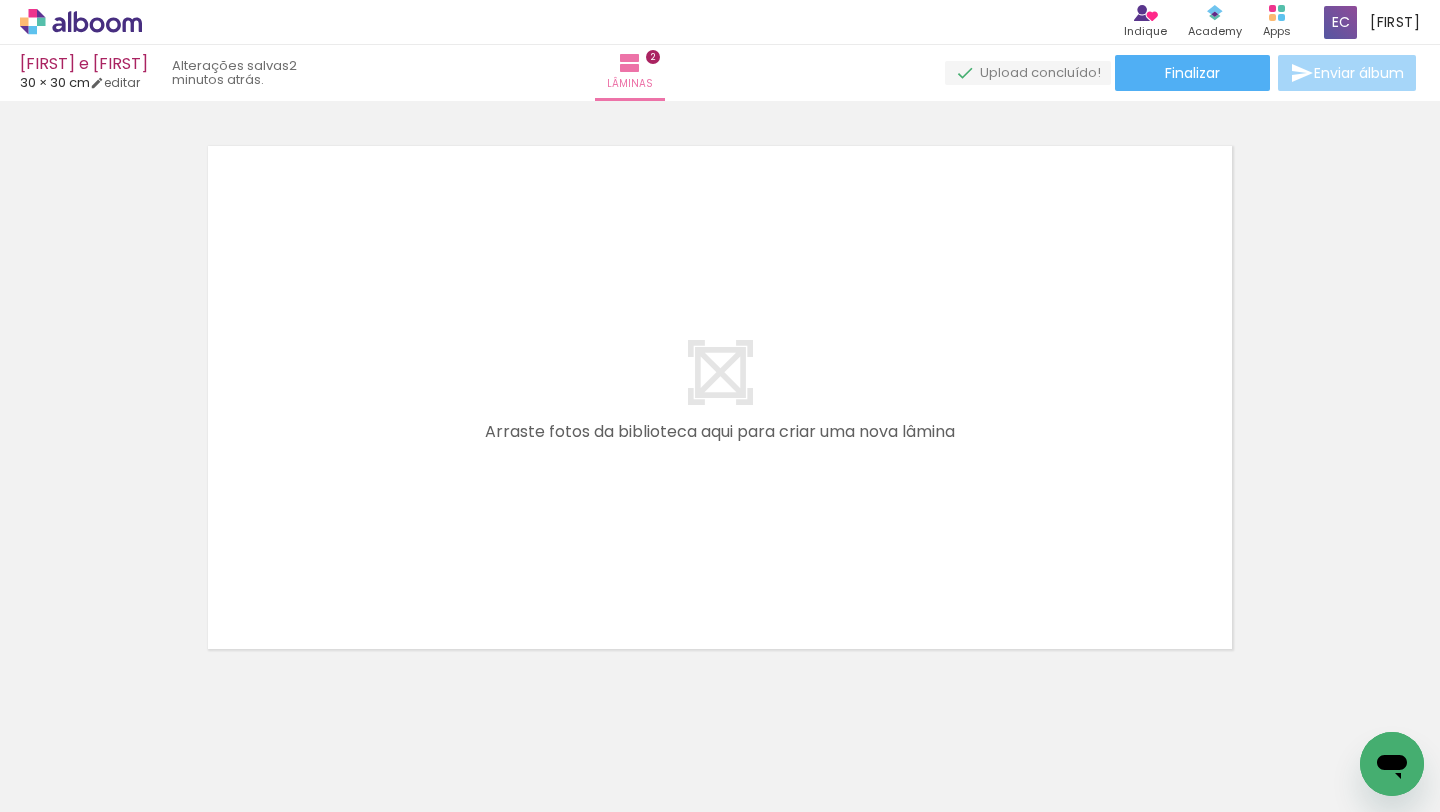 click on "Adicionar
Fotos" at bounding box center (71, 785) 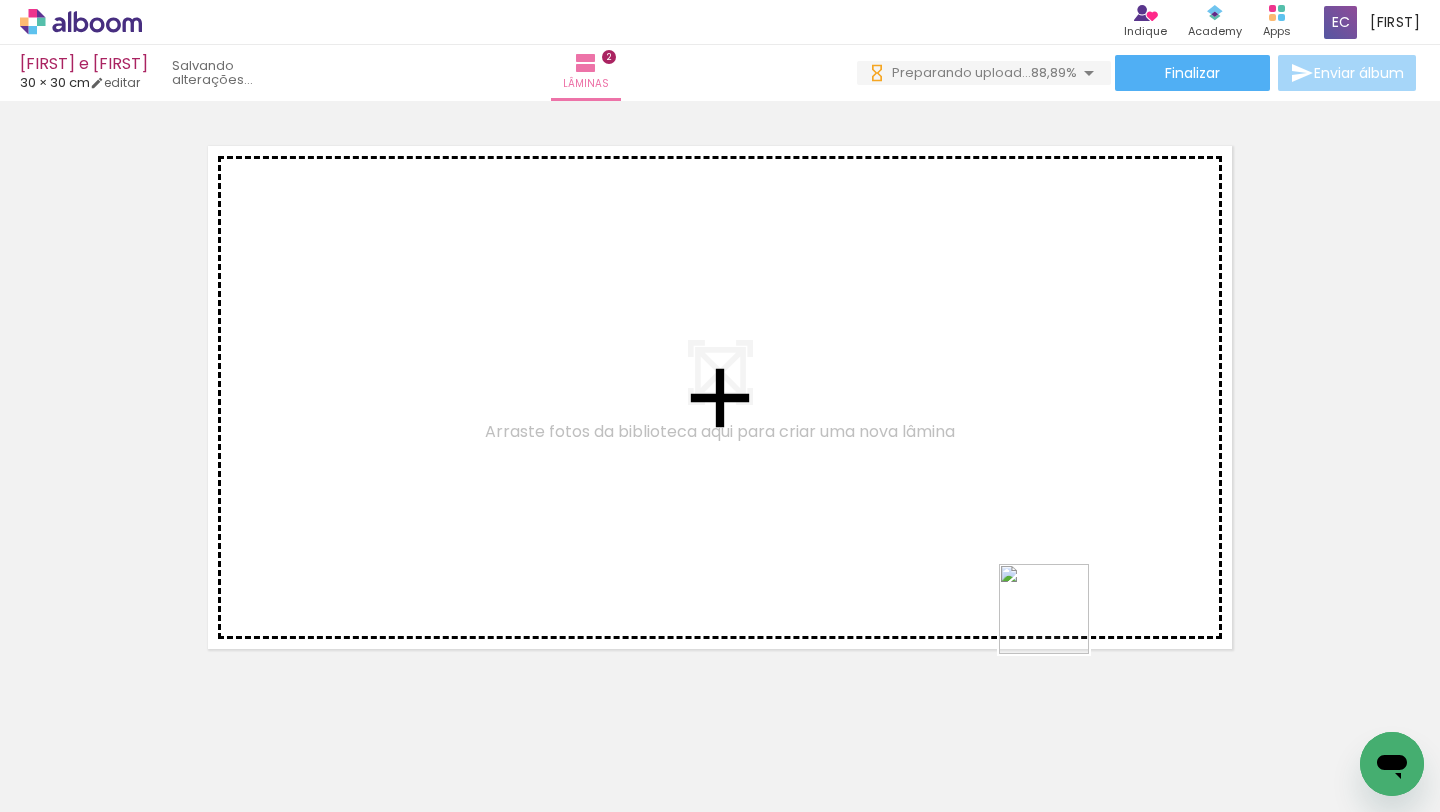 drag, startPoint x: 1079, startPoint y: 750, endPoint x: 1048, endPoint y: 518, distance: 234.06195 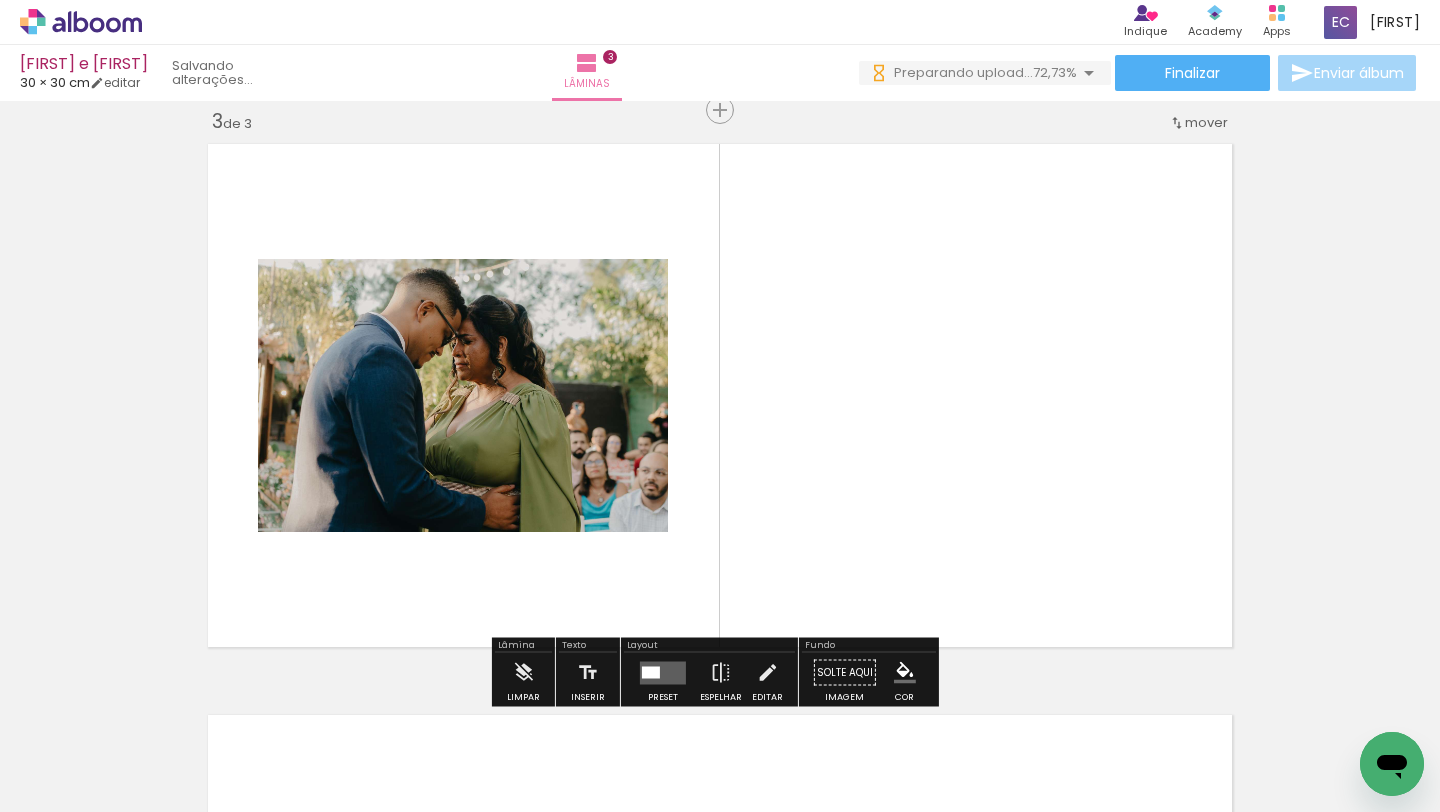 scroll, scrollTop: 1167, scrollLeft: 0, axis: vertical 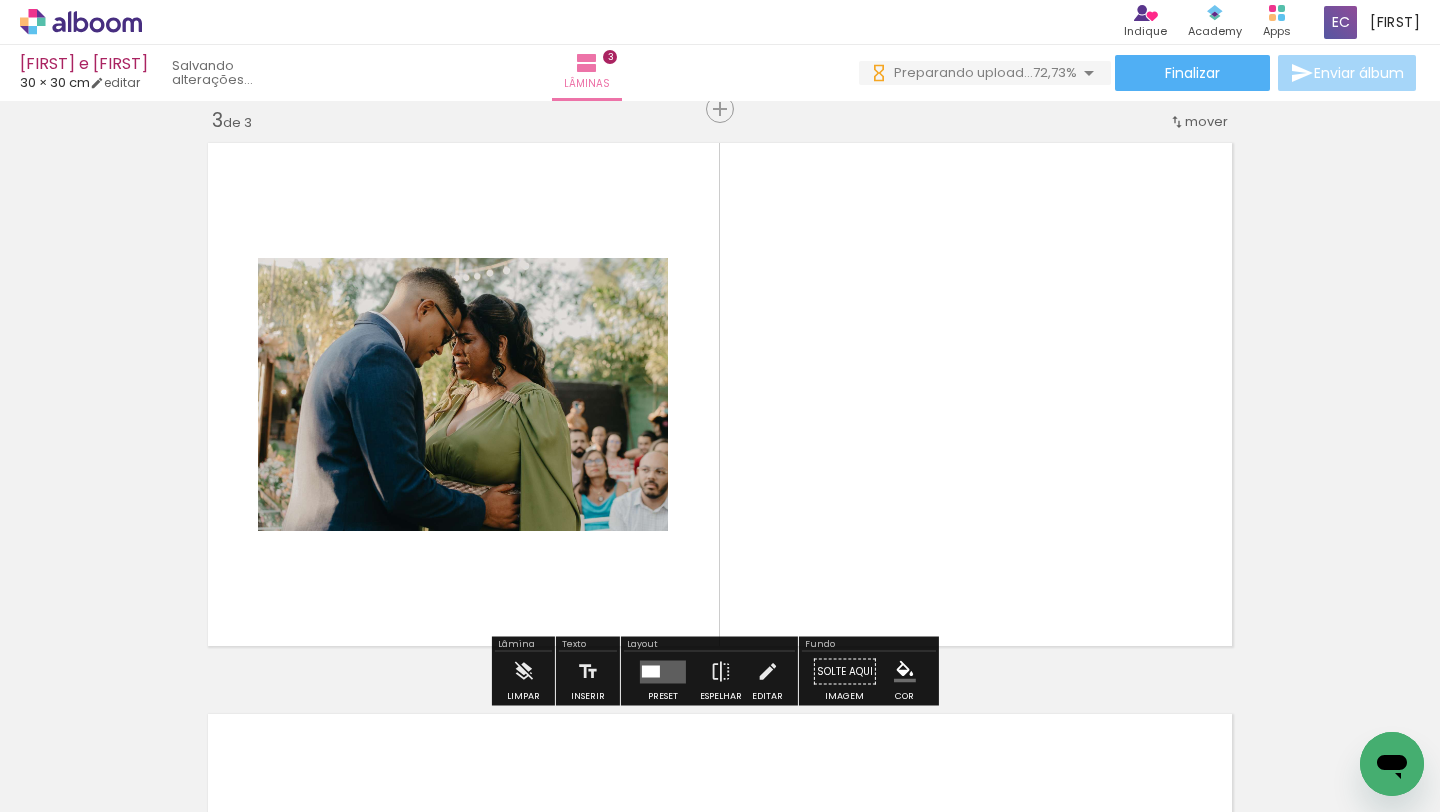 drag, startPoint x: 1222, startPoint y: 760, endPoint x: 1082, endPoint y: 443, distance: 346.5386 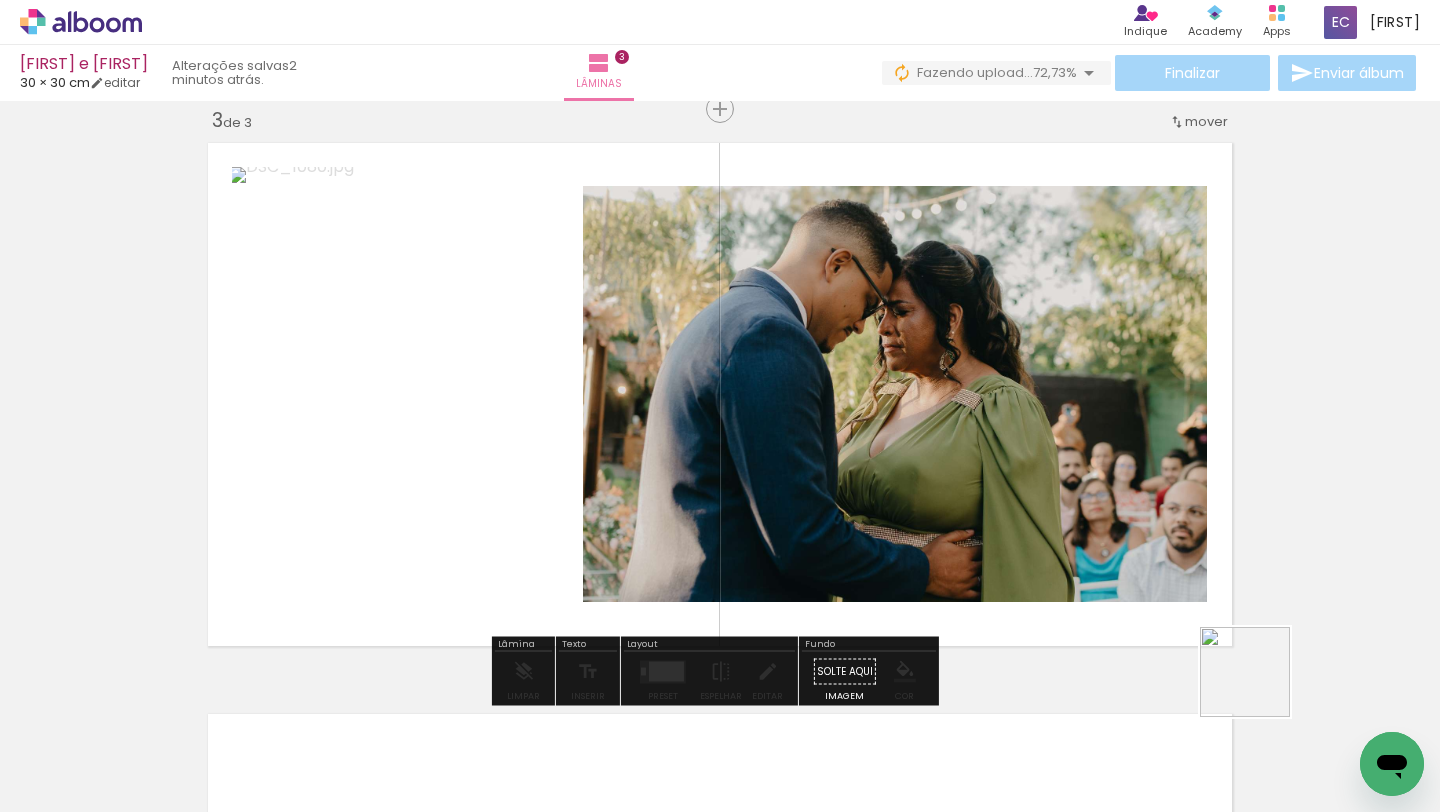 drag, startPoint x: 1319, startPoint y: 749, endPoint x: 1103, endPoint y: 483, distance: 342.65436 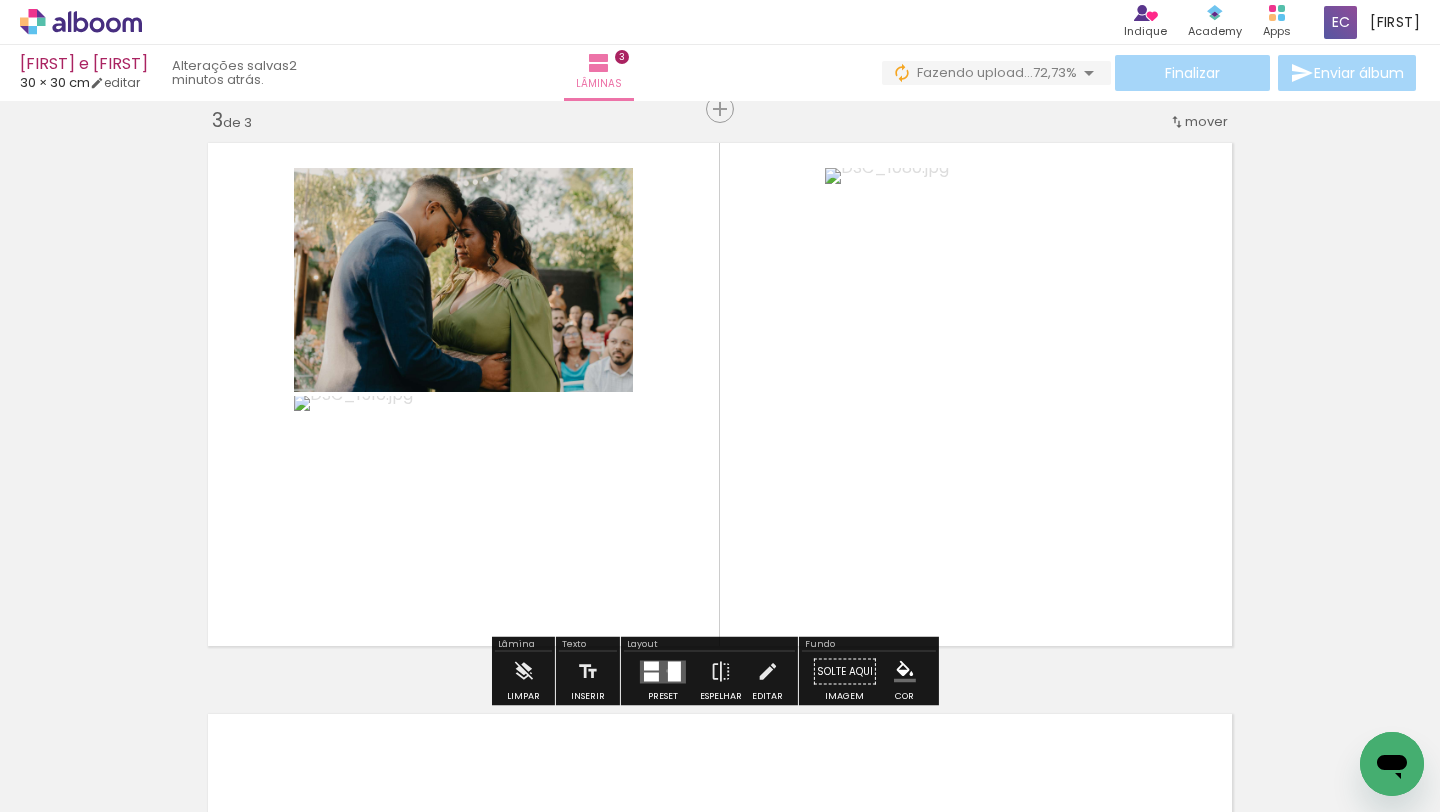 click at bounding box center (674, 671) 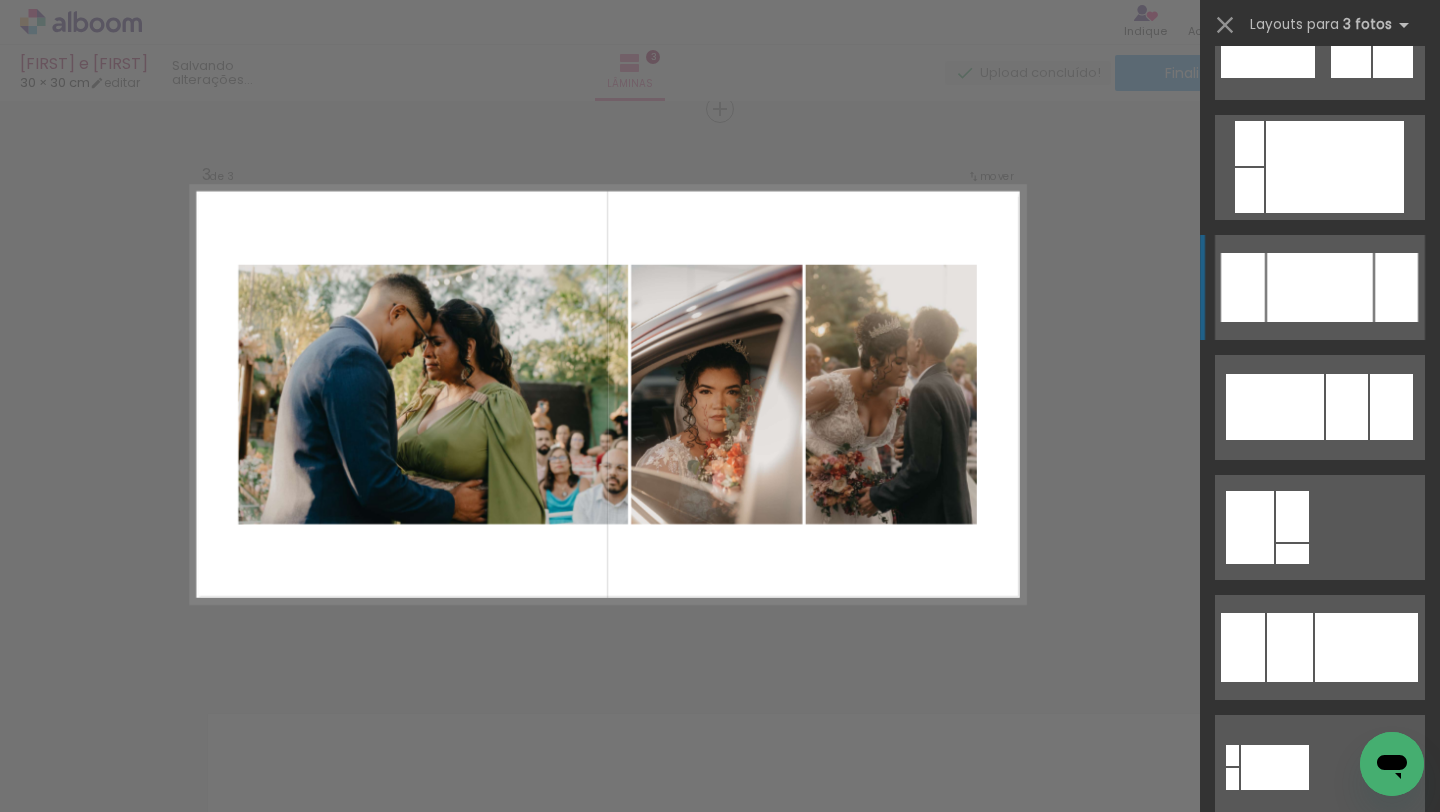 scroll, scrollTop: 7027, scrollLeft: 0, axis: vertical 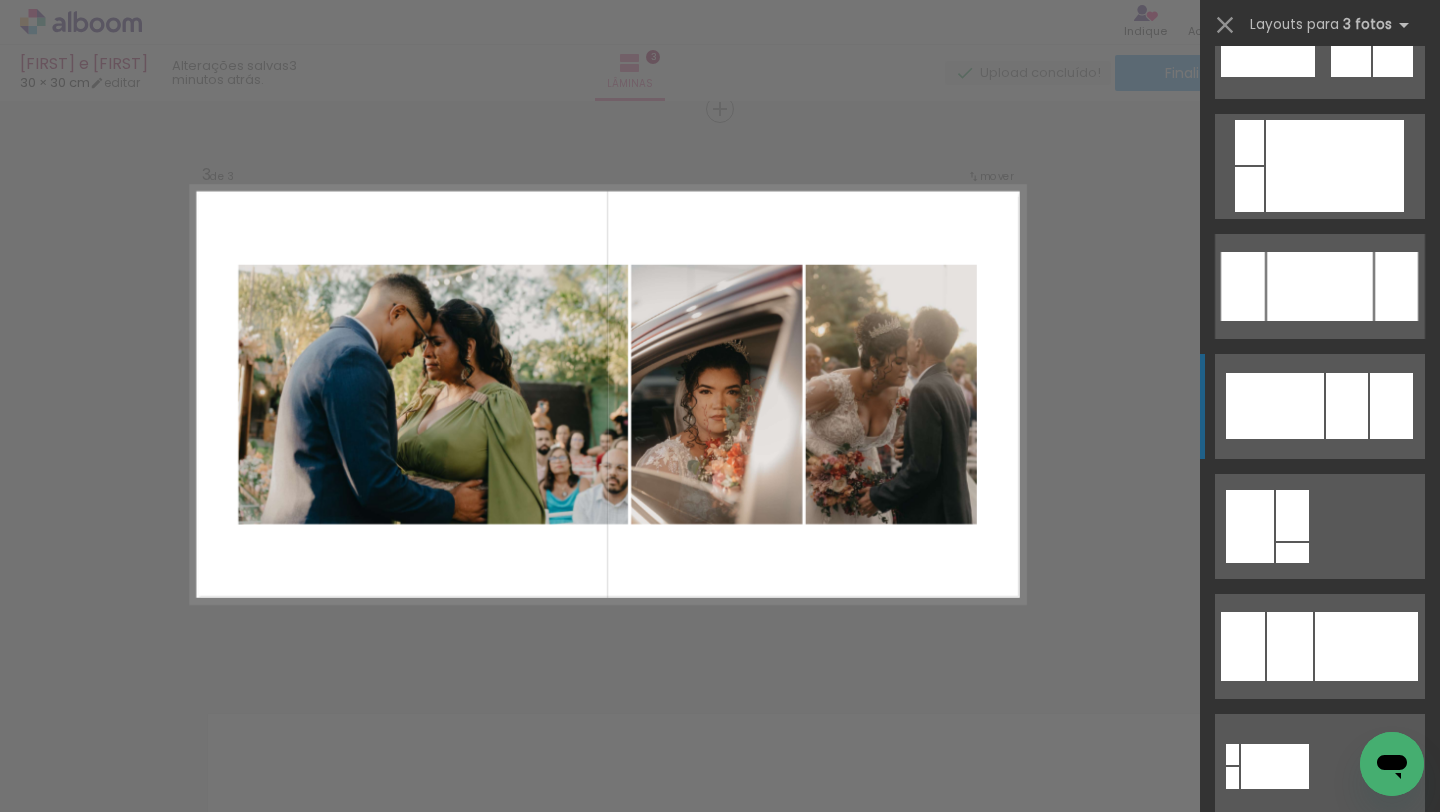 click at bounding box center (1275, 406) 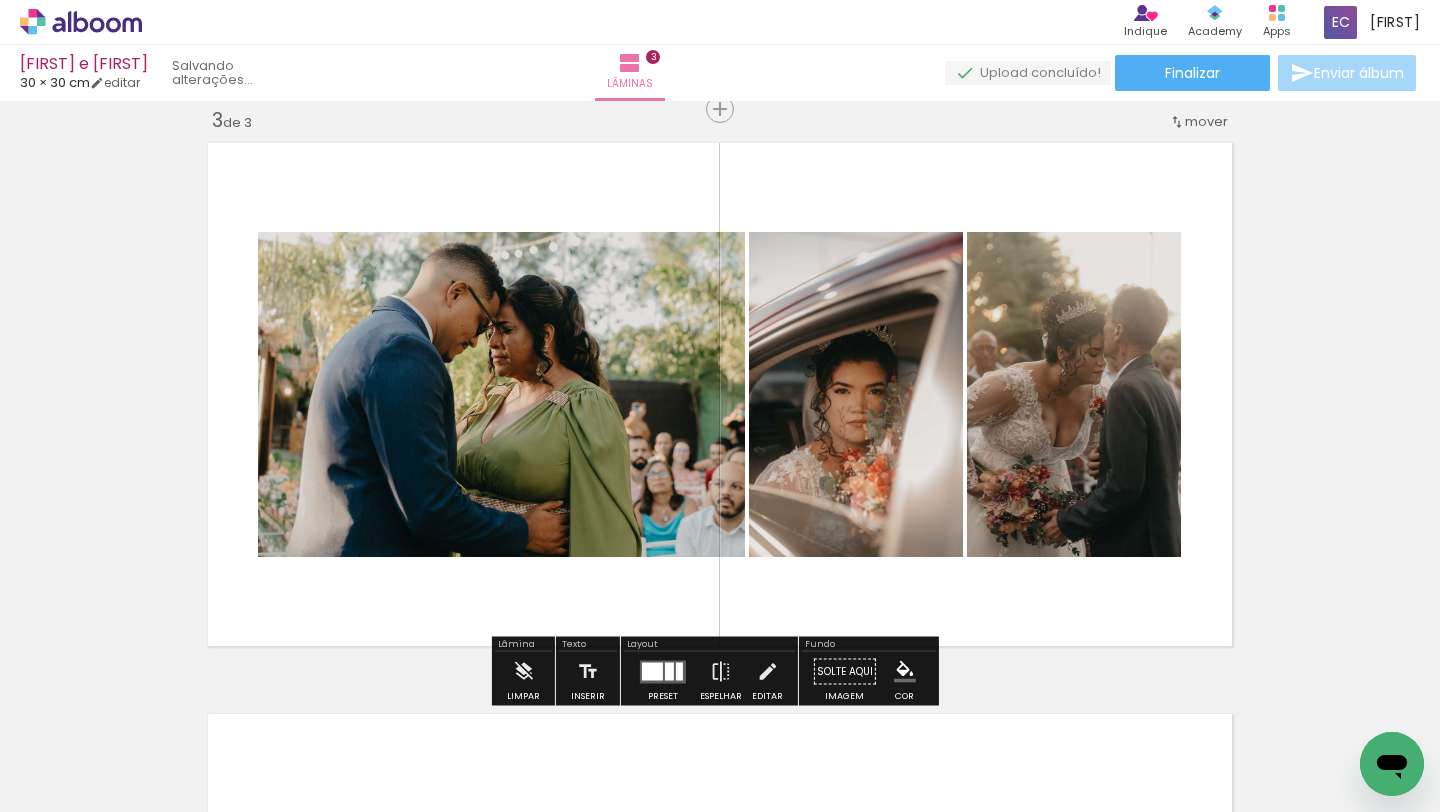 click on "Inserir lâmina 1  de 3  Inserir lâmina 2  de 3  Inserir lâmina 3  de 3" at bounding box center (720, 83) 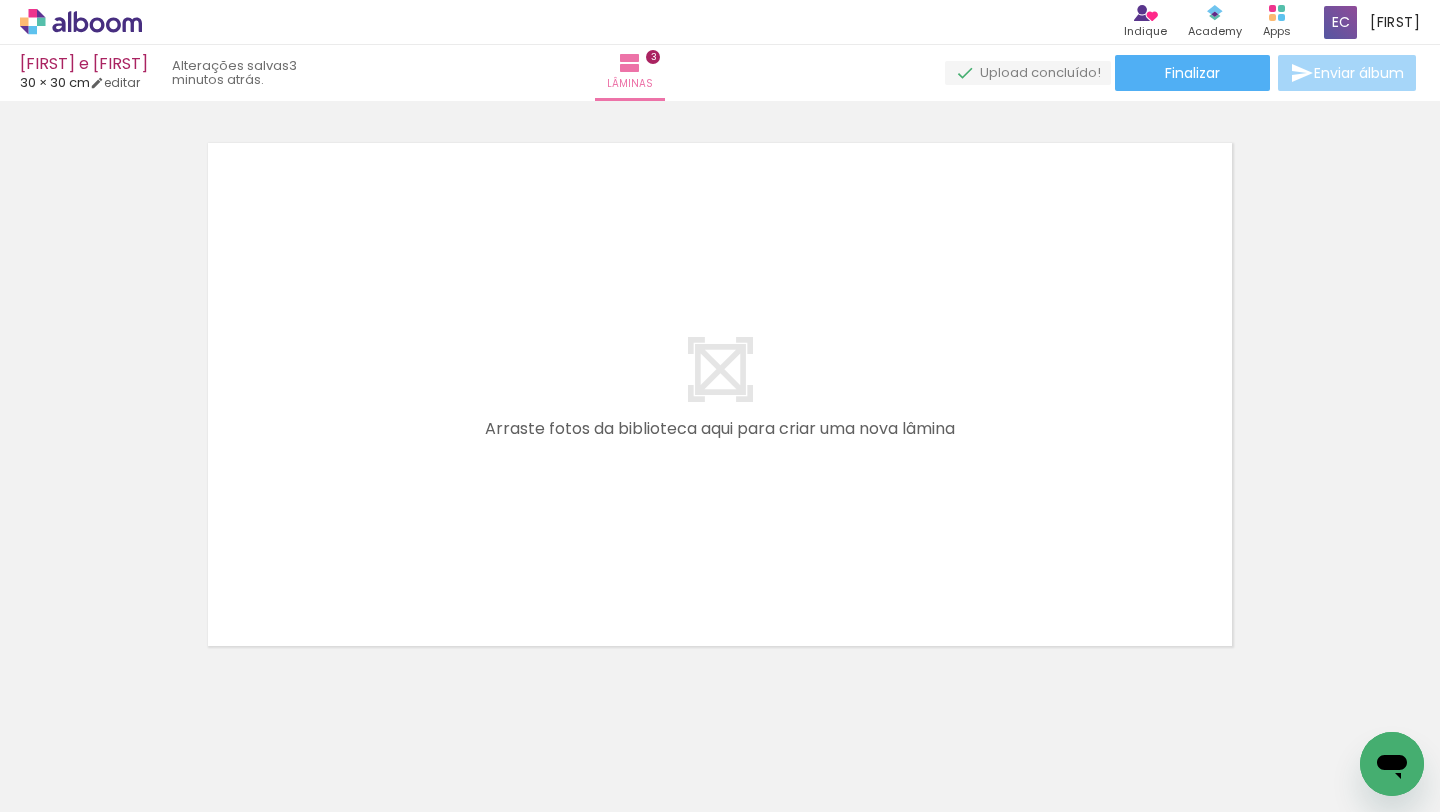 scroll, scrollTop: 1747, scrollLeft: 0, axis: vertical 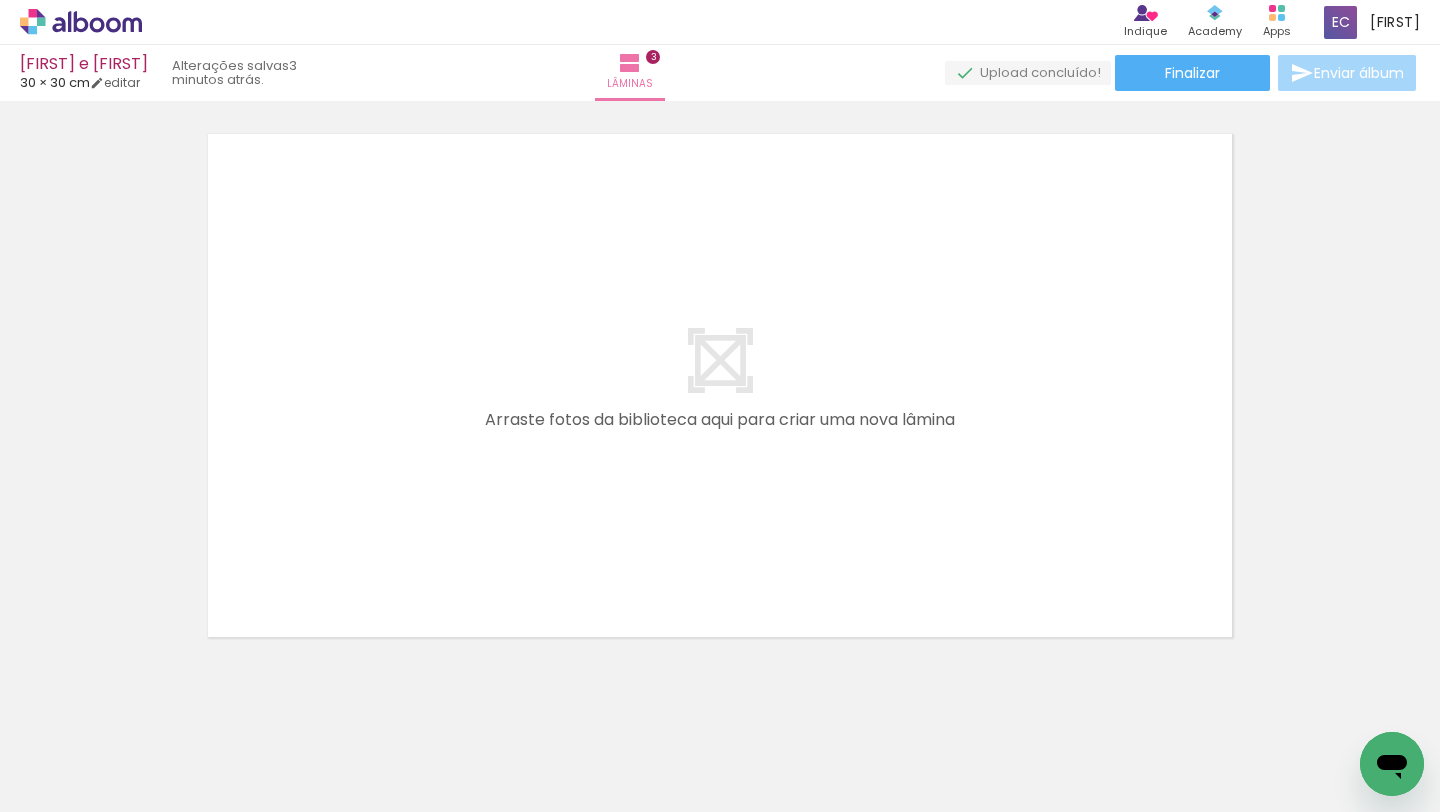 click on "Adicionar
Fotos" at bounding box center (71, 785) 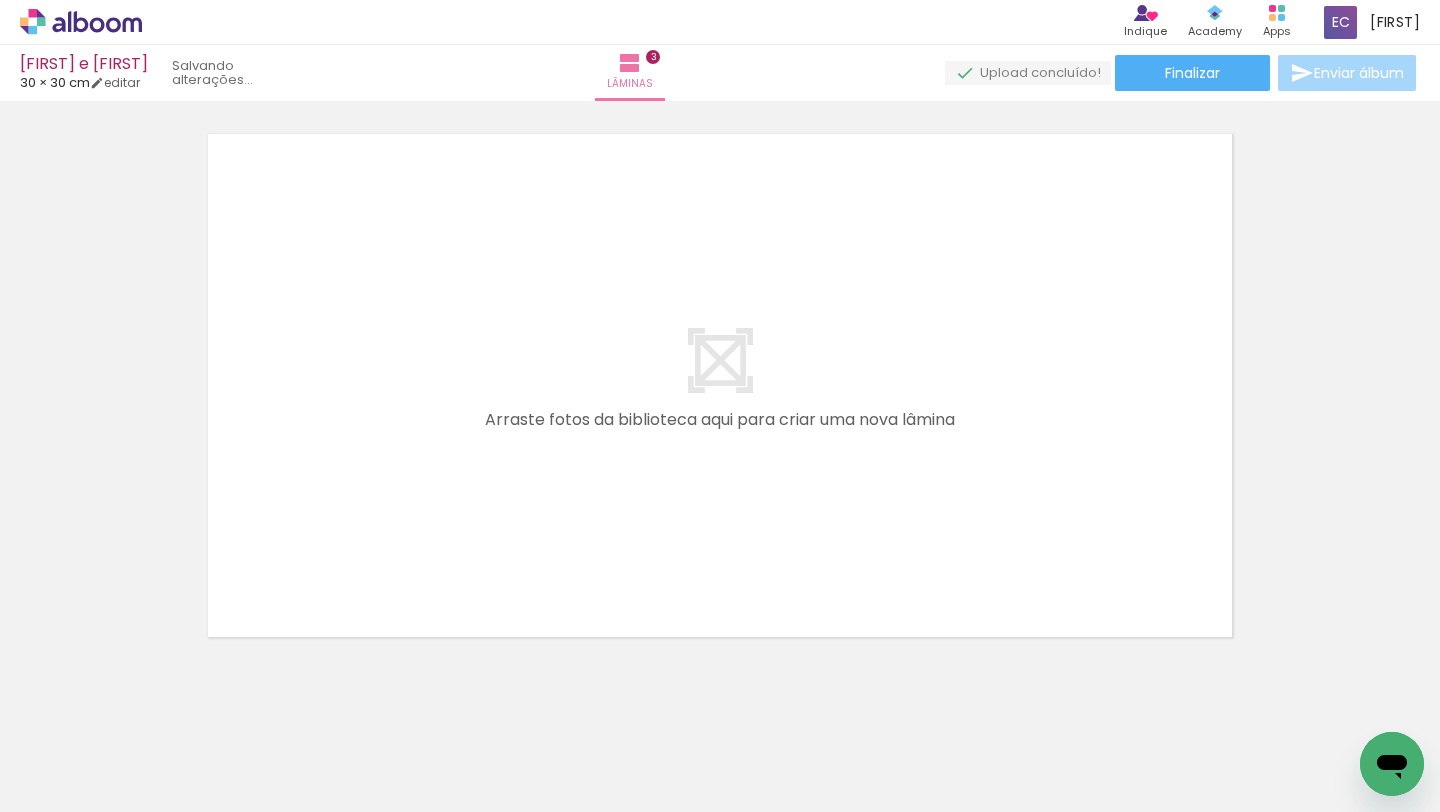 scroll, scrollTop: 0, scrollLeft: 410, axis: horizontal 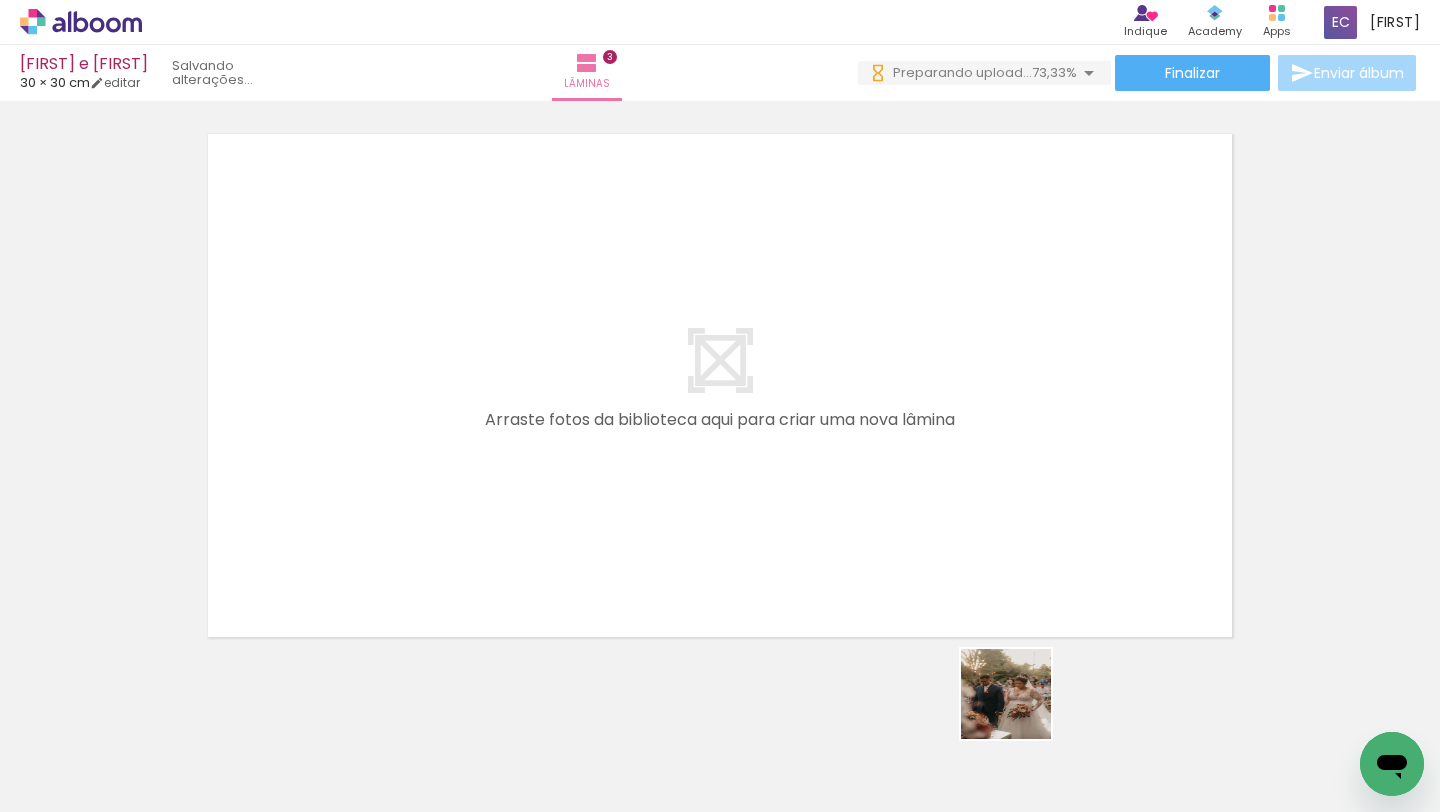drag, startPoint x: 1021, startPoint y: 755, endPoint x: 1021, endPoint y: 519, distance: 236 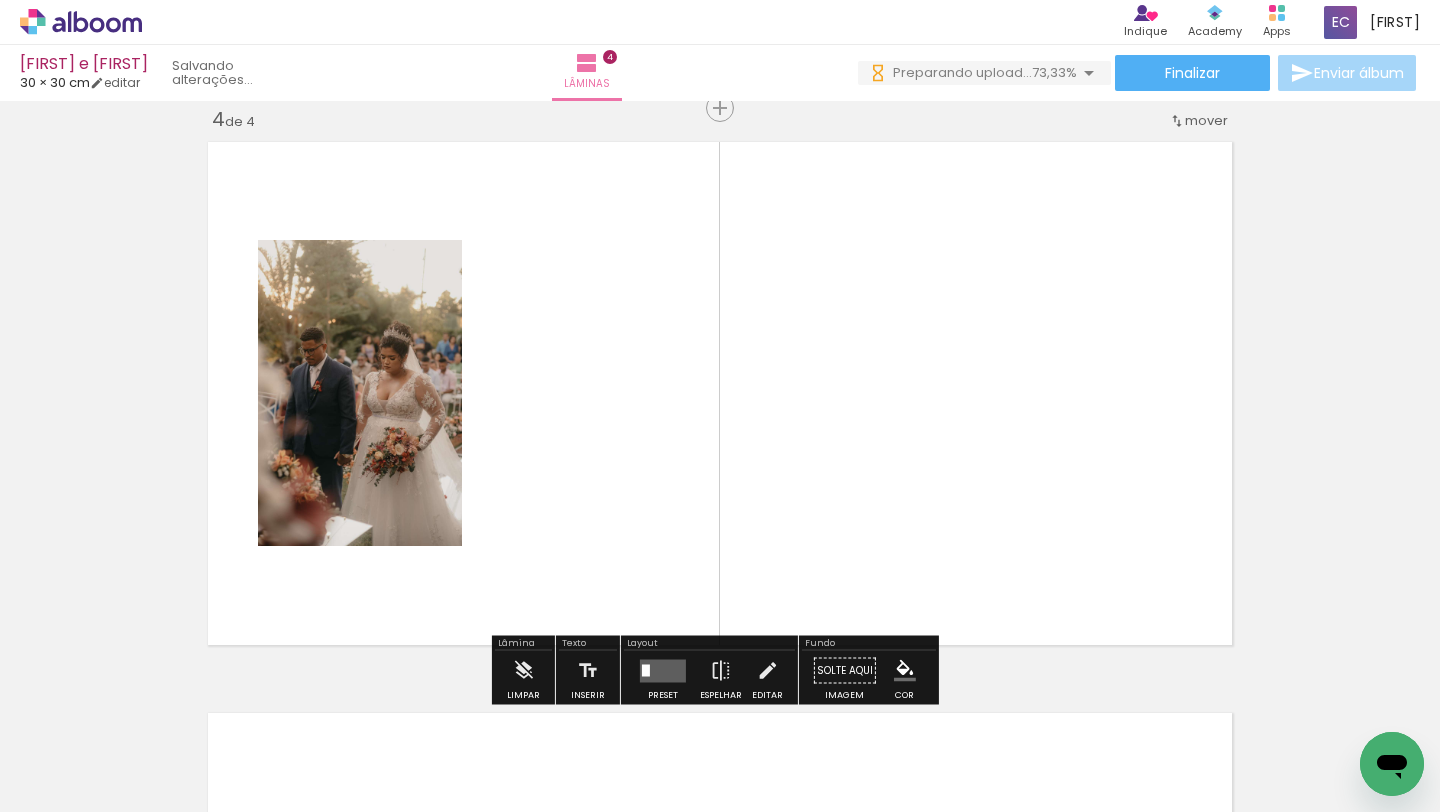 scroll, scrollTop: 1738, scrollLeft: 0, axis: vertical 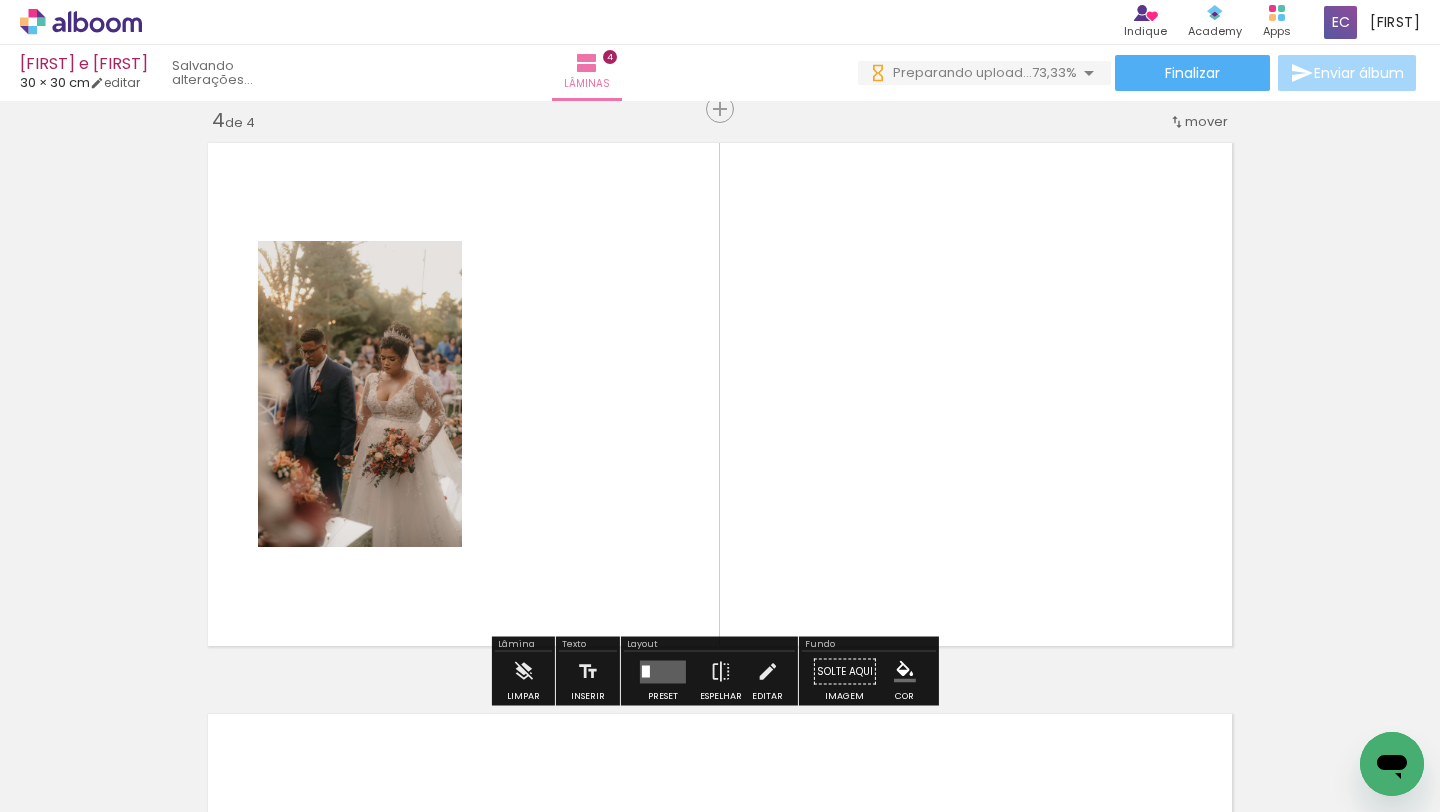 click at bounding box center [720, 406] 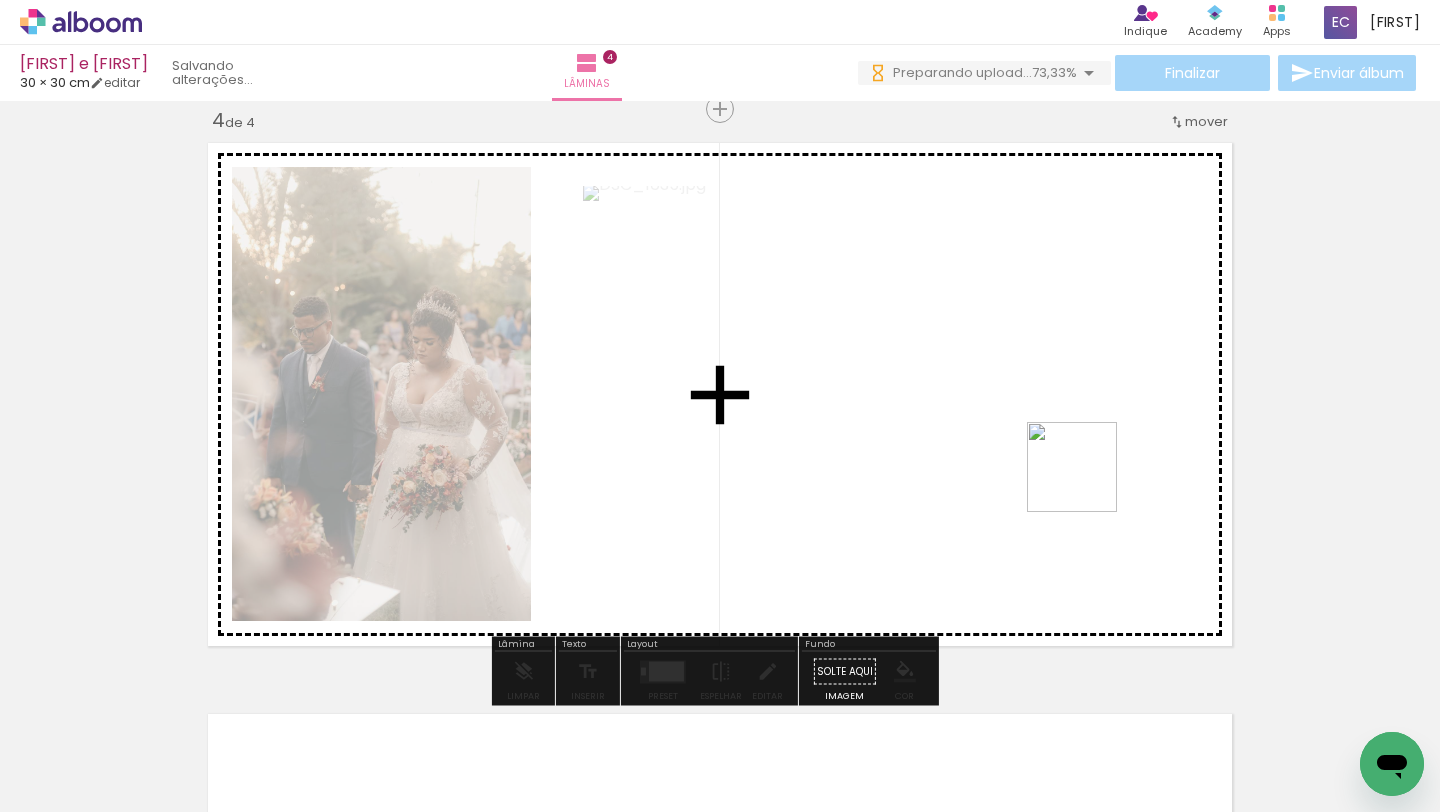 drag, startPoint x: 1235, startPoint y: 727, endPoint x: 1084, endPoint y: 473, distance: 295.4945 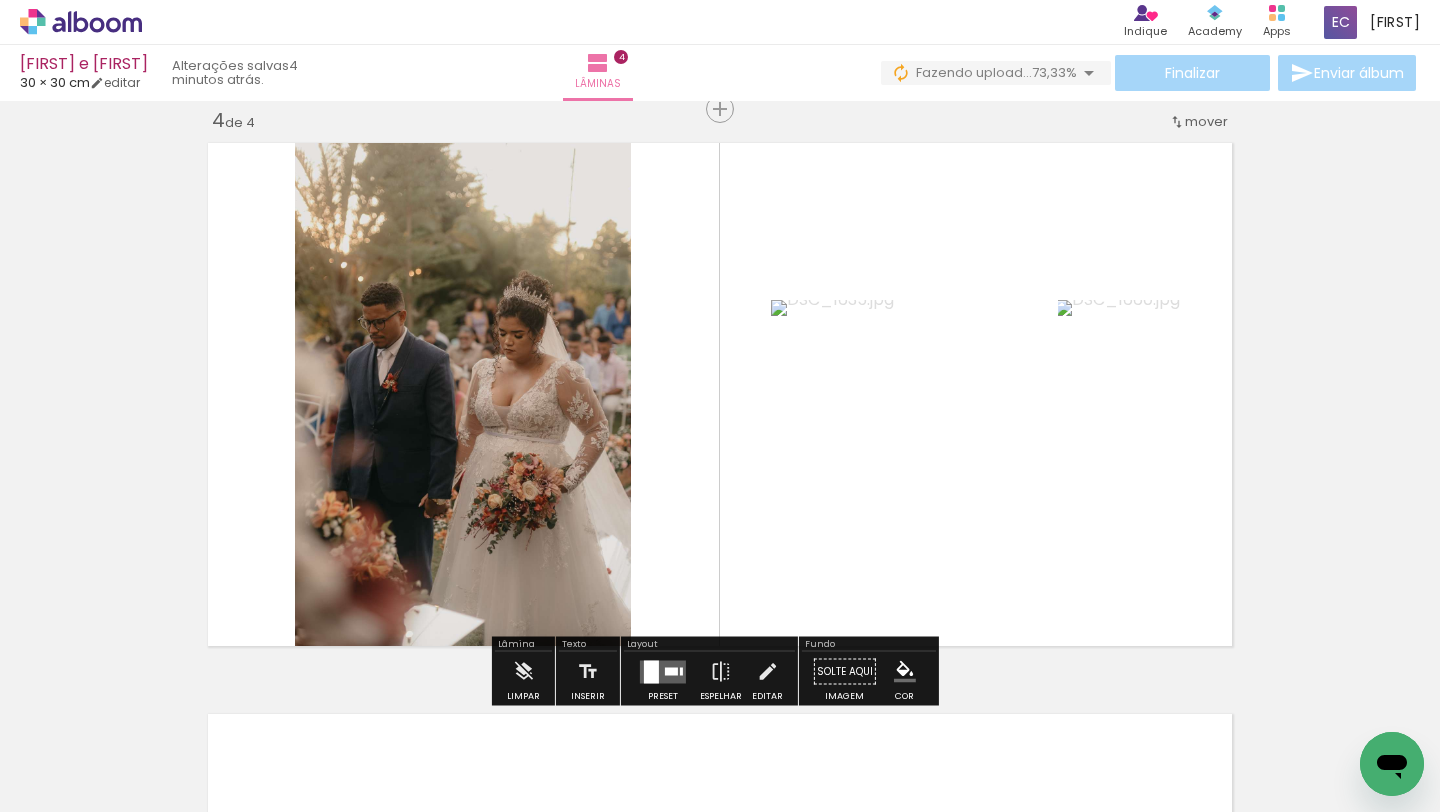 drag, startPoint x: 1324, startPoint y: 731, endPoint x: 1128, endPoint y: 551, distance: 266.11276 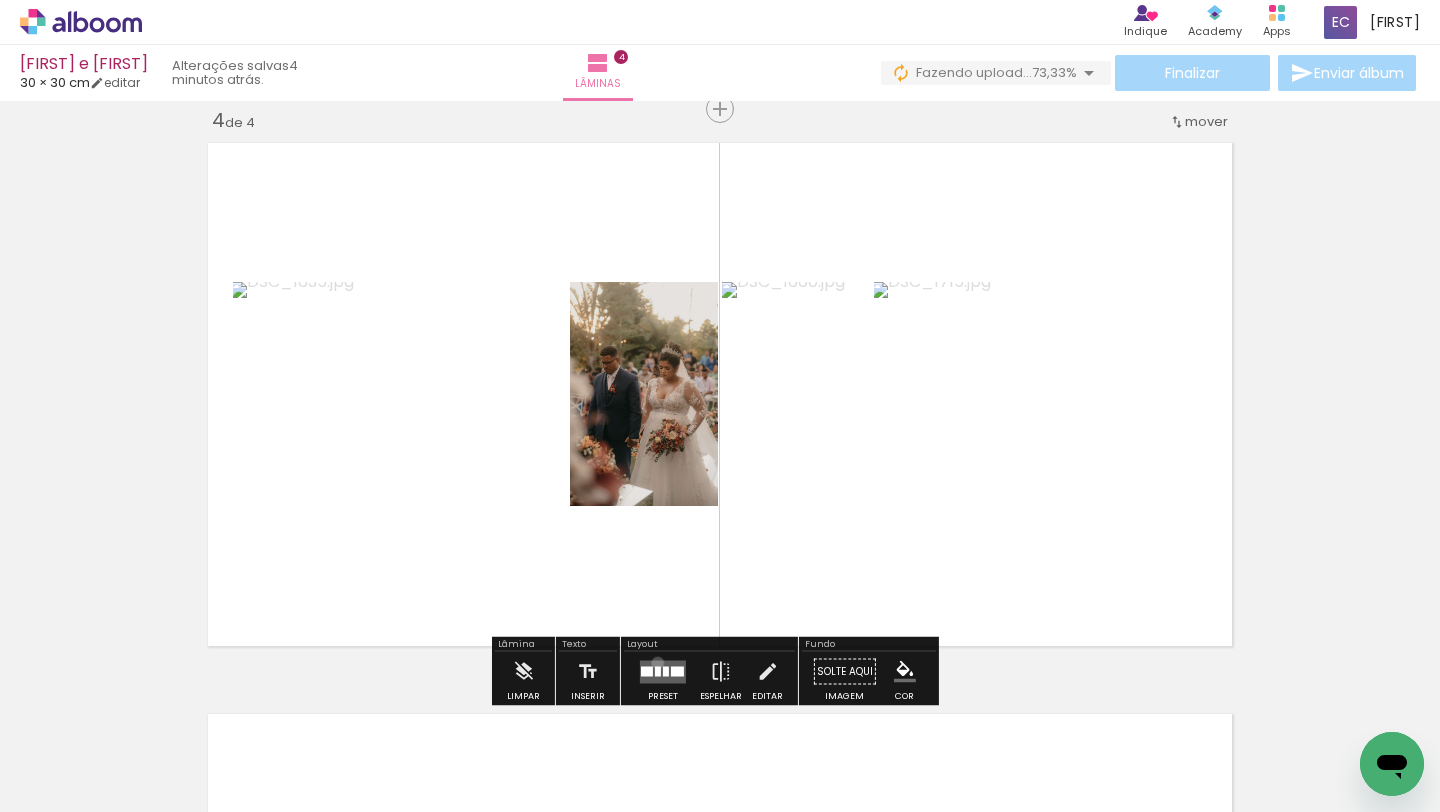 click at bounding box center (663, 671) 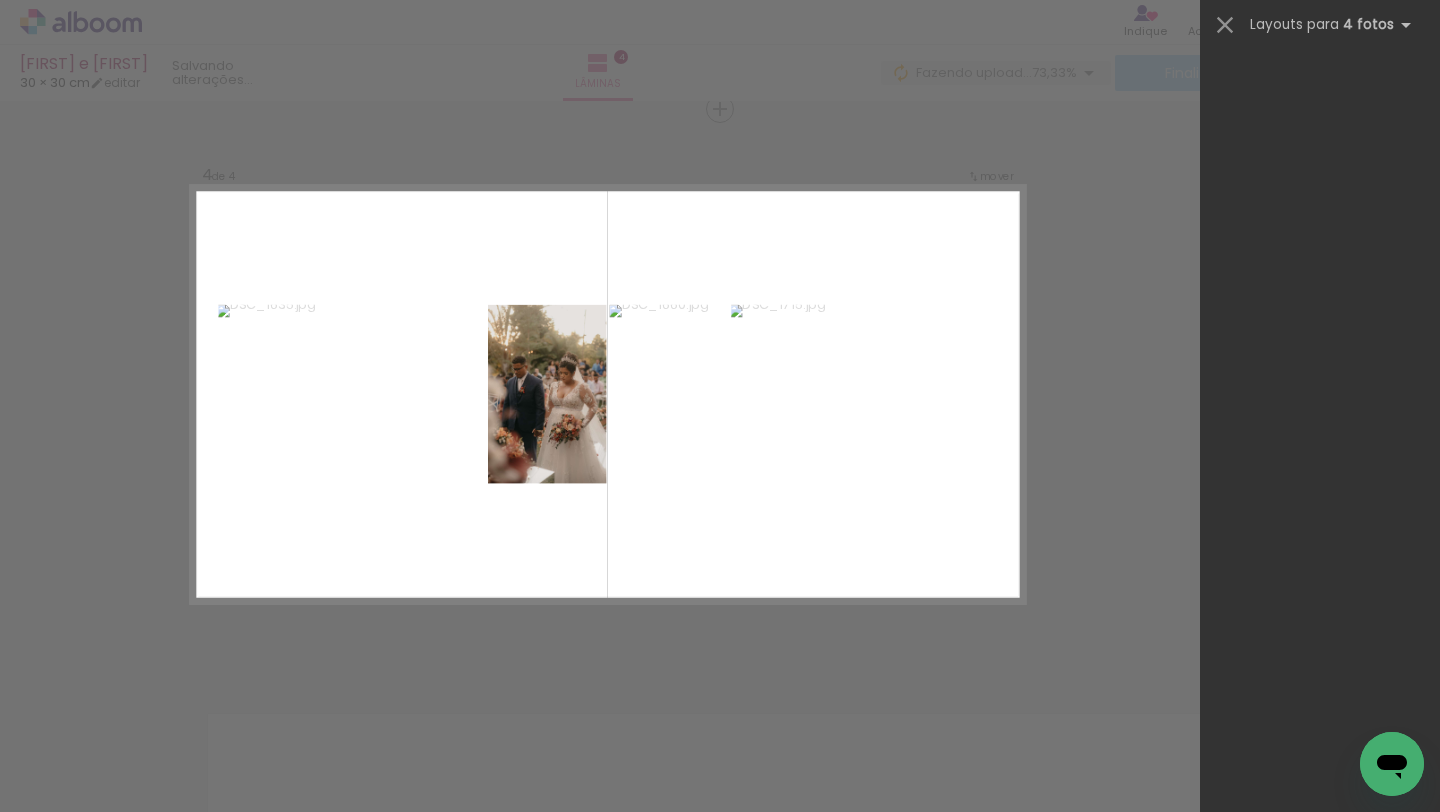 scroll, scrollTop: 0, scrollLeft: 0, axis: both 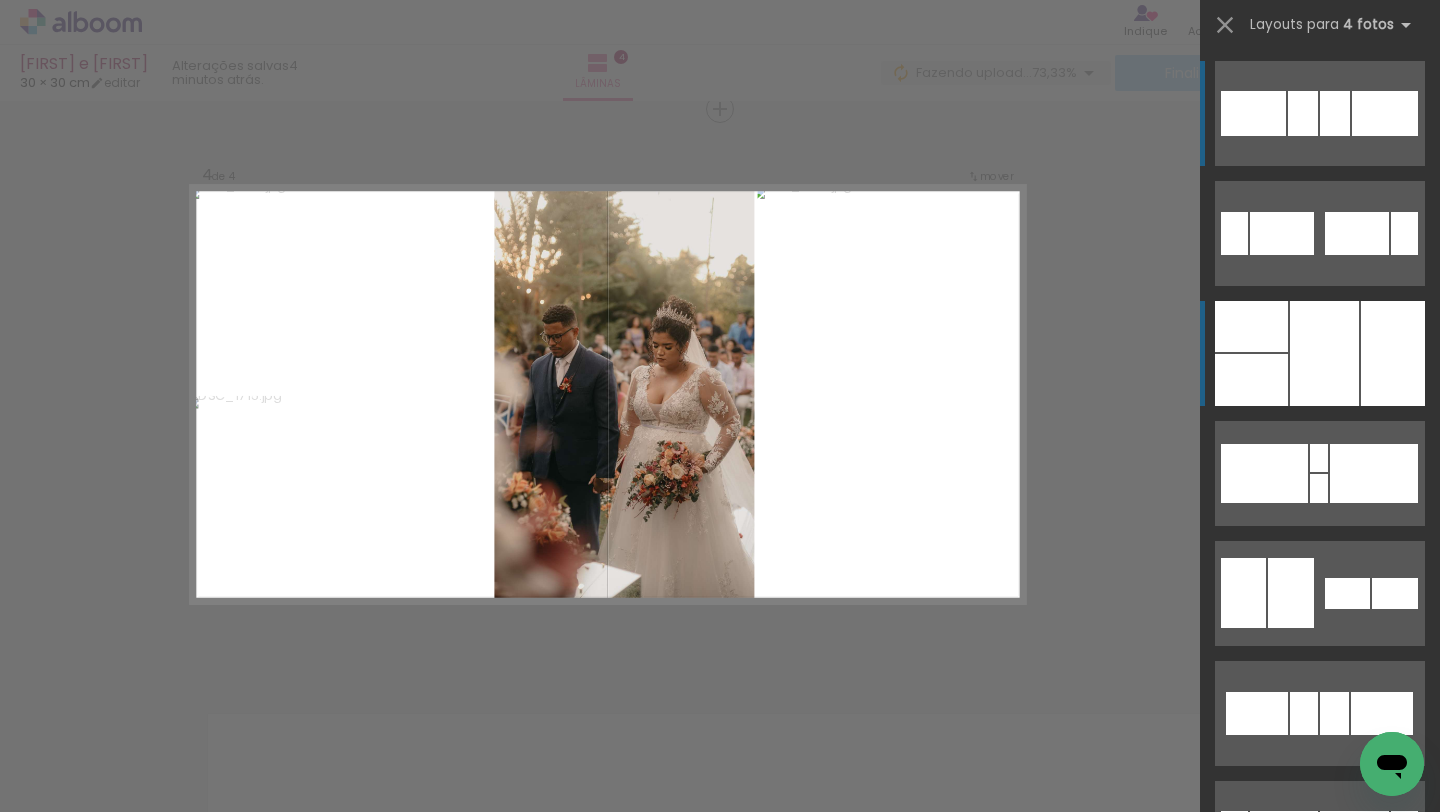 click at bounding box center (1251, 380) 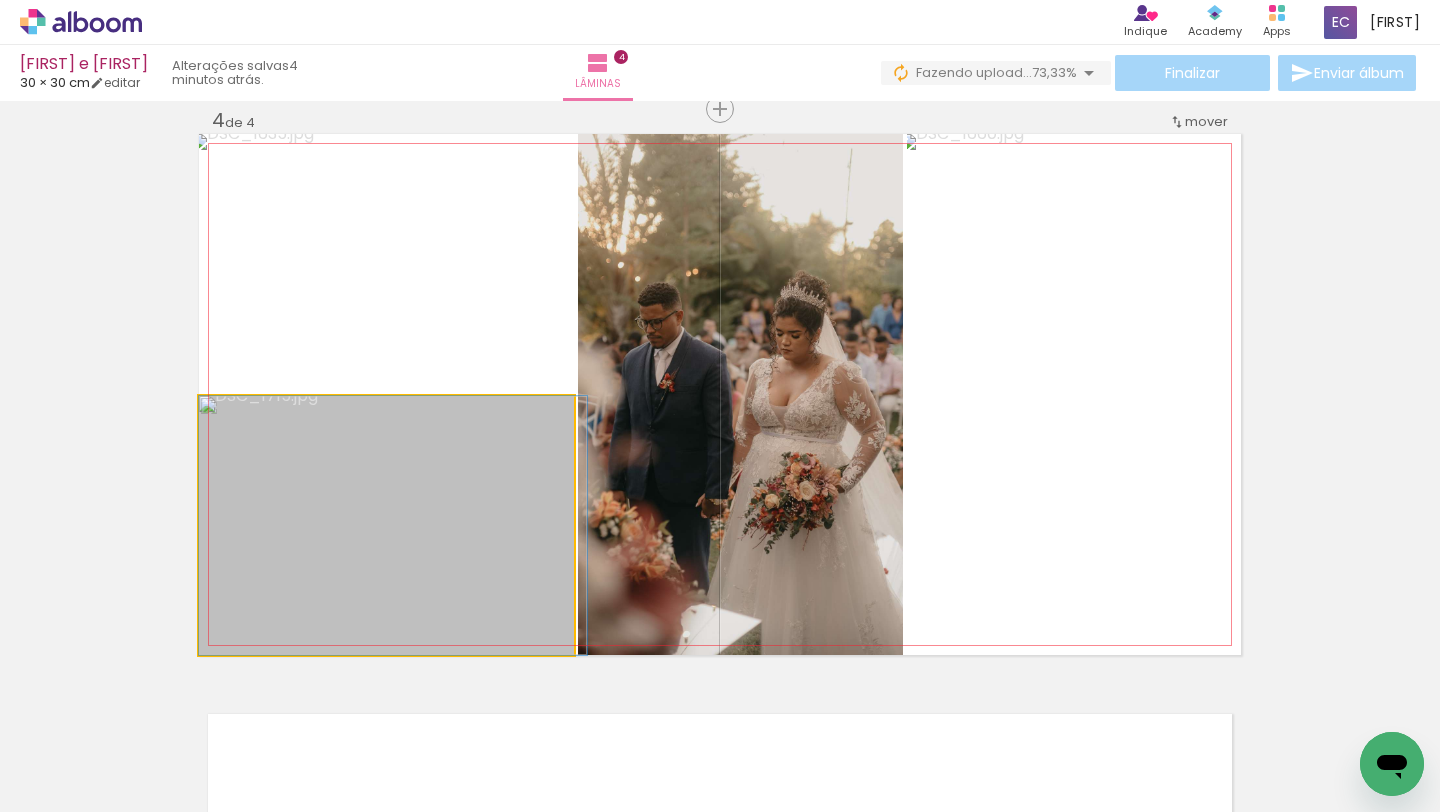 drag, startPoint x: 426, startPoint y: 493, endPoint x: 442, endPoint y: 486, distance: 17.464249 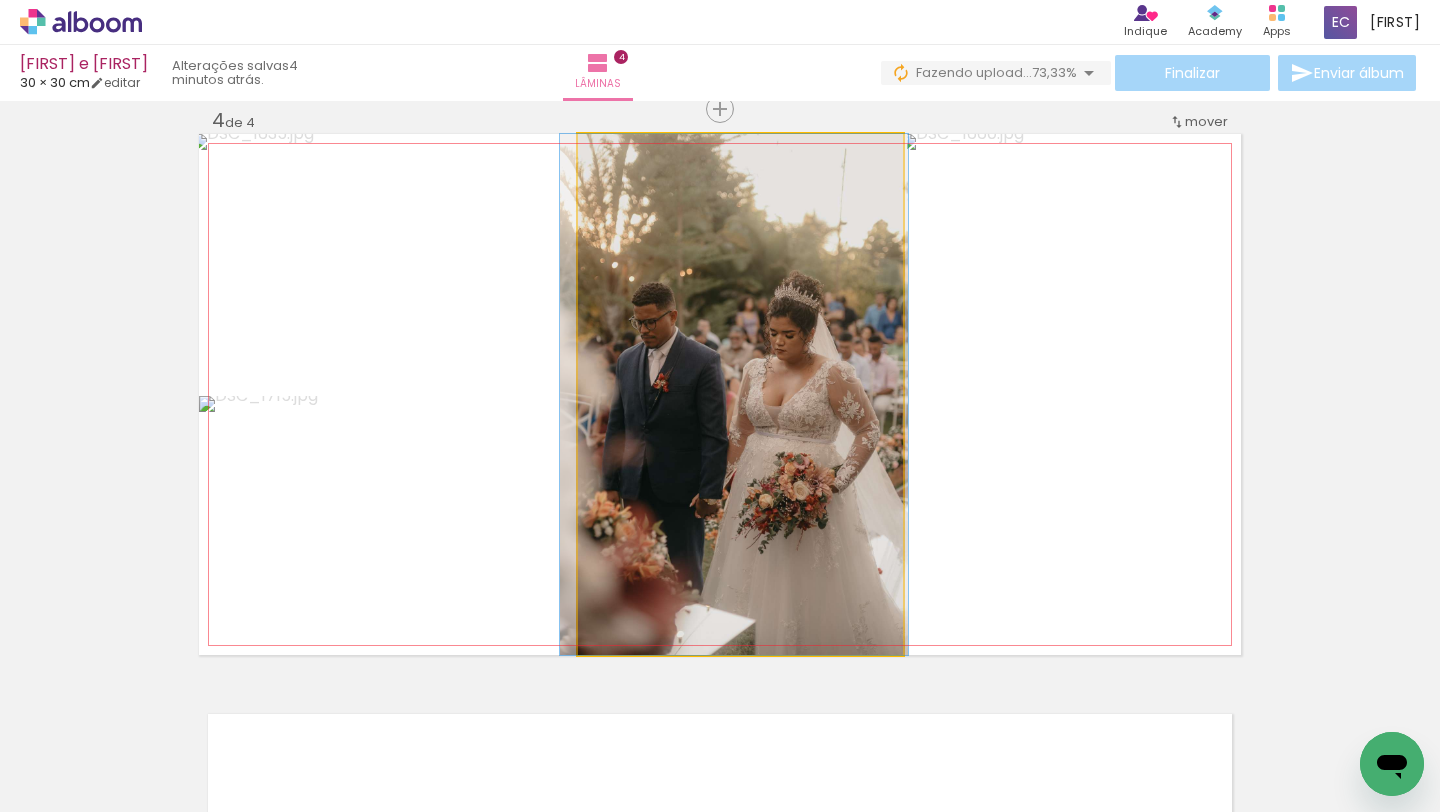 drag, startPoint x: 766, startPoint y: 455, endPoint x: 756, endPoint y: 452, distance: 10.440307 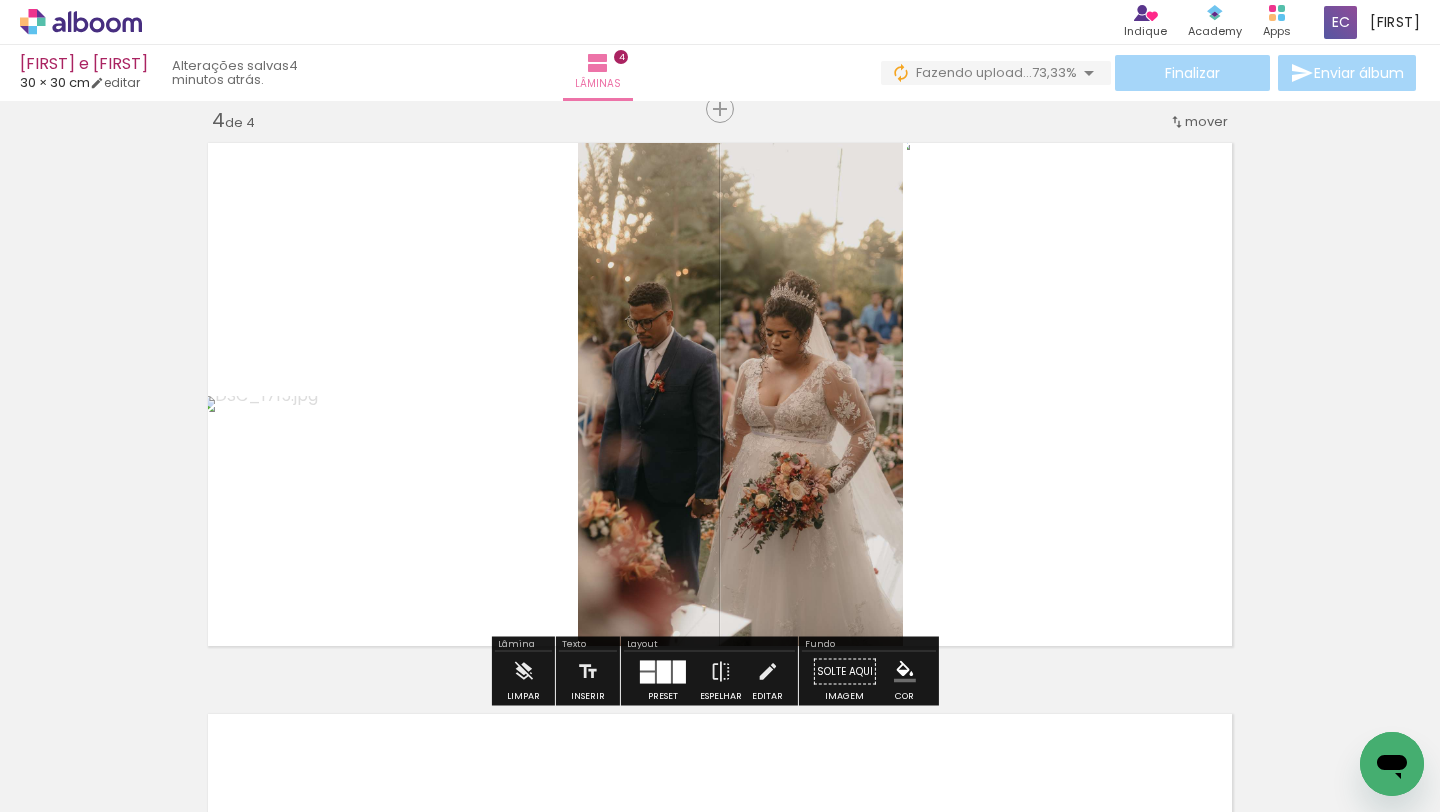 click on "Inserir lâmina 1  de 4  Inserir lâmina 2  de 4  Inserir lâmina 3  de 4  Inserir lâmina 4  de 4" at bounding box center (720, -202) 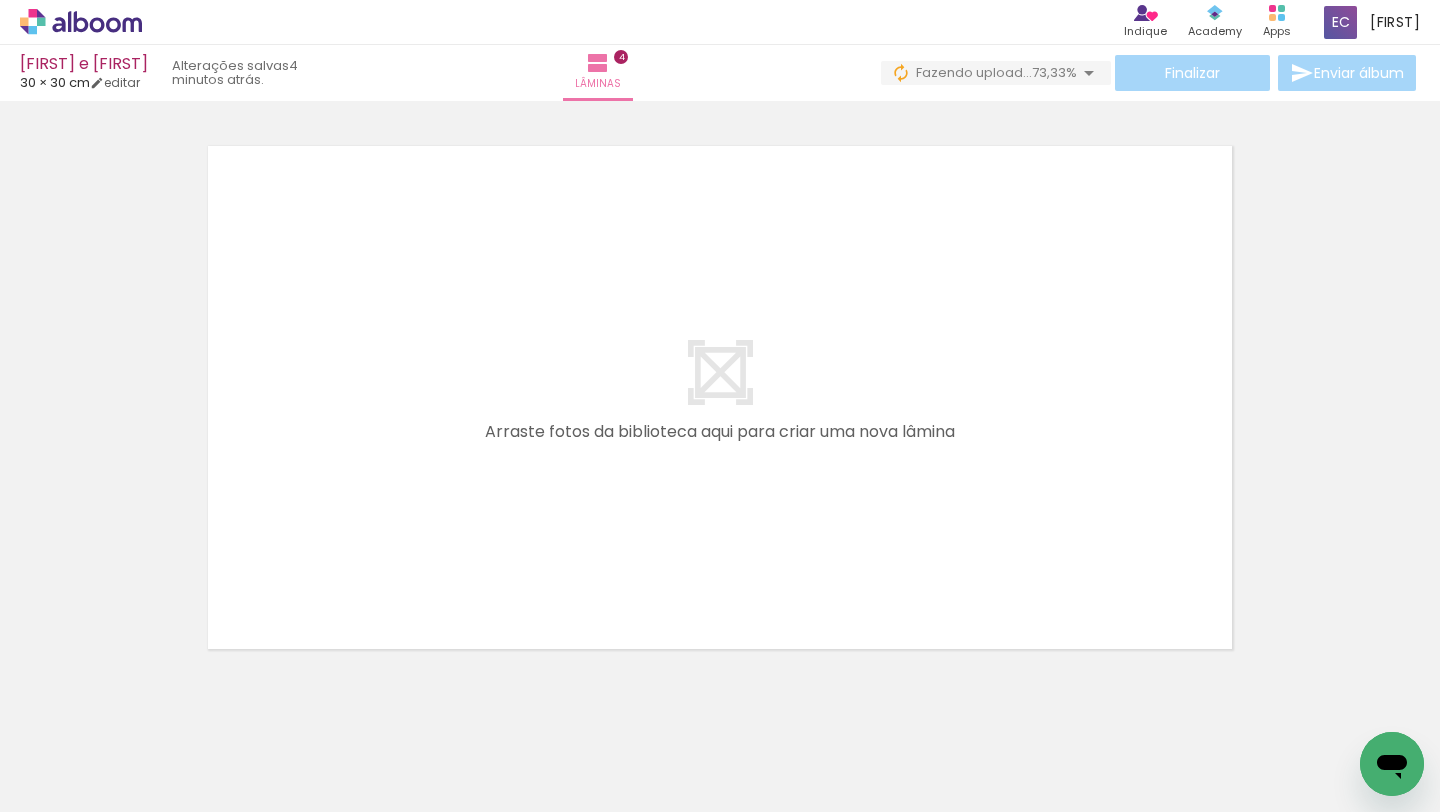 scroll, scrollTop: 2297, scrollLeft: 0, axis: vertical 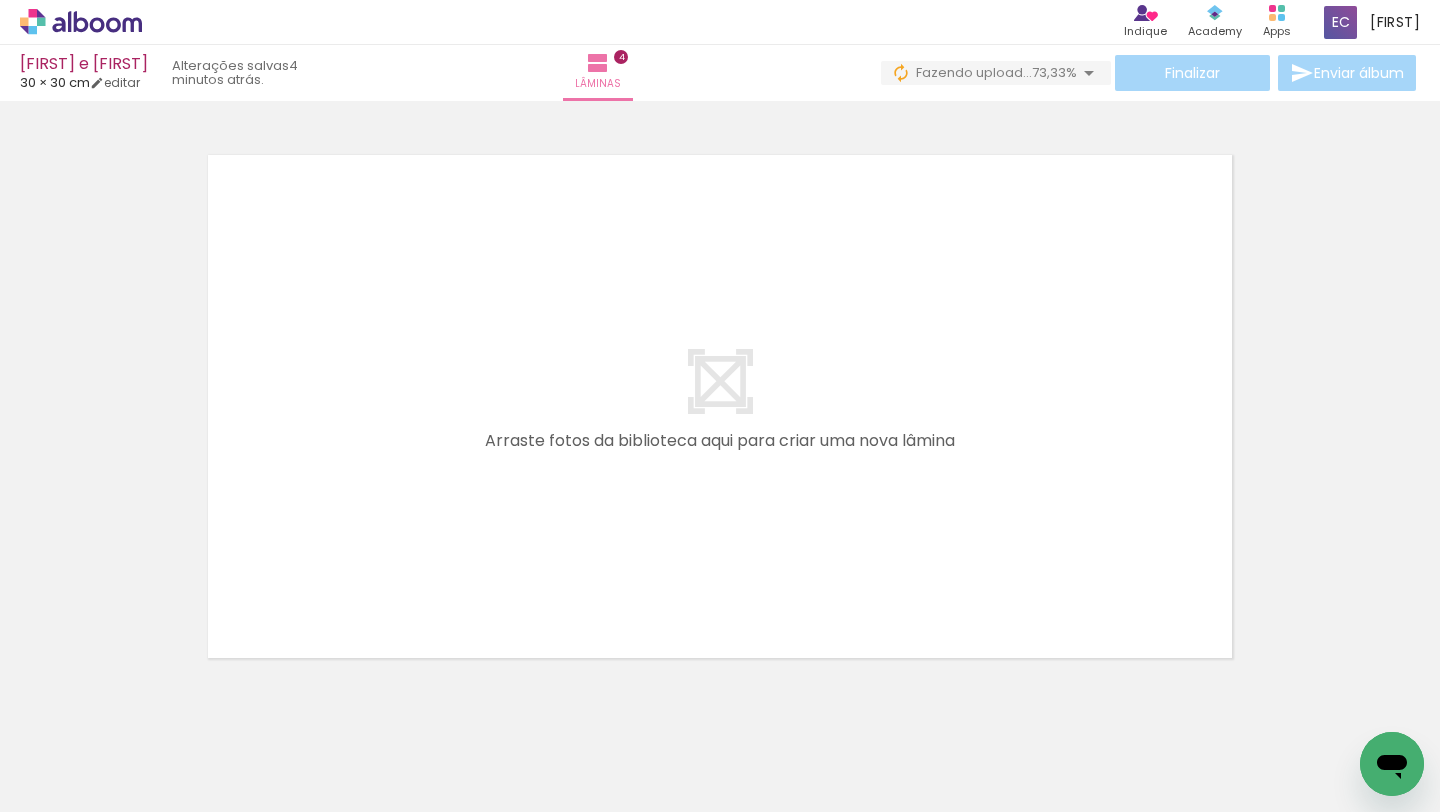 click on "Adicionar
Fotos" at bounding box center (71, 785) 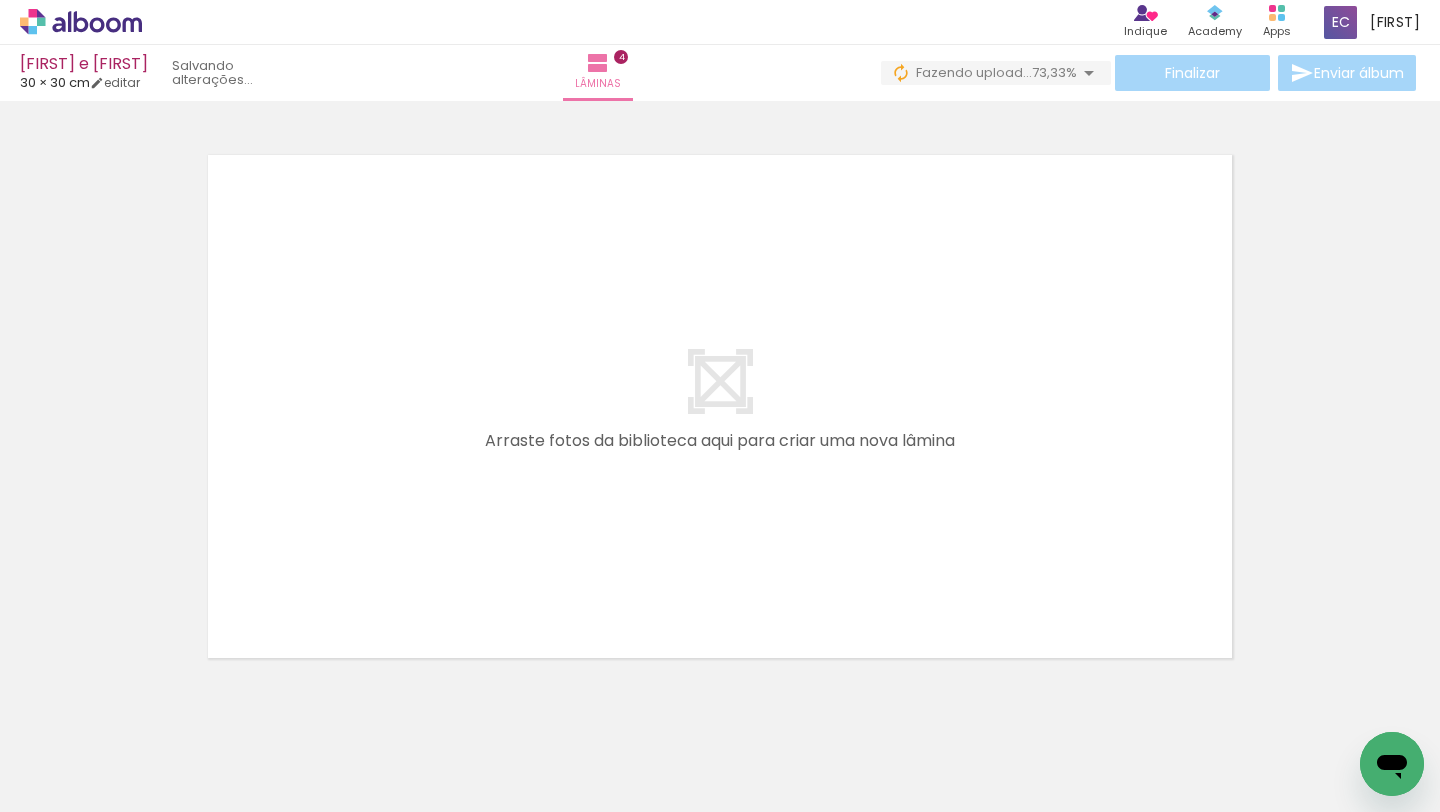 scroll, scrollTop: 0, scrollLeft: 858, axis: horizontal 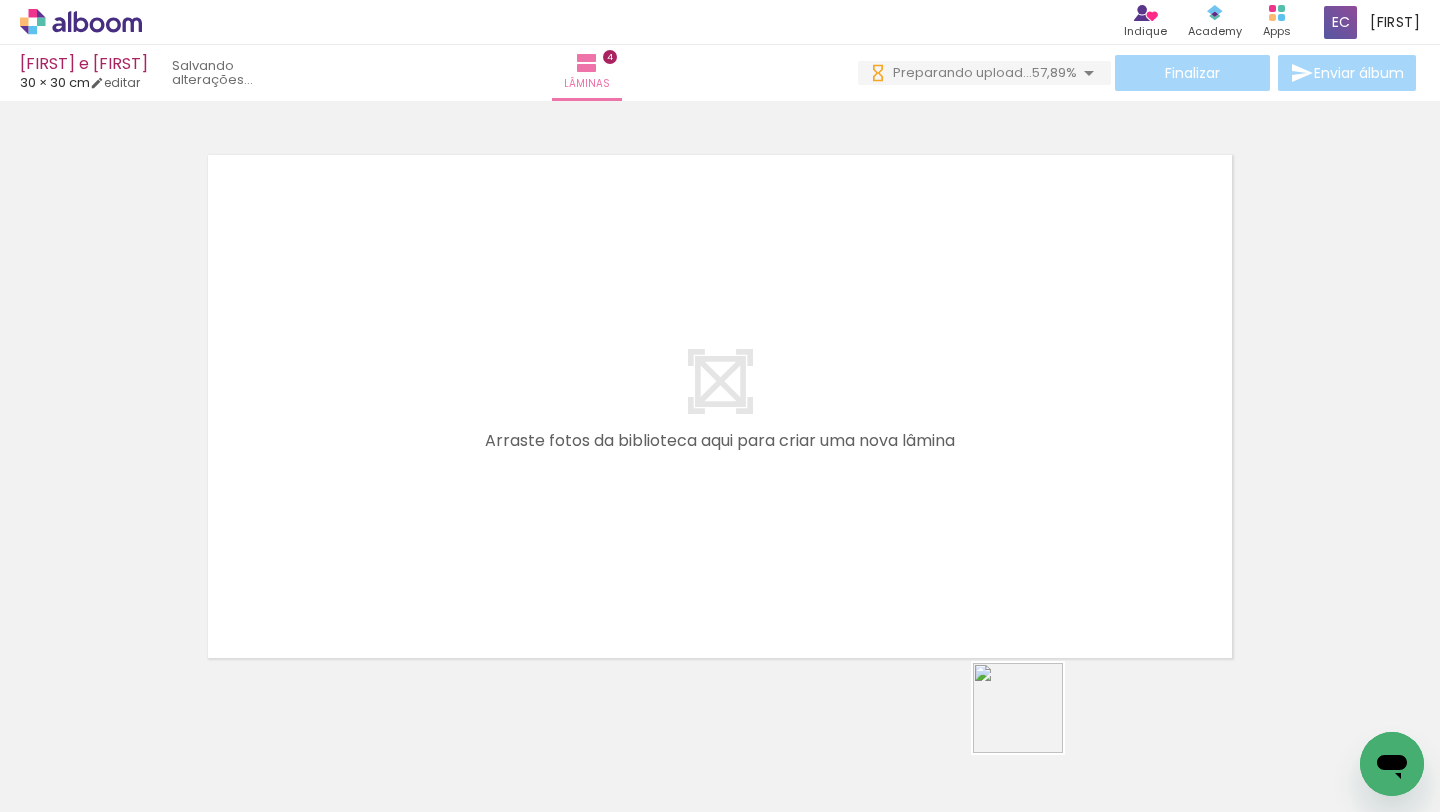 drag, startPoint x: 1033, startPoint y: 723, endPoint x: 1033, endPoint y: 565, distance: 158 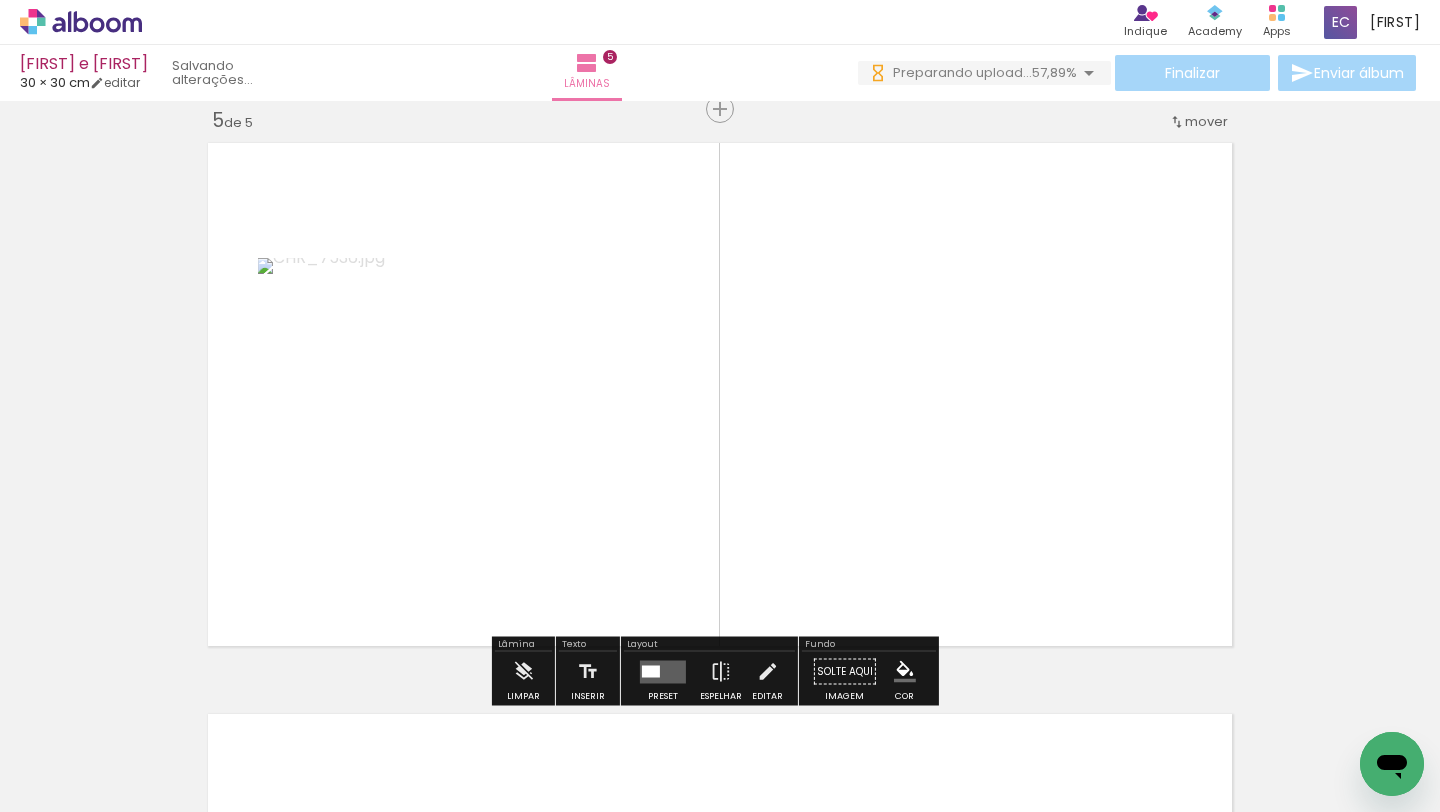 scroll, scrollTop: 2309, scrollLeft: 0, axis: vertical 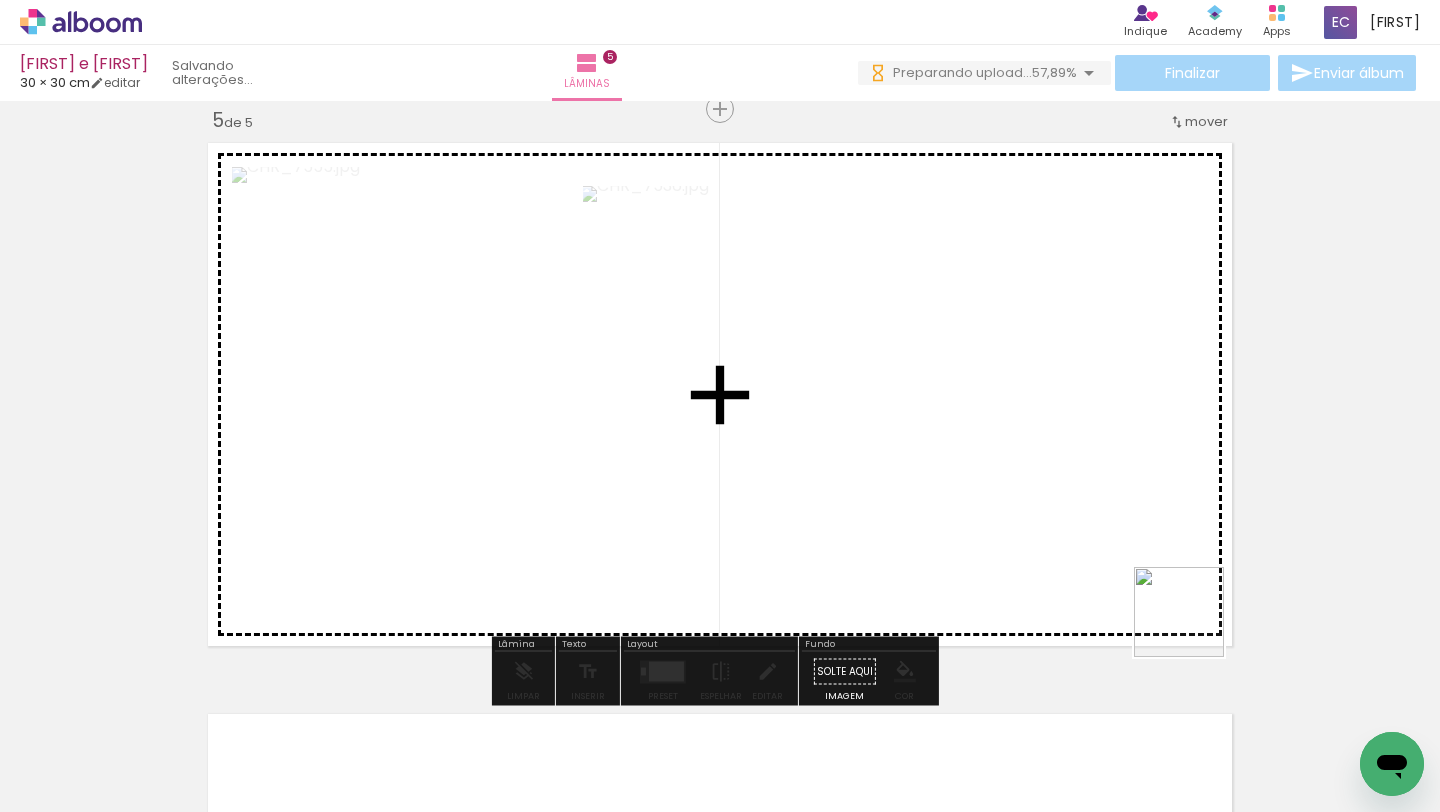 drag, startPoint x: 1249, startPoint y: 730, endPoint x: 1125, endPoint y: 476, distance: 282.65173 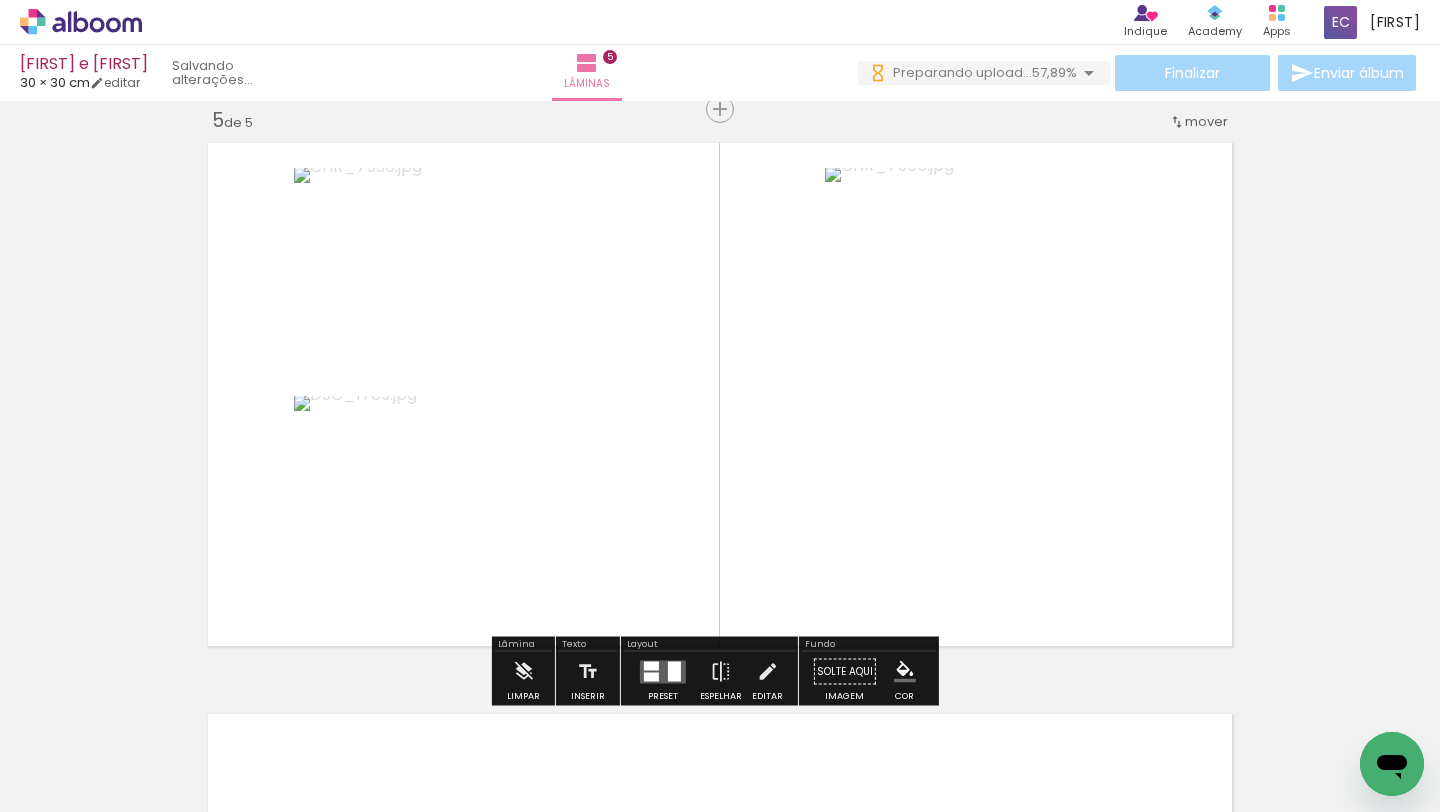 drag, startPoint x: 1357, startPoint y: 728, endPoint x: 1118, endPoint y: 505, distance: 326.87918 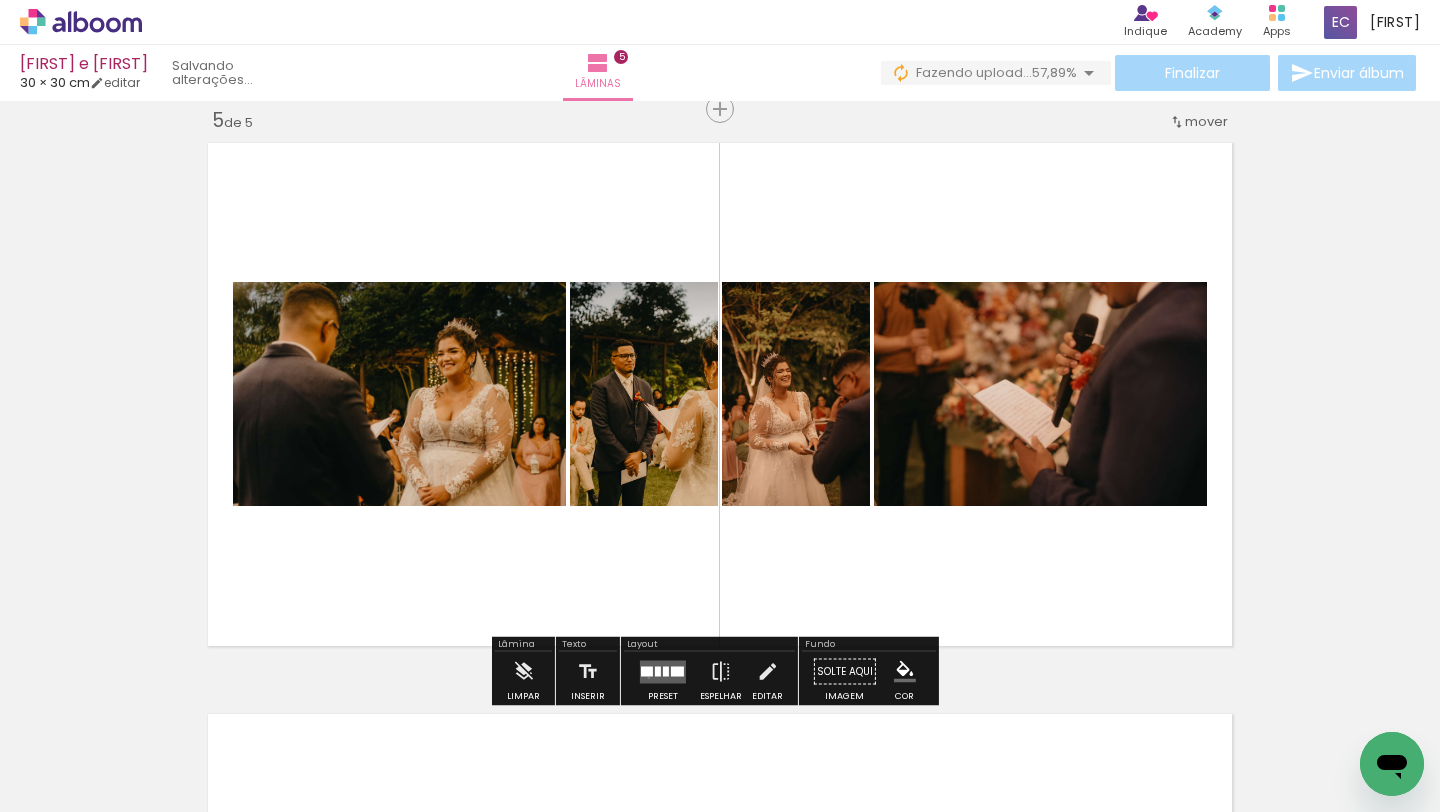 click at bounding box center [663, 671] 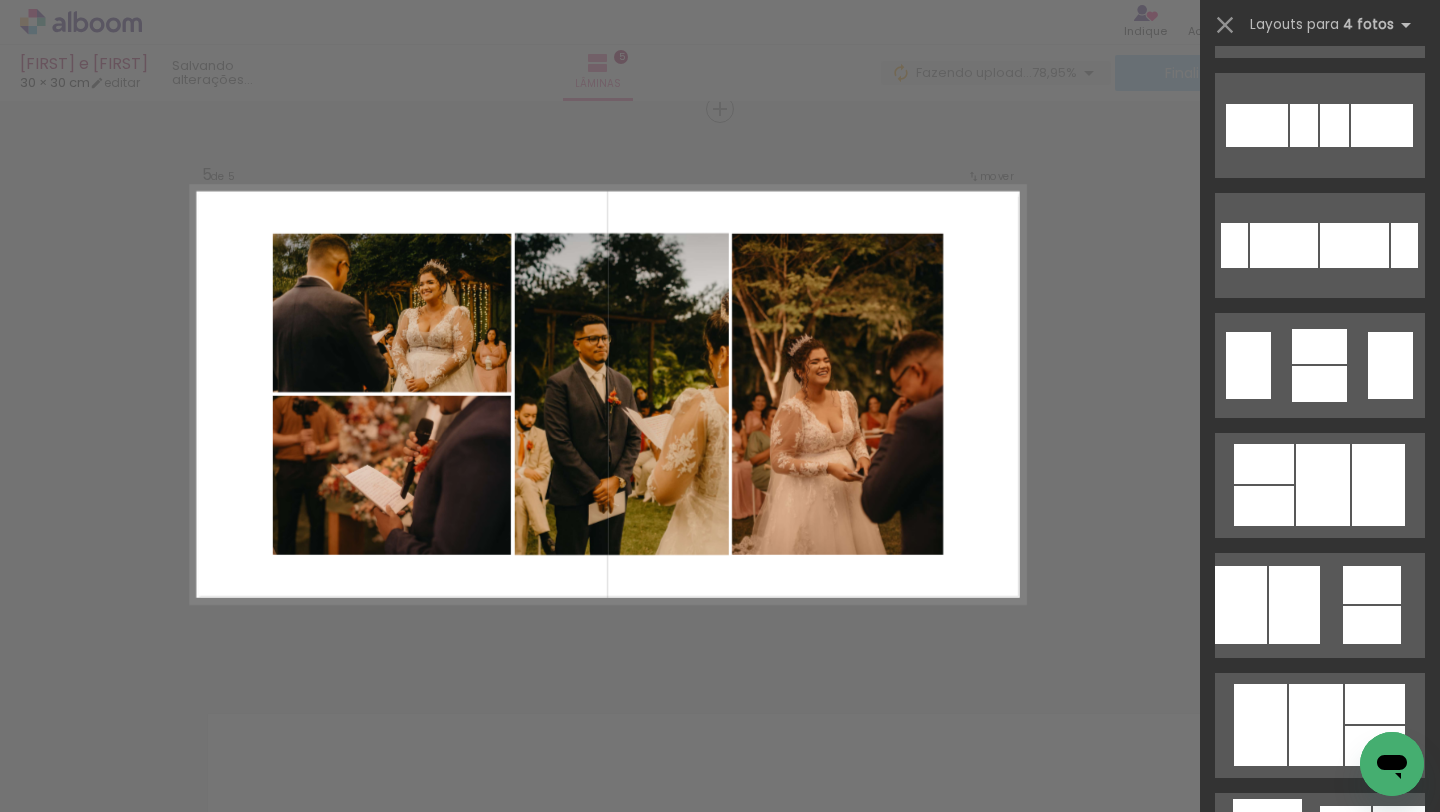 scroll, scrollTop: 587, scrollLeft: 0, axis: vertical 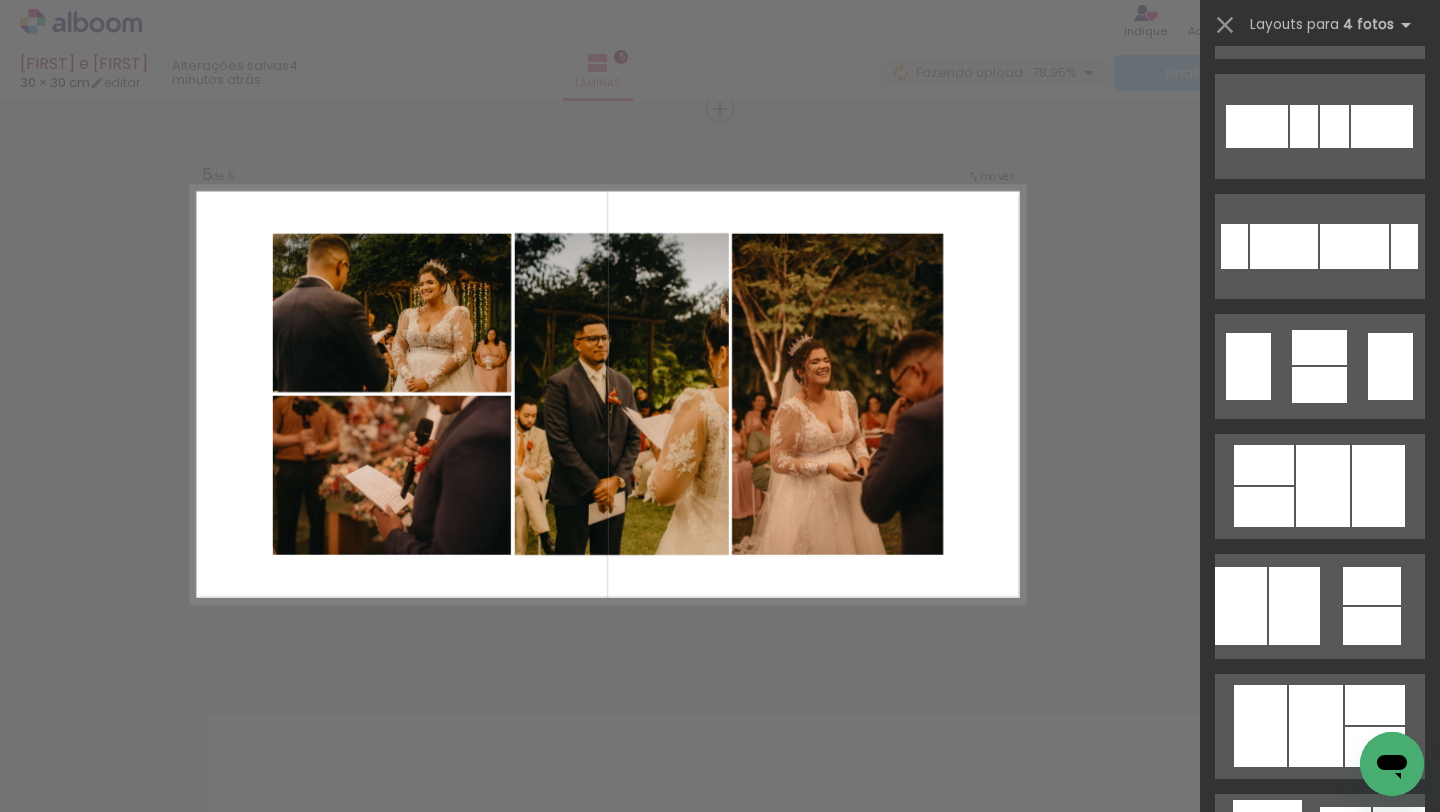 click at bounding box center [1324, -234] 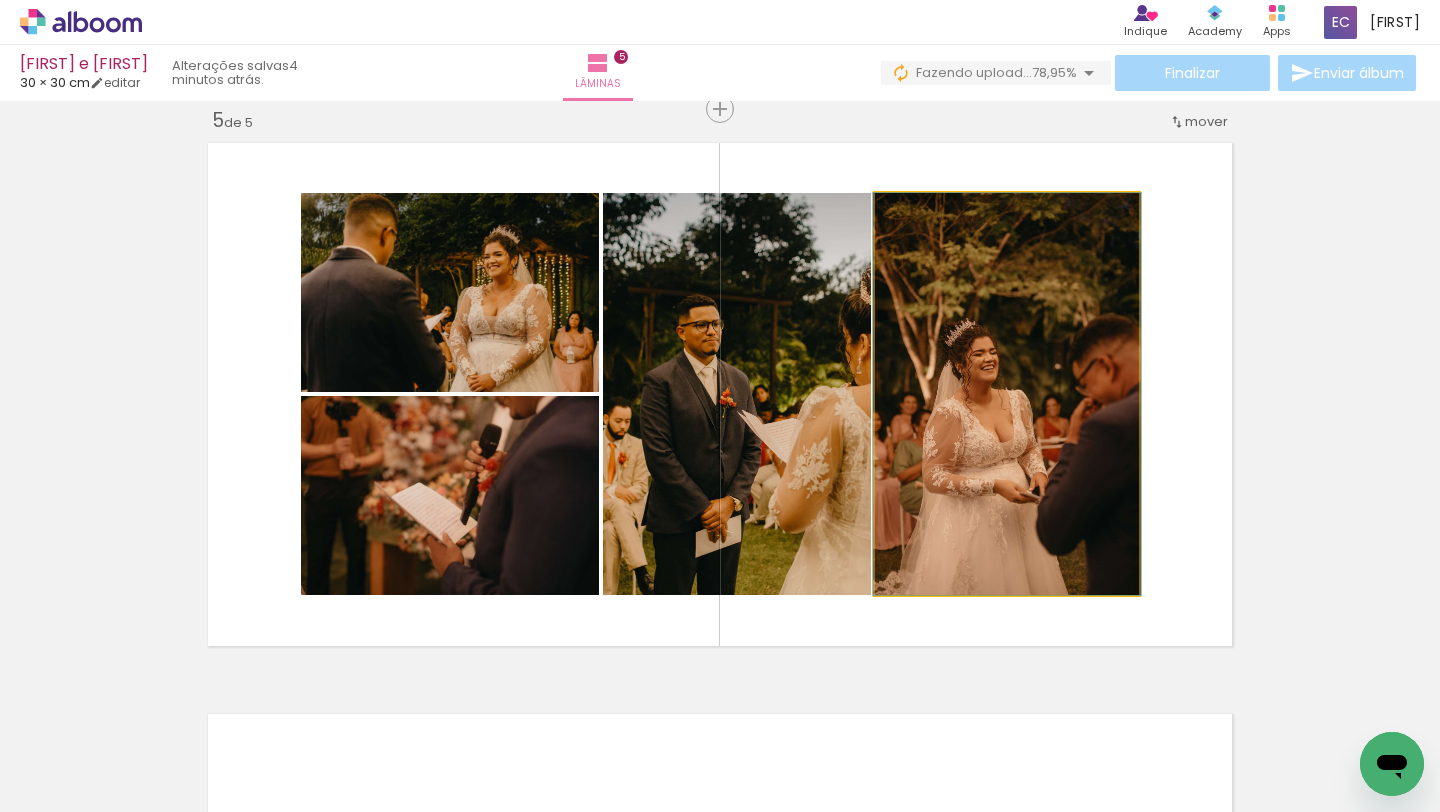 drag, startPoint x: 930, startPoint y: 472, endPoint x: 743, endPoint y: 470, distance: 187.0107 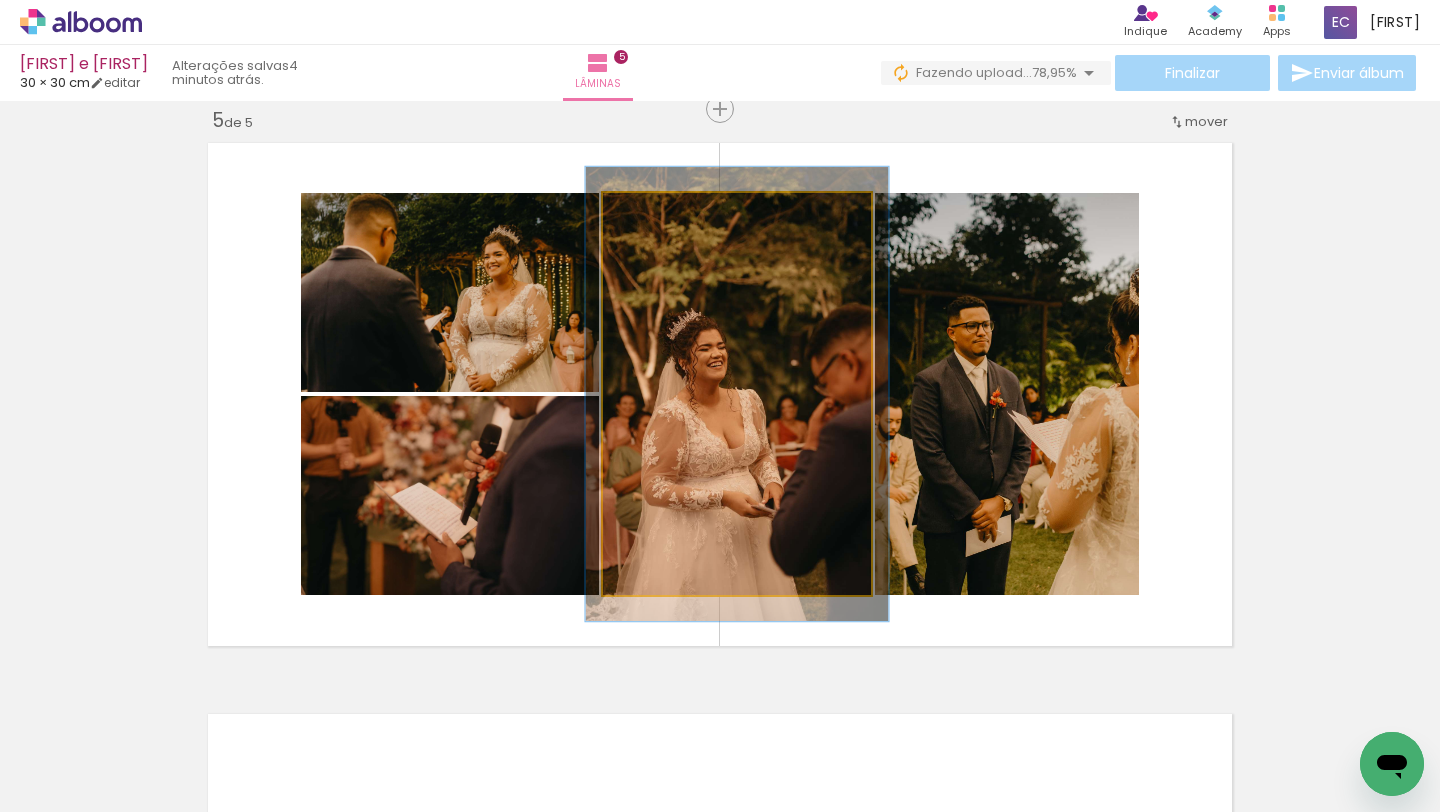 drag, startPoint x: 645, startPoint y: 215, endPoint x: 657, endPoint y: 215, distance: 12 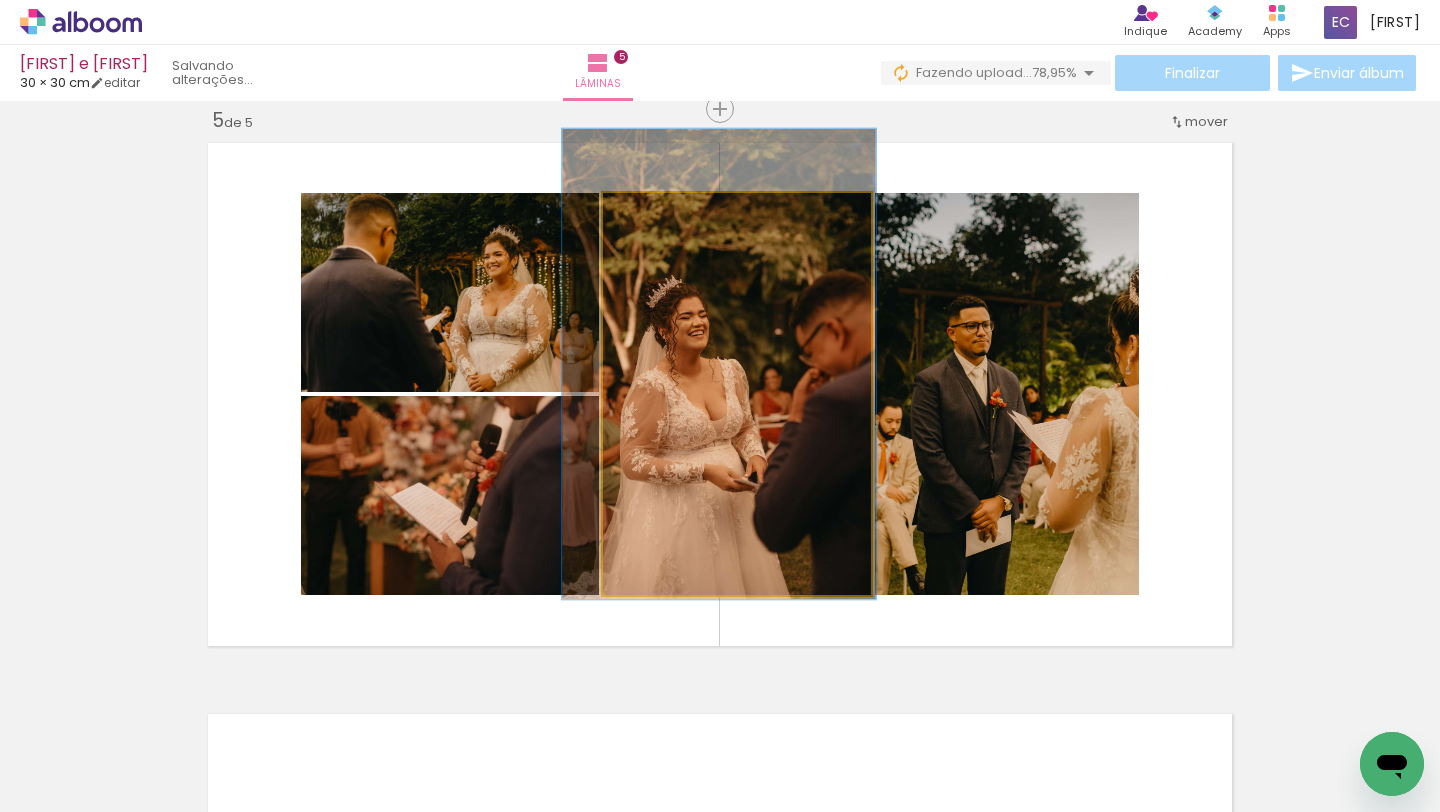 drag, startPoint x: 824, startPoint y: 383, endPoint x: 806, endPoint y: 354, distance: 34.132095 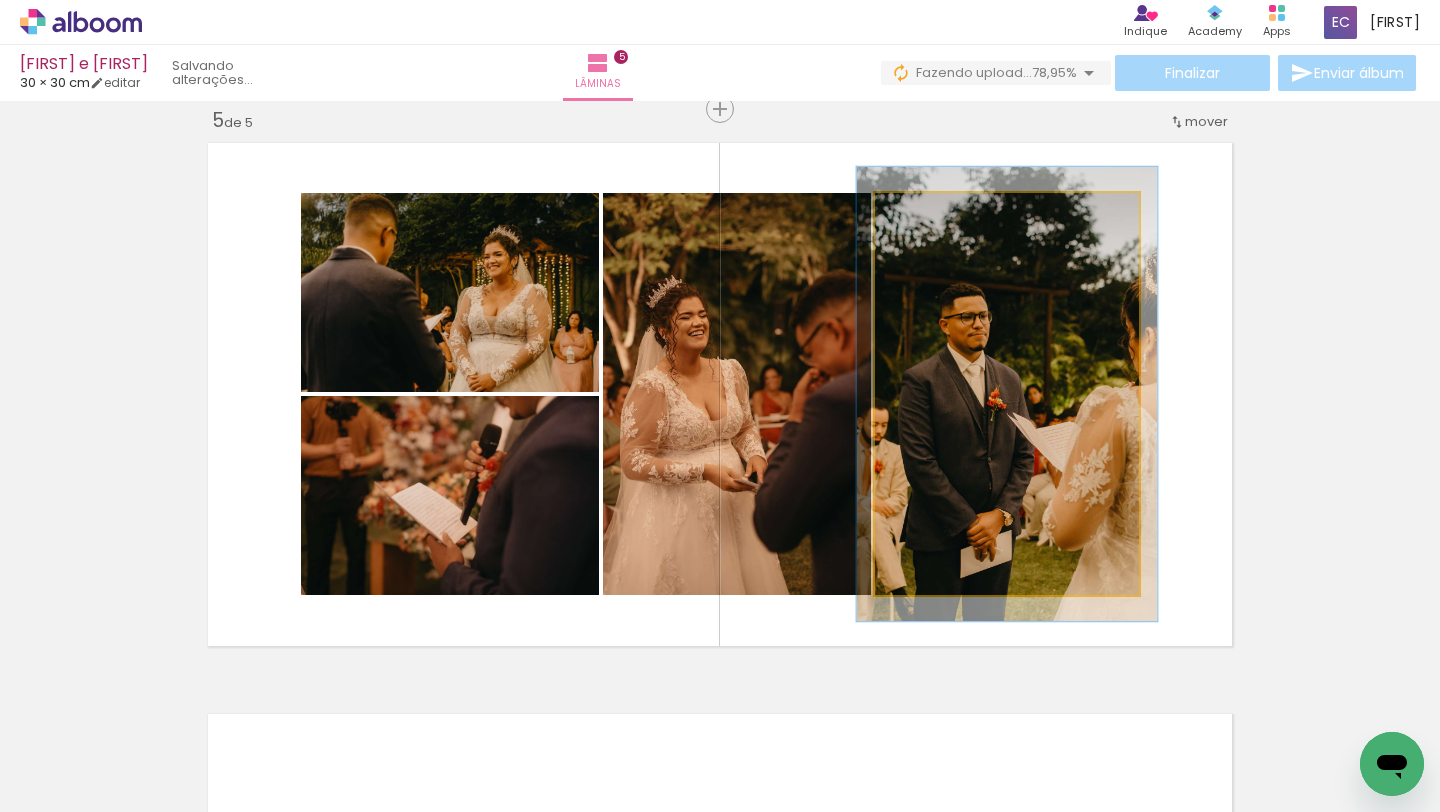 type on "113" 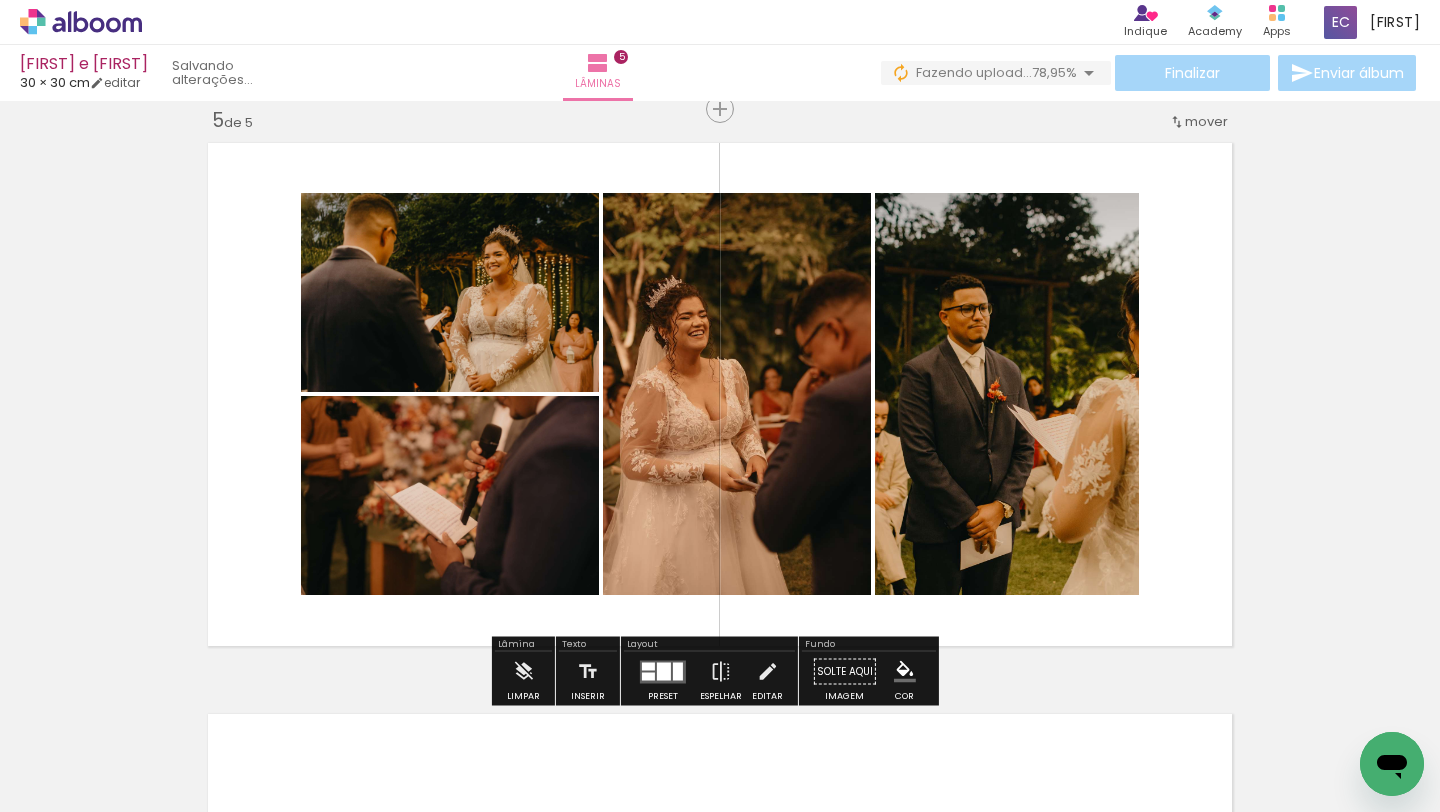 click on "Inserir lâmina 1  de 5  Inserir lâmina 2  de 5  Inserir lâmina 3  de 5  Inserir lâmina 4  de 5  Inserir lâmina 5  de 5" at bounding box center (720, -488) 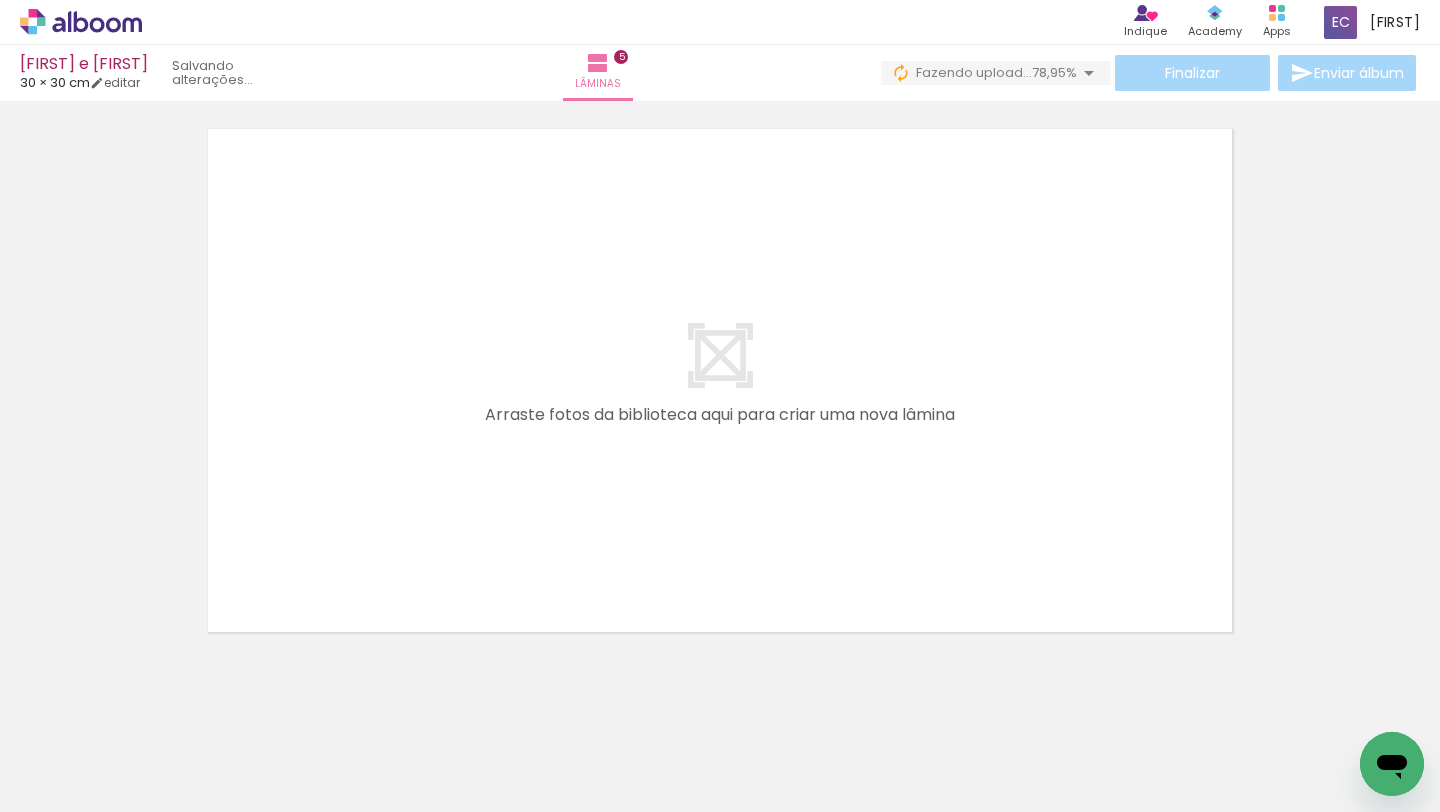scroll, scrollTop: 2886, scrollLeft: 0, axis: vertical 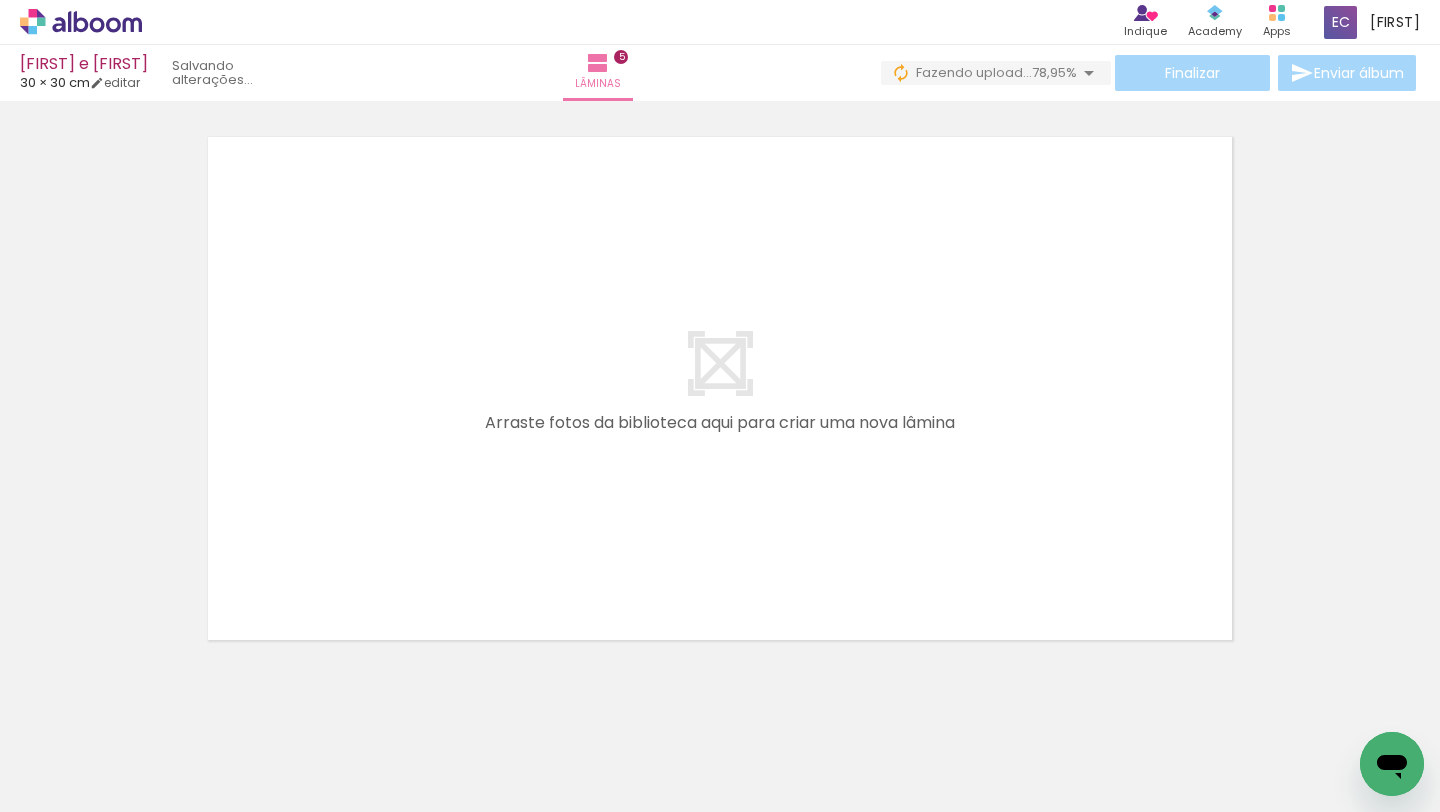 click on "Adicionar
Fotos" at bounding box center [71, 785] 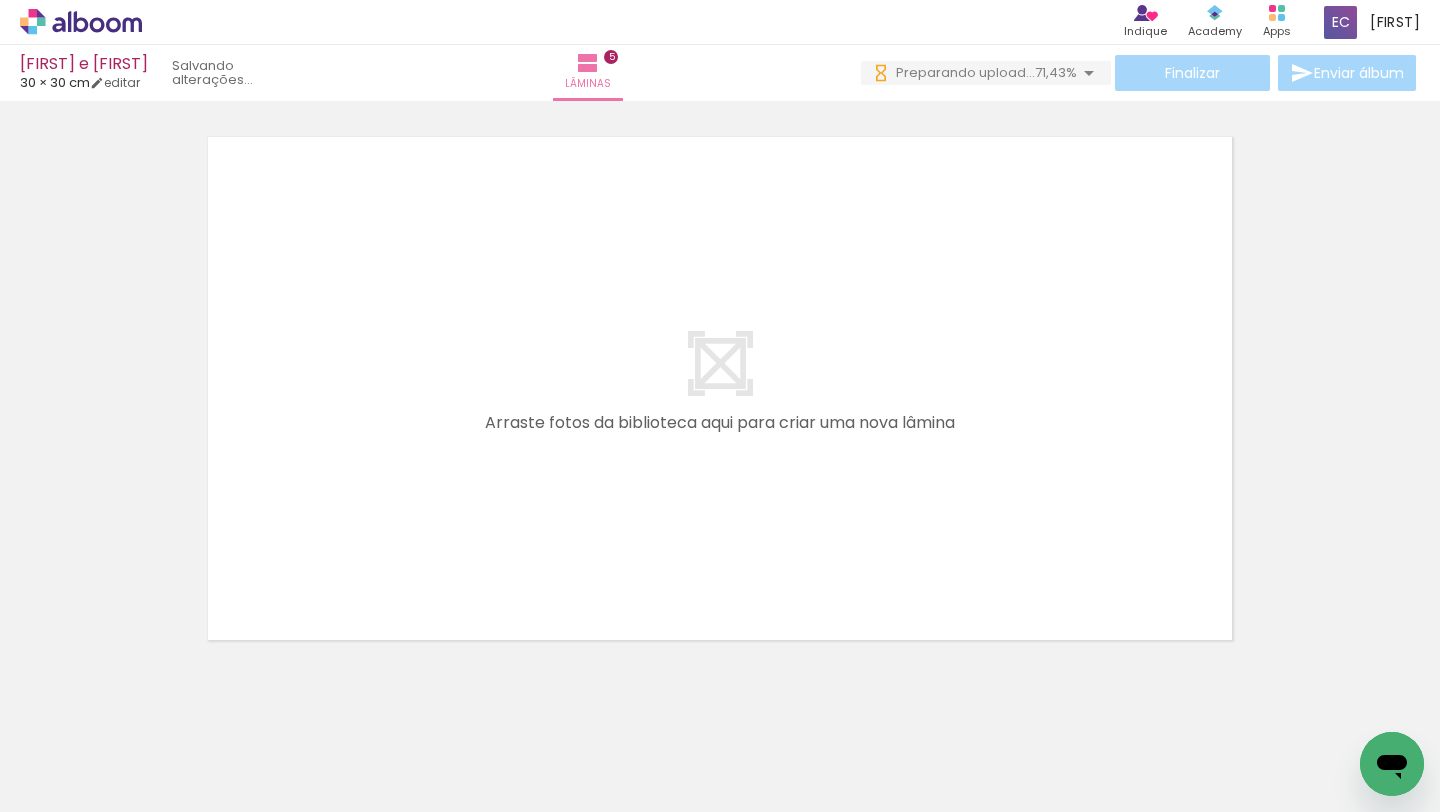 scroll, scrollTop: 0, scrollLeft: 1194, axis: horizontal 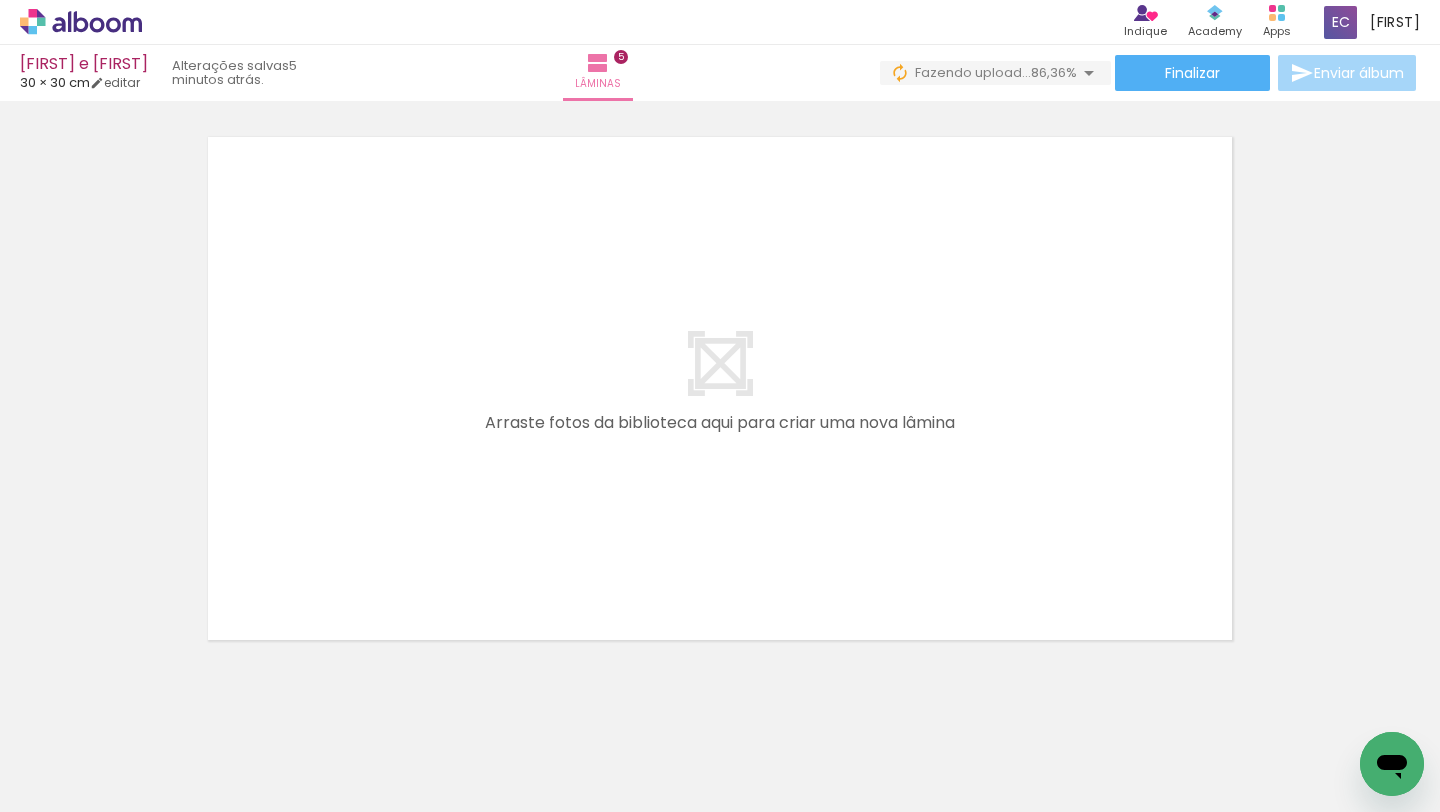drag, startPoint x: 1124, startPoint y: 731, endPoint x: 1093, endPoint y: 436, distance: 296.62433 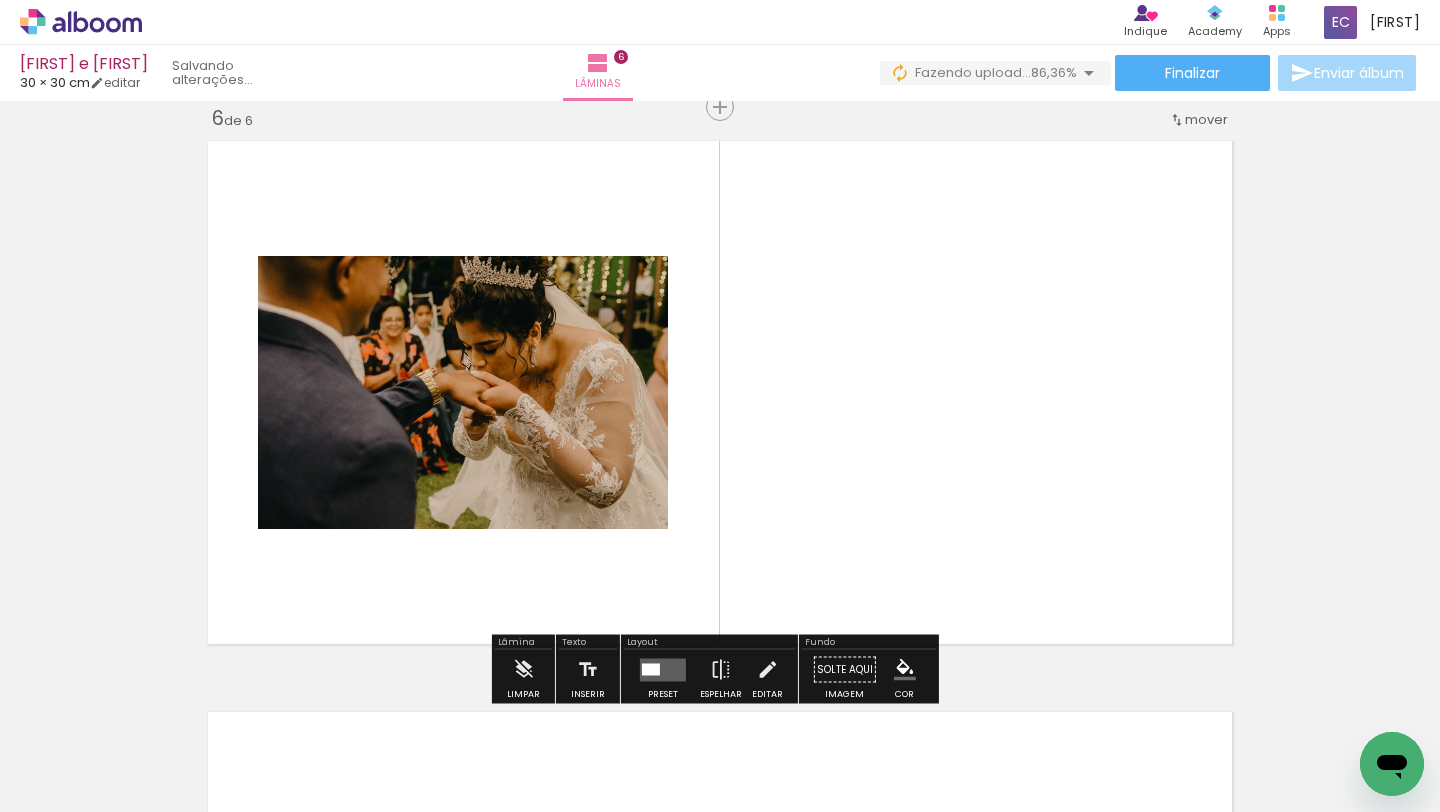 scroll, scrollTop: 2880, scrollLeft: 0, axis: vertical 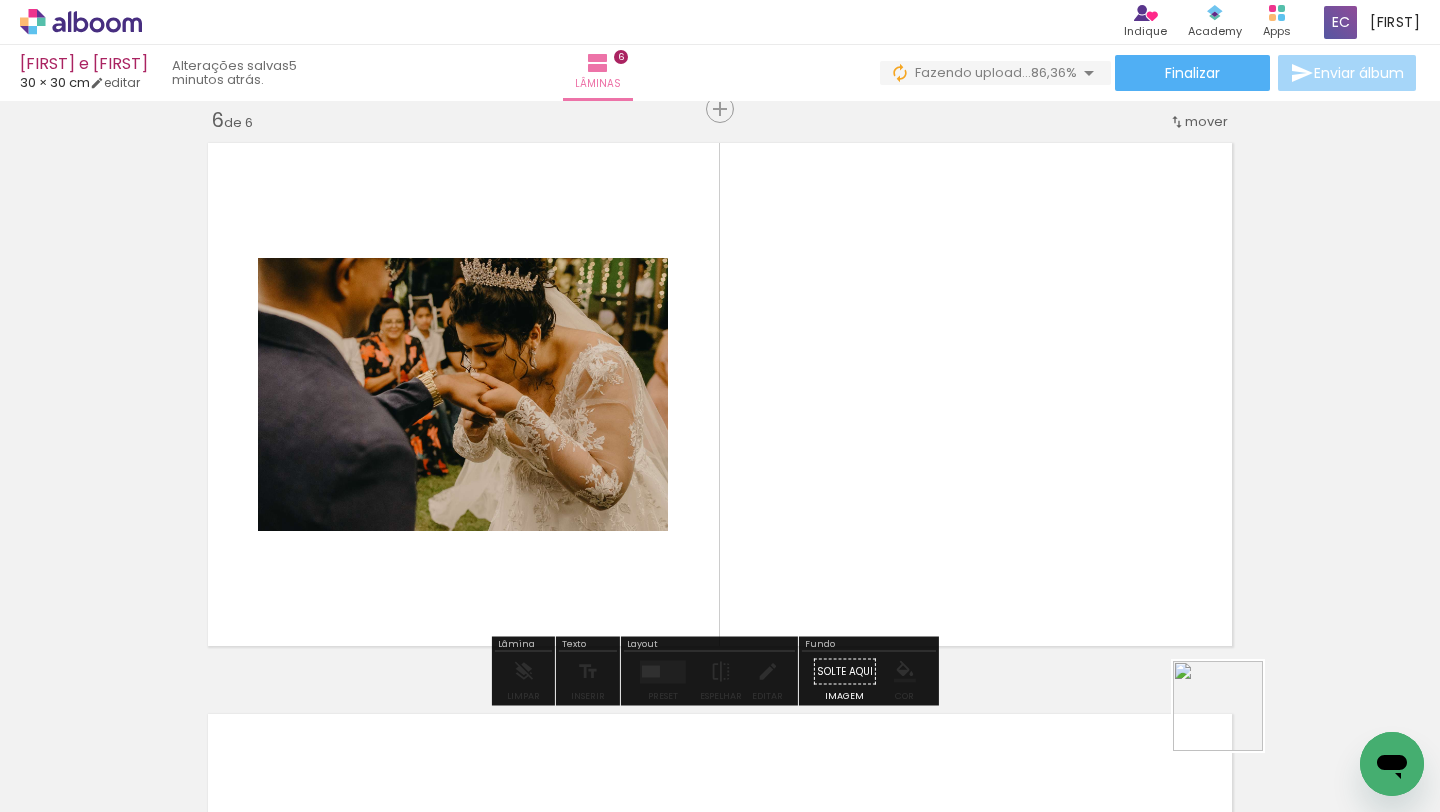 click at bounding box center [720, 406] 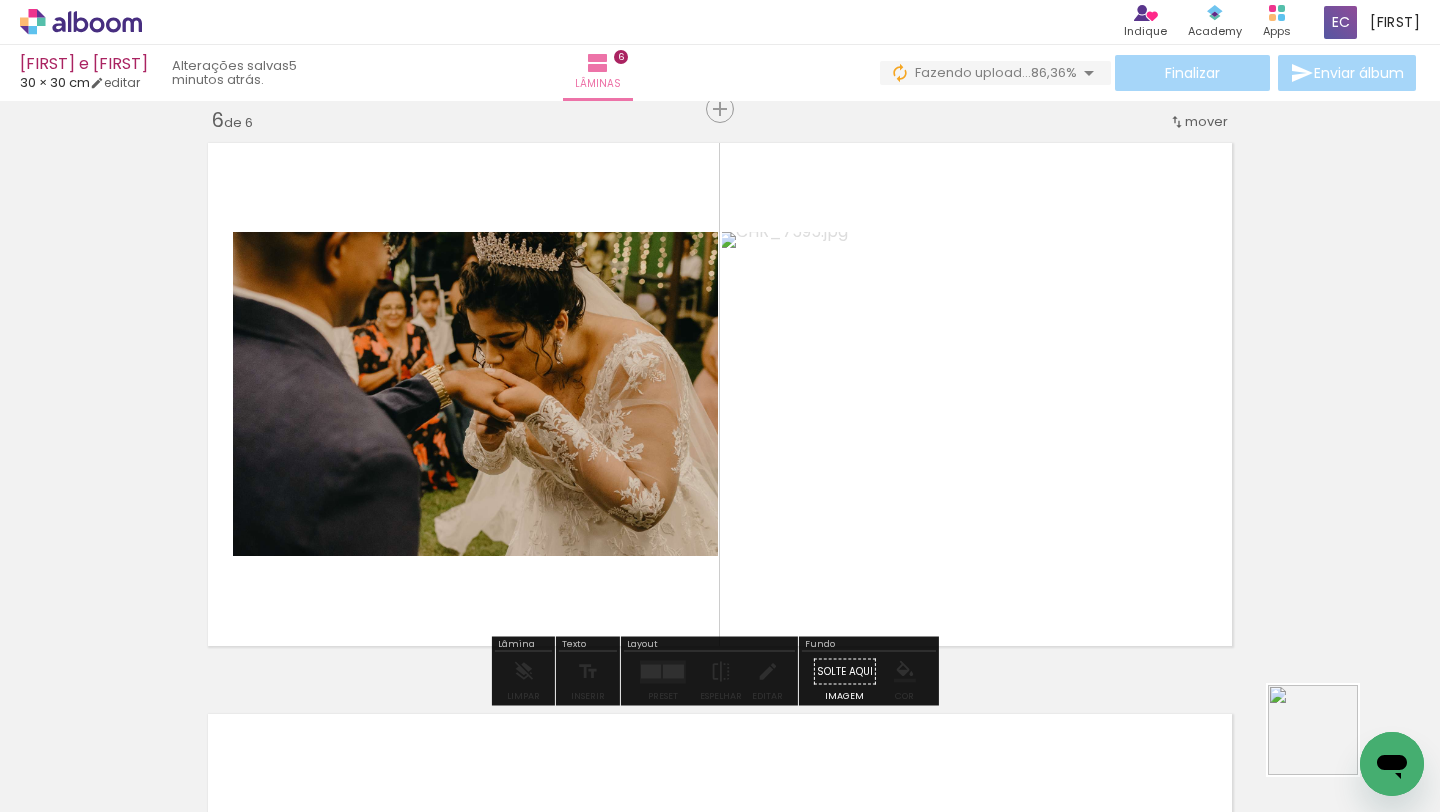 drag, startPoint x: 1333, startPoint y: 753, endPoint x: 1102, endPoint y: 496, distance: 345.55753 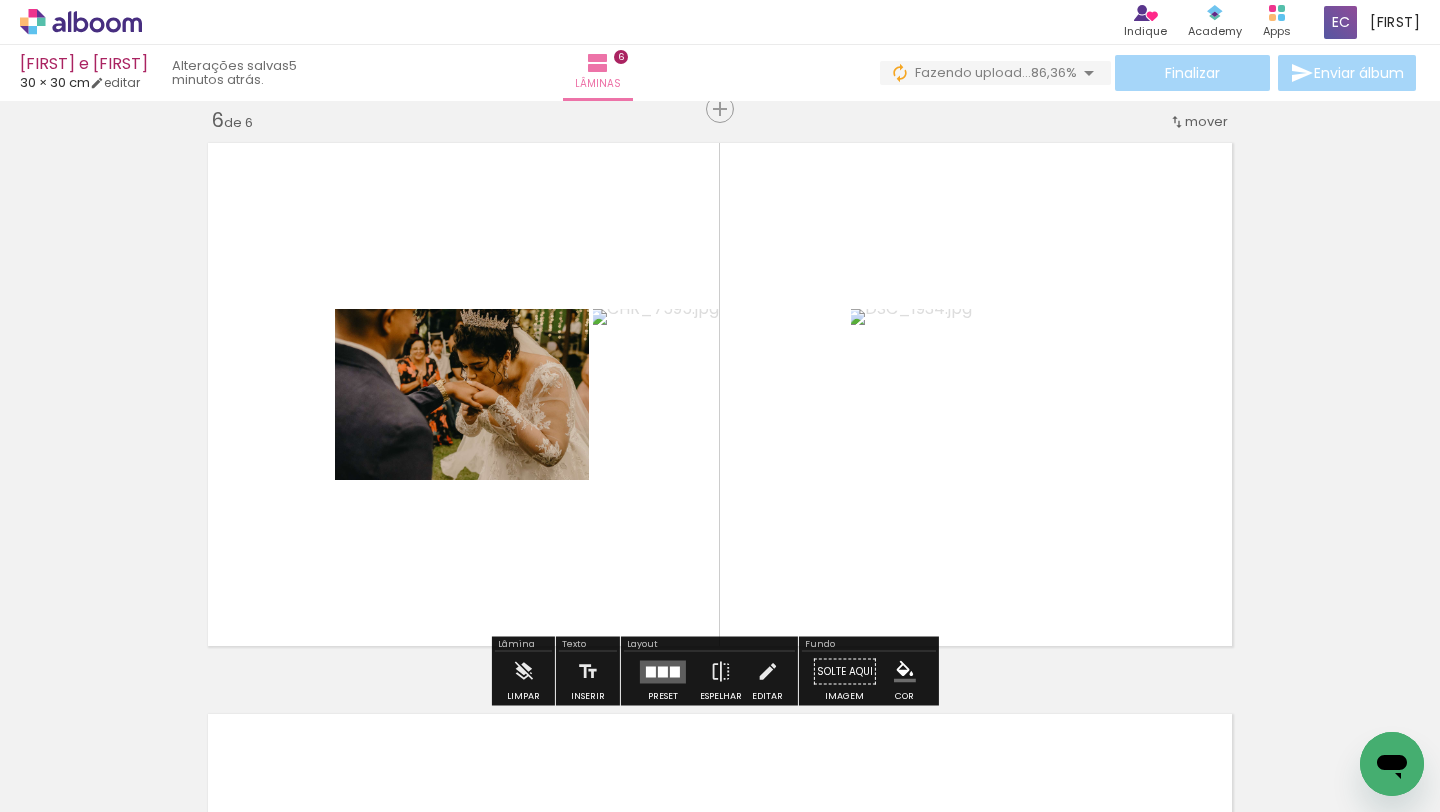 click at bounding box center [663, 671] 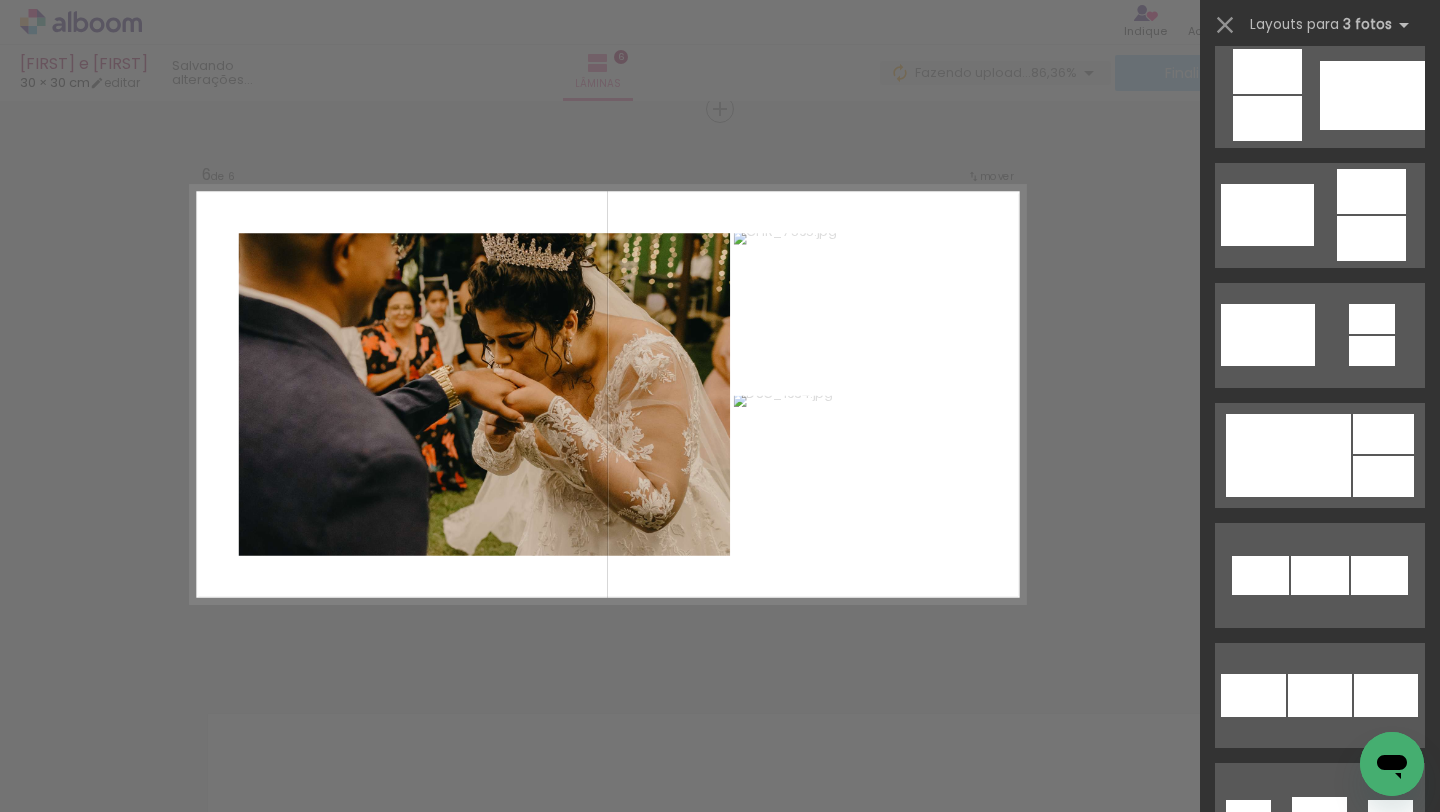 scroll, scrollTop: 619, scrollLeft: 0, axis: vertical 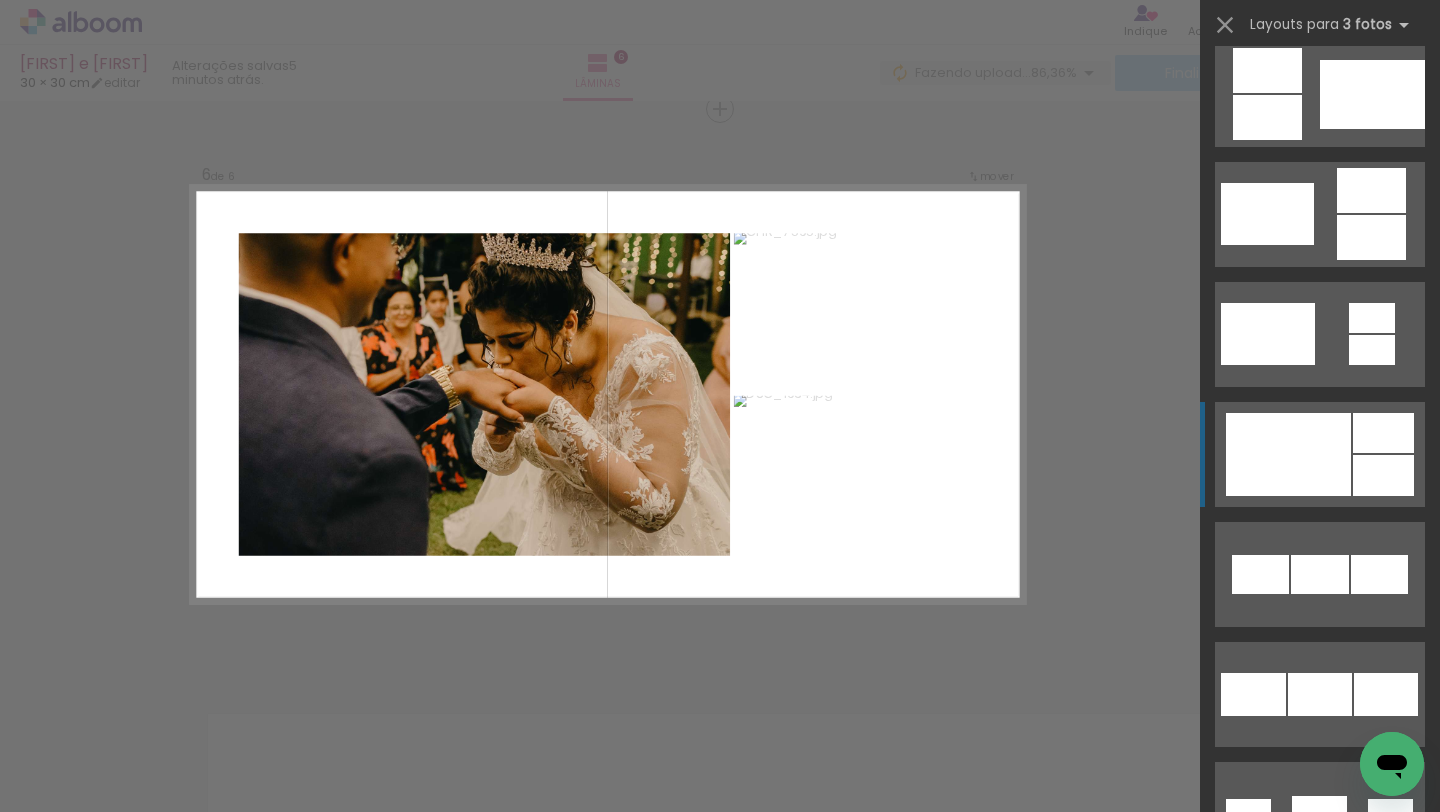 click at bounding box center (1288, 454) 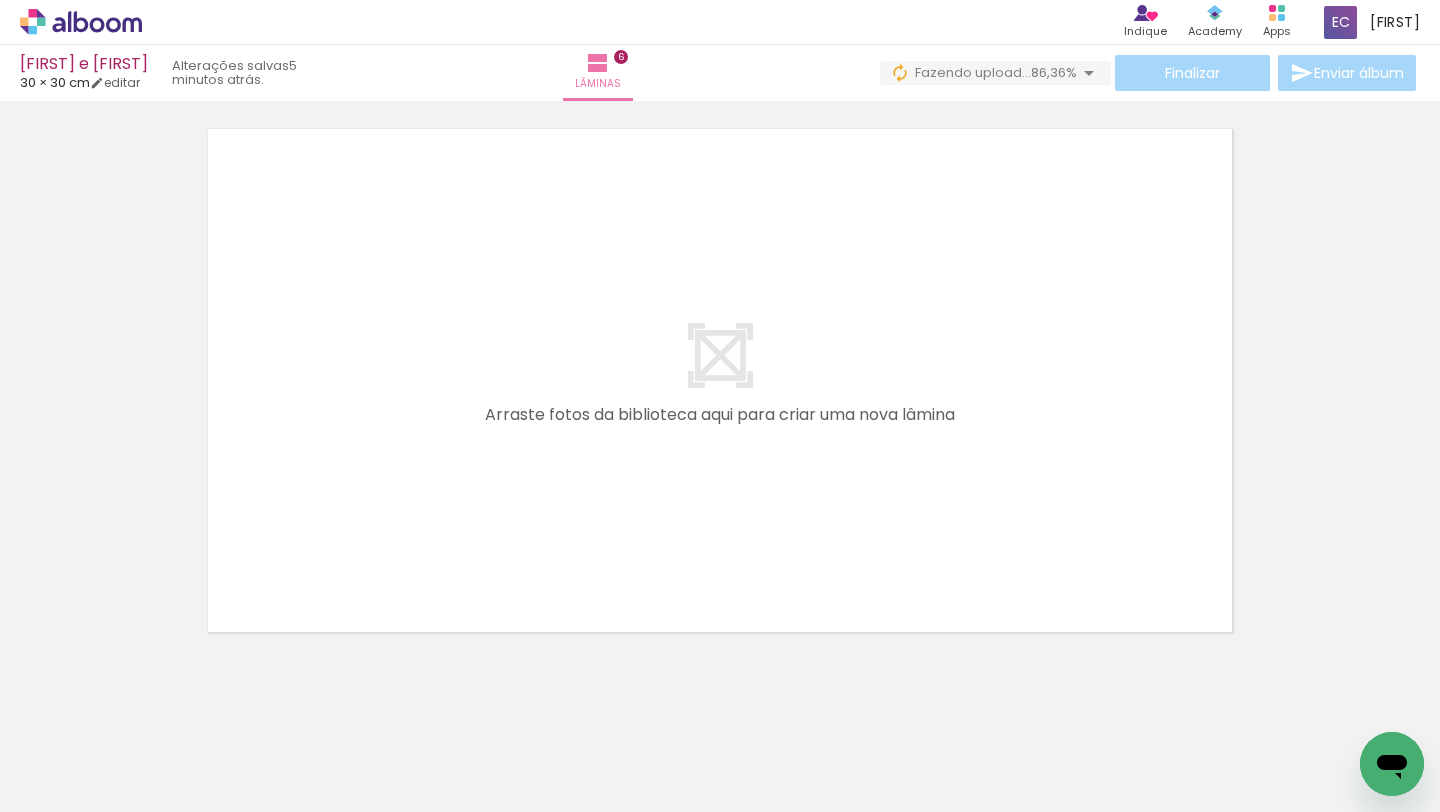 scroll, scrollTop: 3468, scrollLeft: 0, axis: vertical 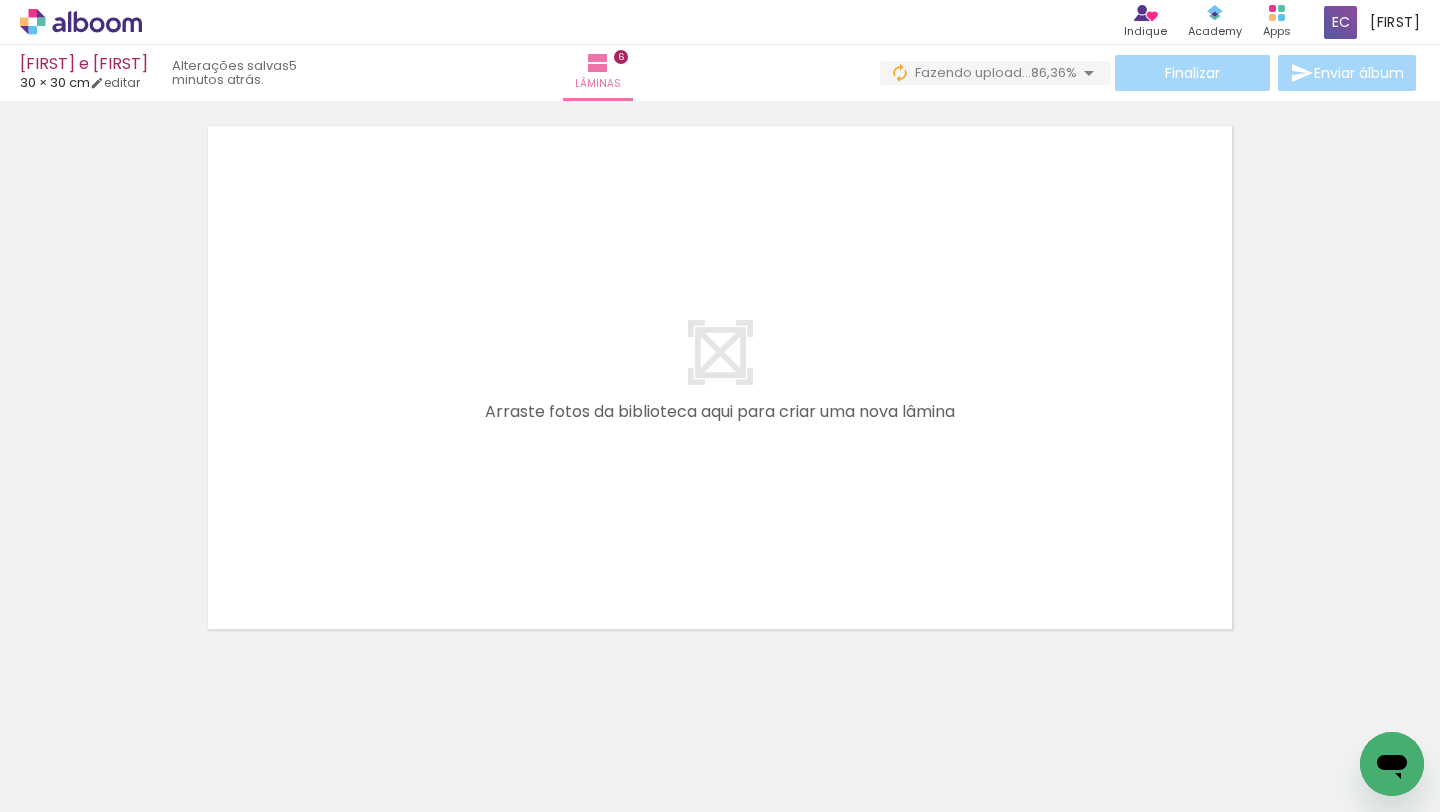 click on "Adicionar
Fotos" at bounding box center [71, 785] 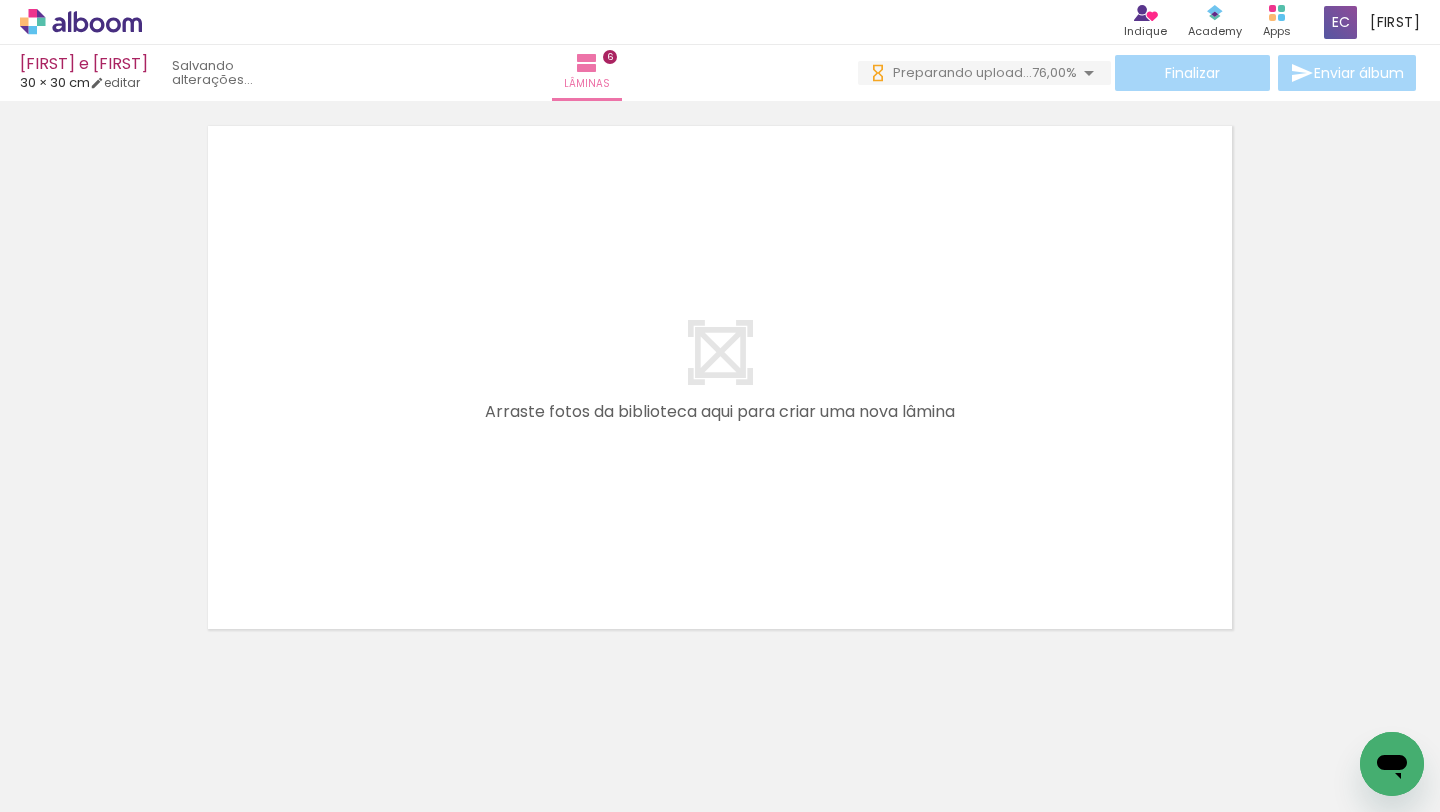 scroll, scrollTop: 0, scrollLeft: 1530, axis: horizontal 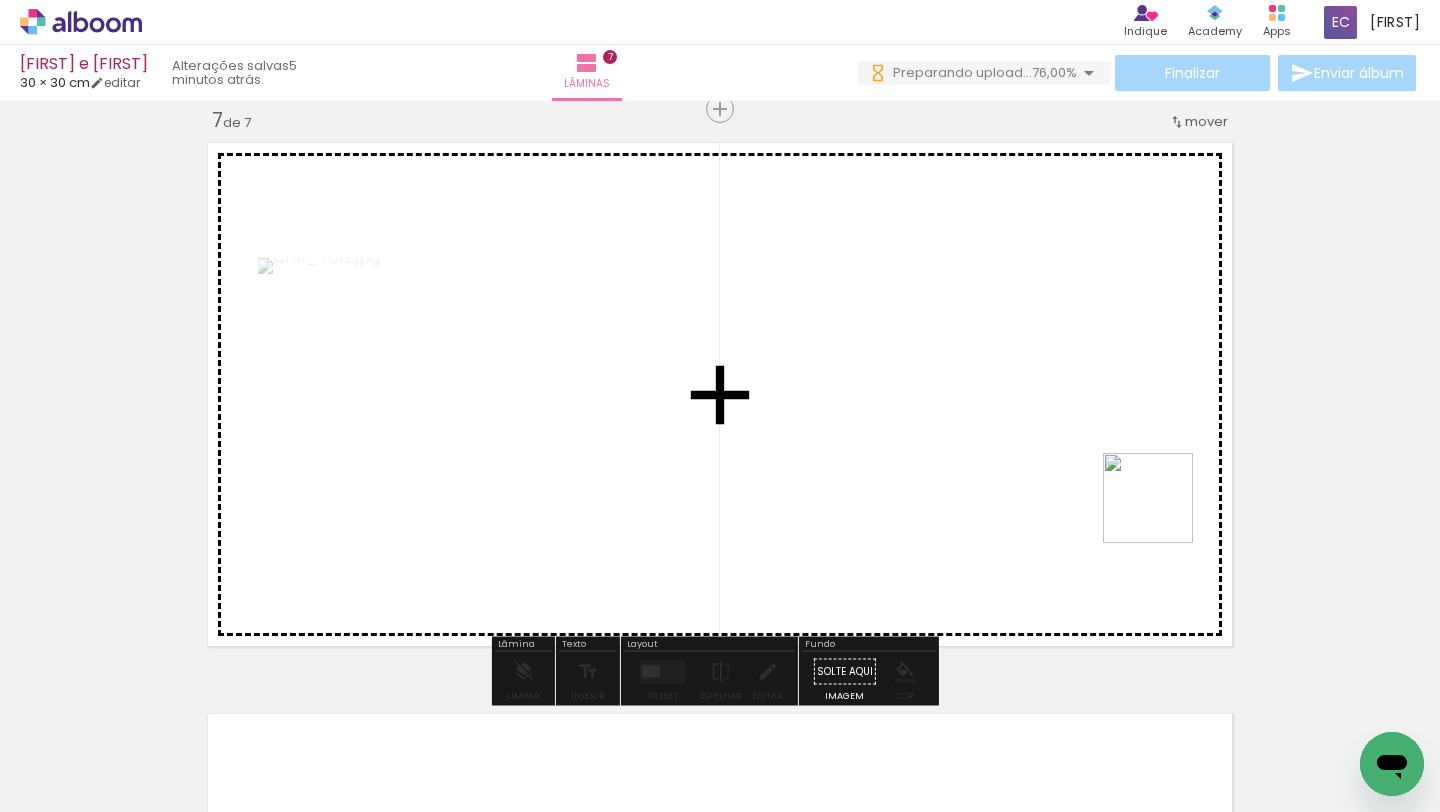click at bounding box center (720, 406) 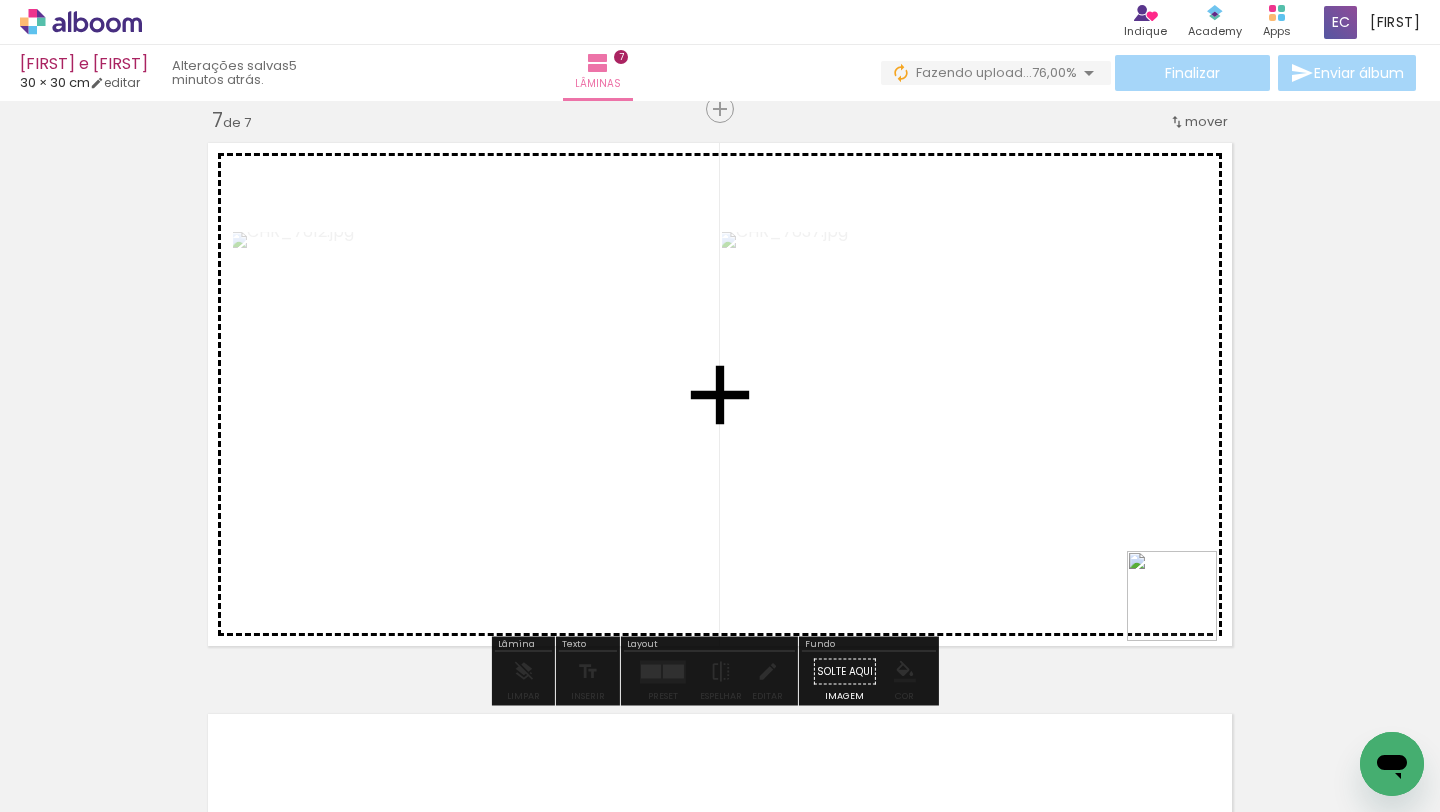 drag, startPoint x: 1320, startPoint y: 729, endPoint x: 1089, endPoint y: 519, distance: 312.18744 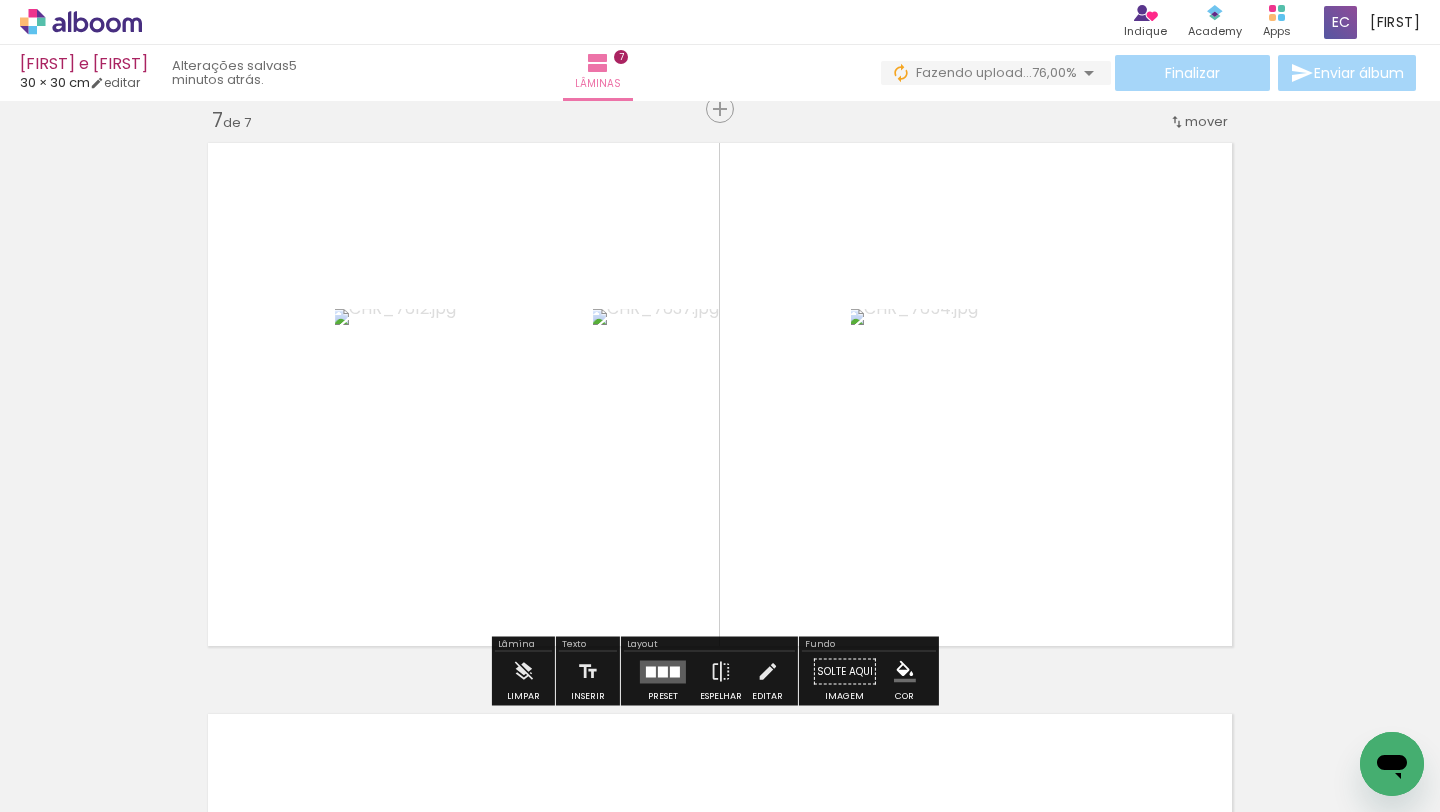 click at bounding box center (663, 671) 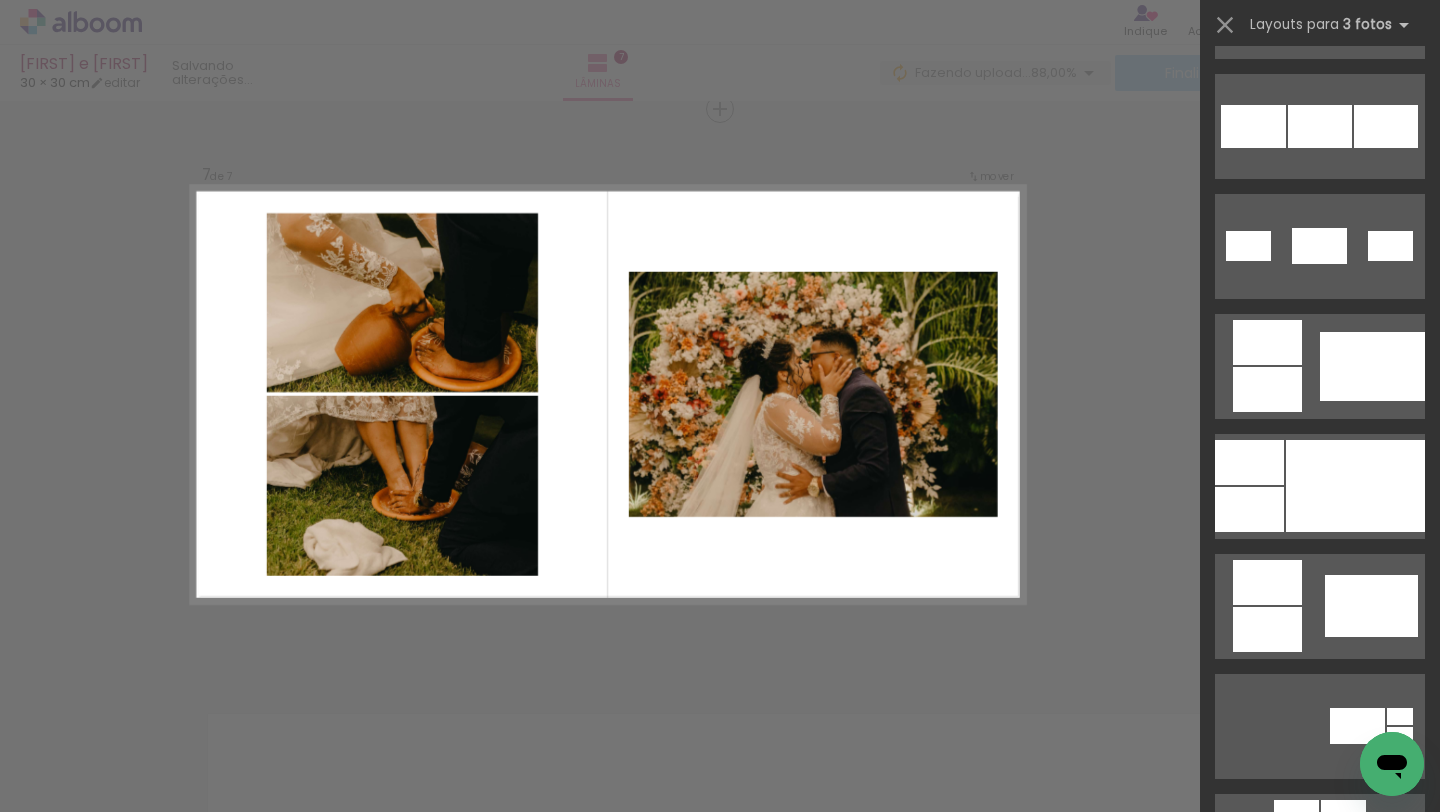 scroll, scrollTop: 1186, scrollLeft: 0, axis: vertical 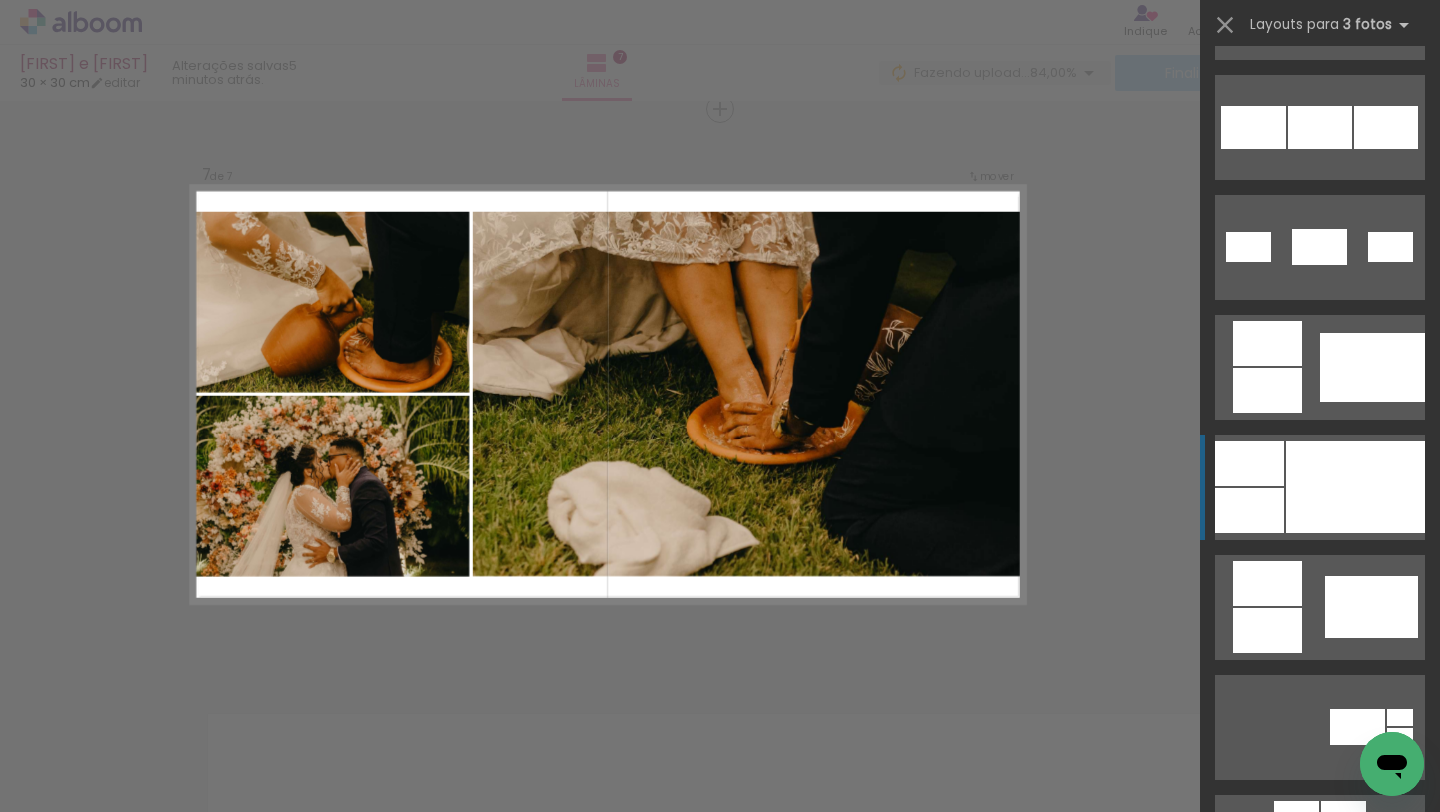 click at bounding box center [1355, 487] 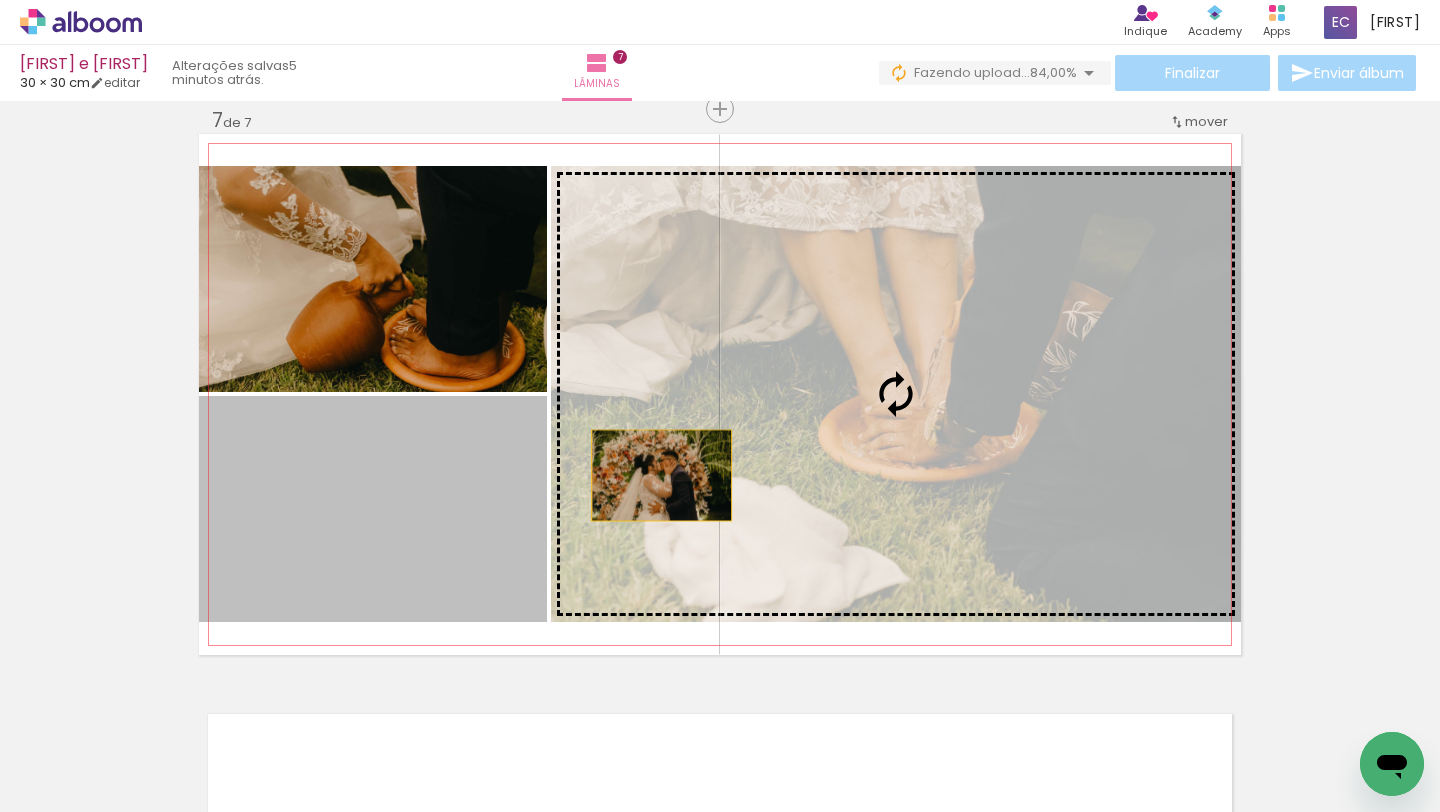 drag, startPoint x: 411, startPoint y: 516, endPoint x: 713, endPoint y: 466, distance: 306.11108 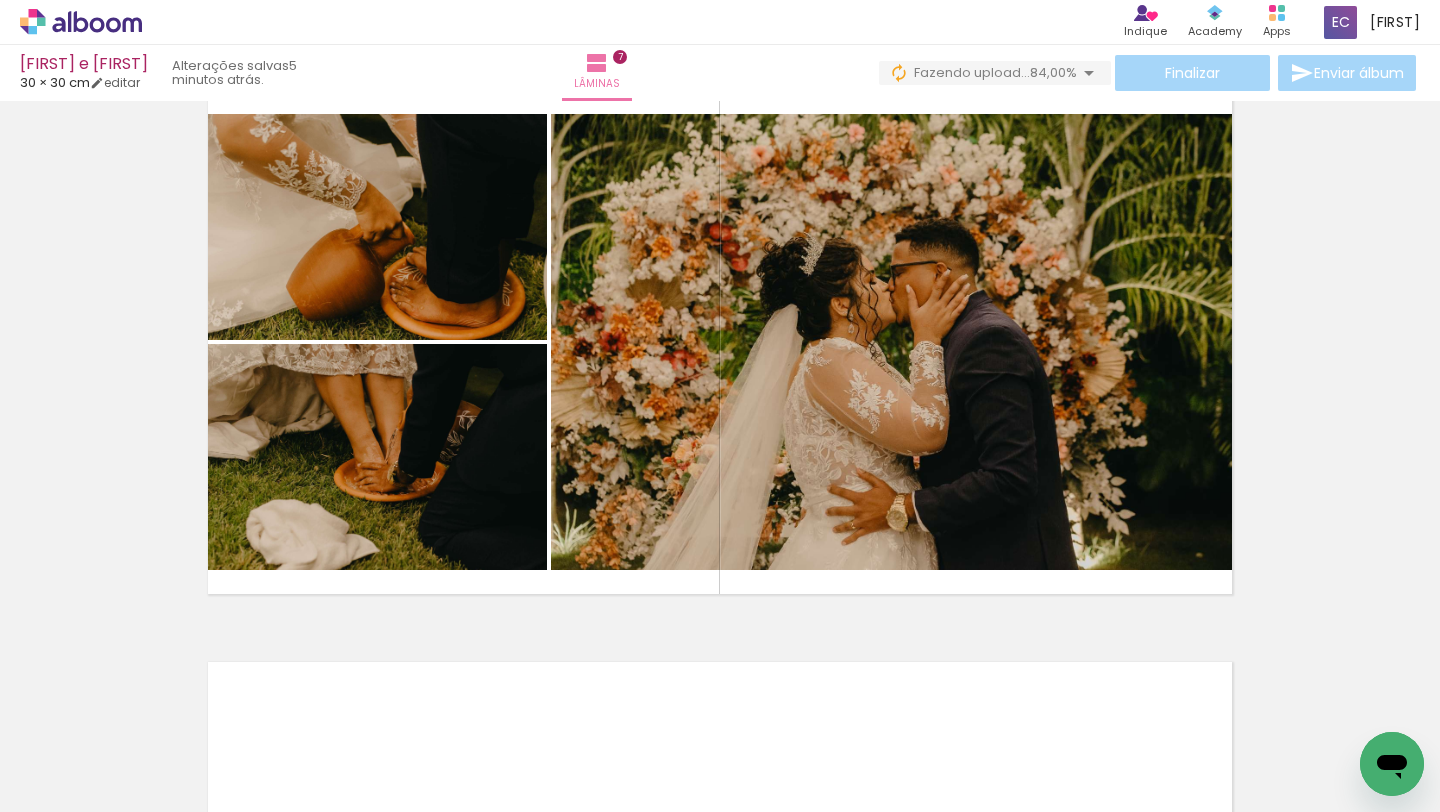 scroll, scrollTop: 3451, scrollLeft: 0, axis: vertical 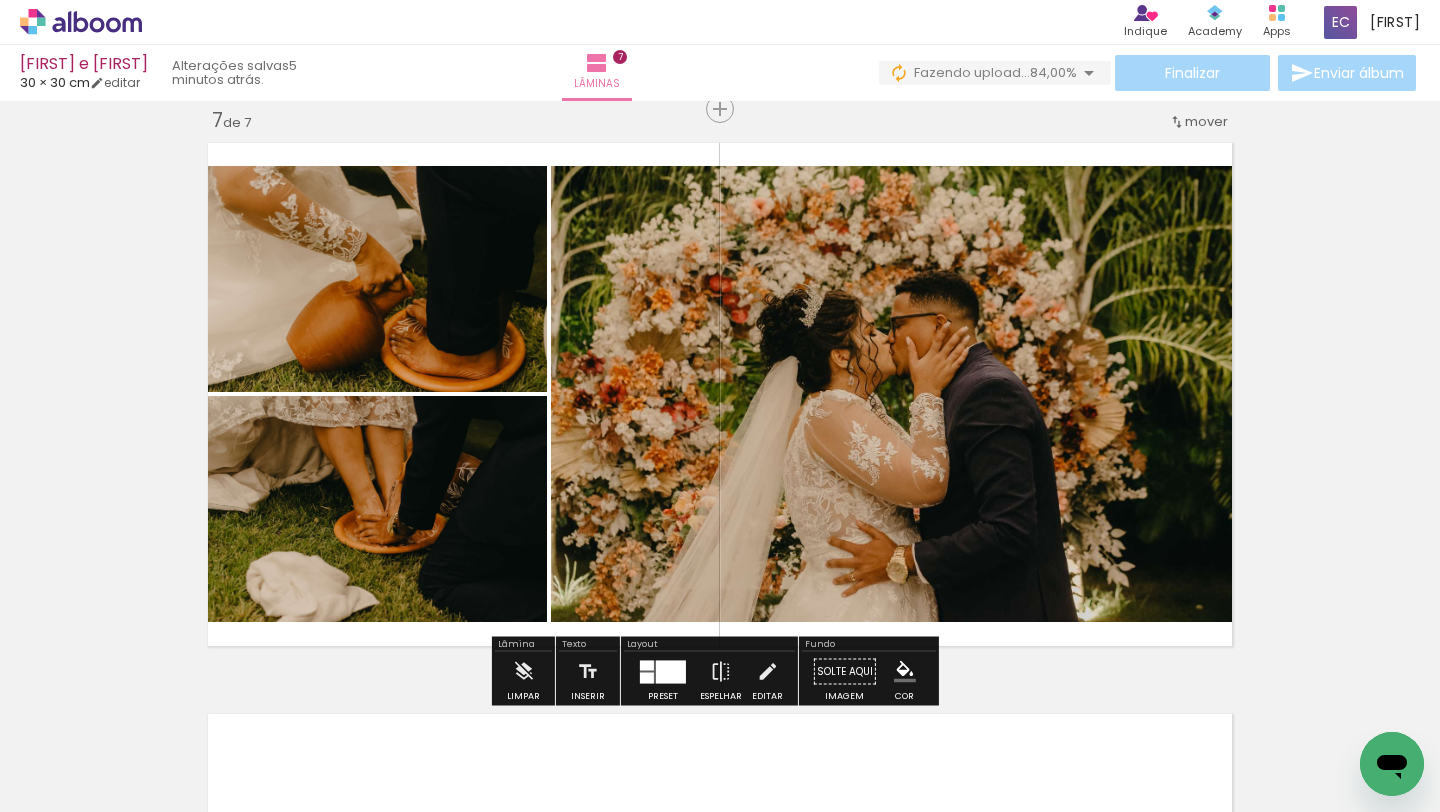 click at bounding box center [647, 677] 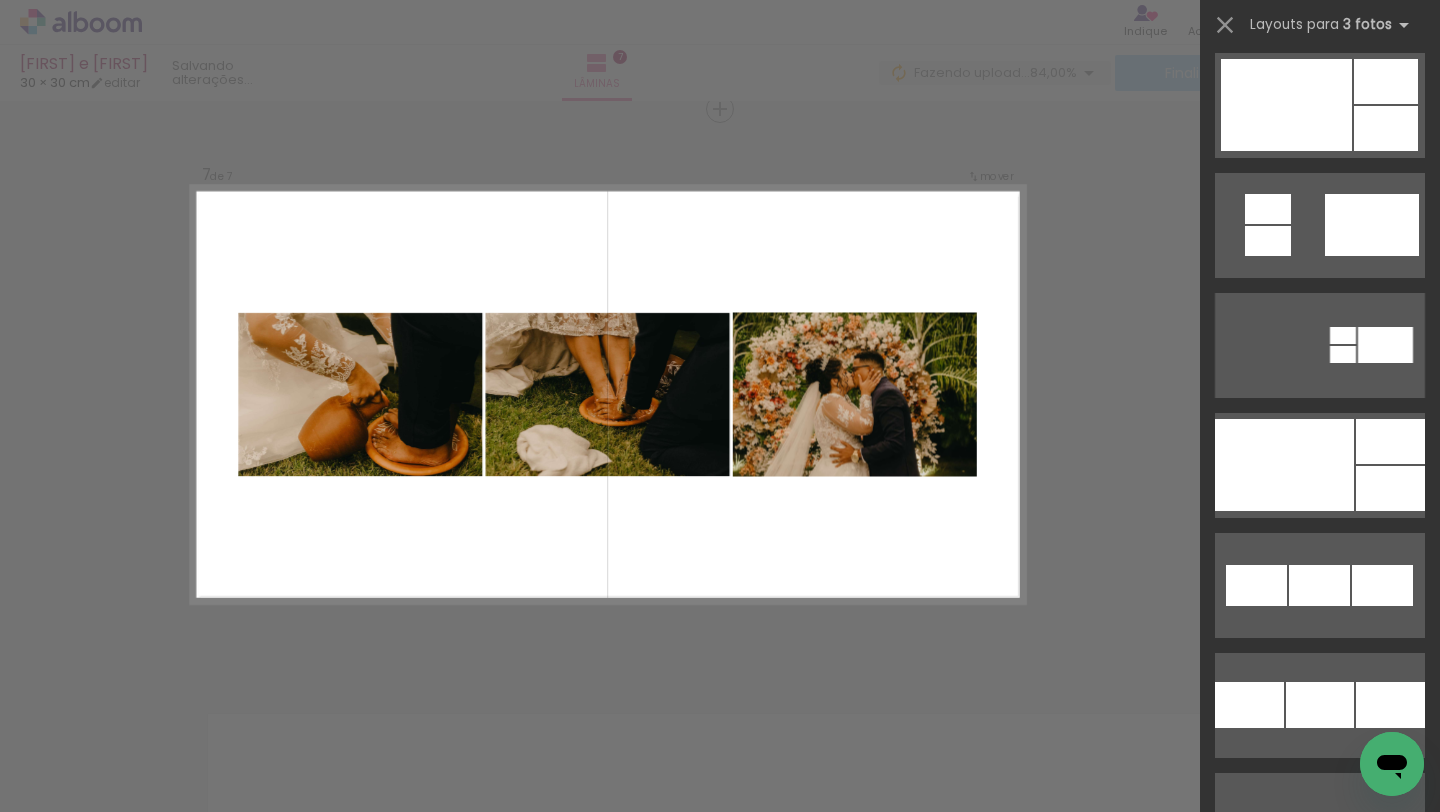 scroll, scrollTop: 2588, scrollLeft: 0, axis: vertical 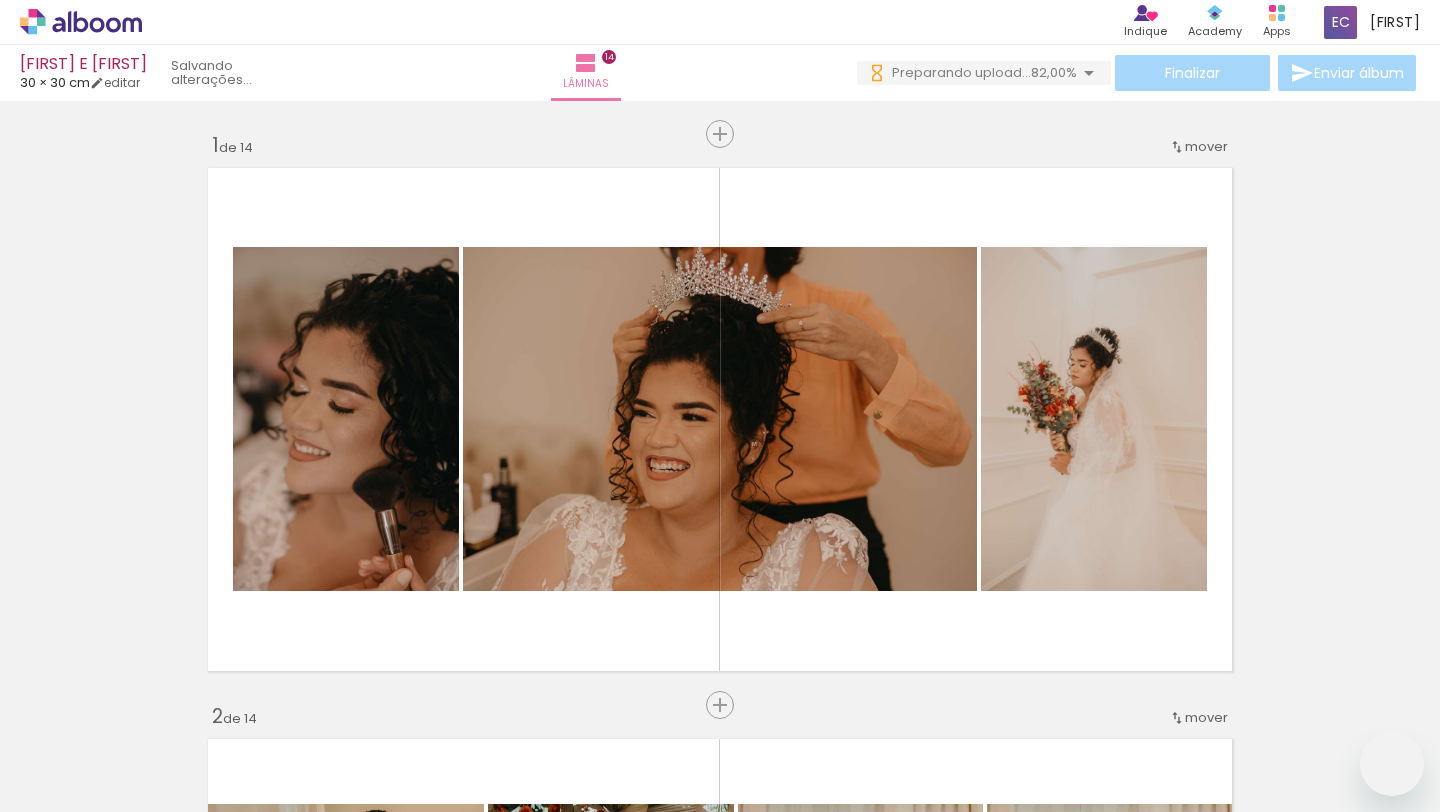 click at bounding box center [720, 406] 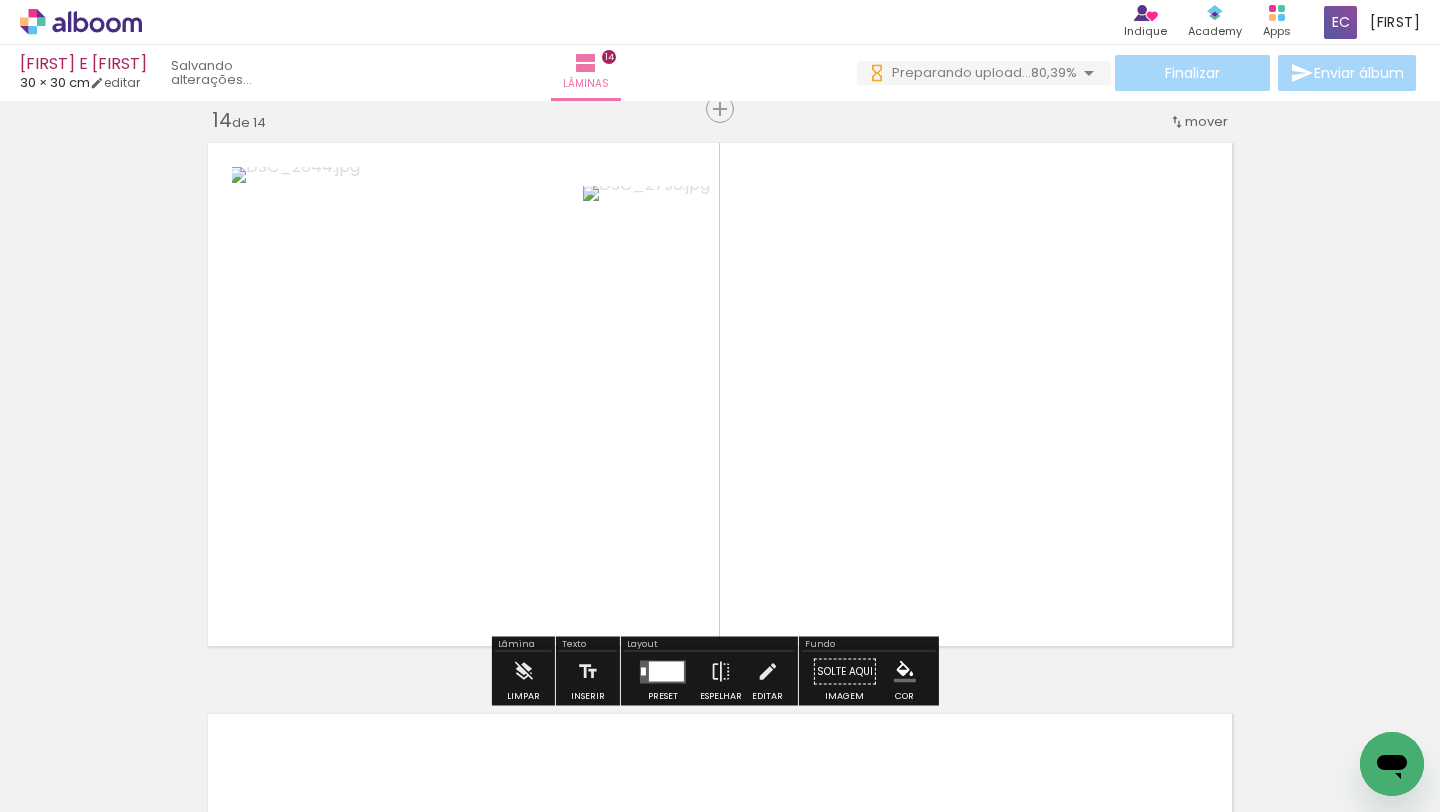 scroll, scrollTop: 0, scrollLeft: 0, axis: both 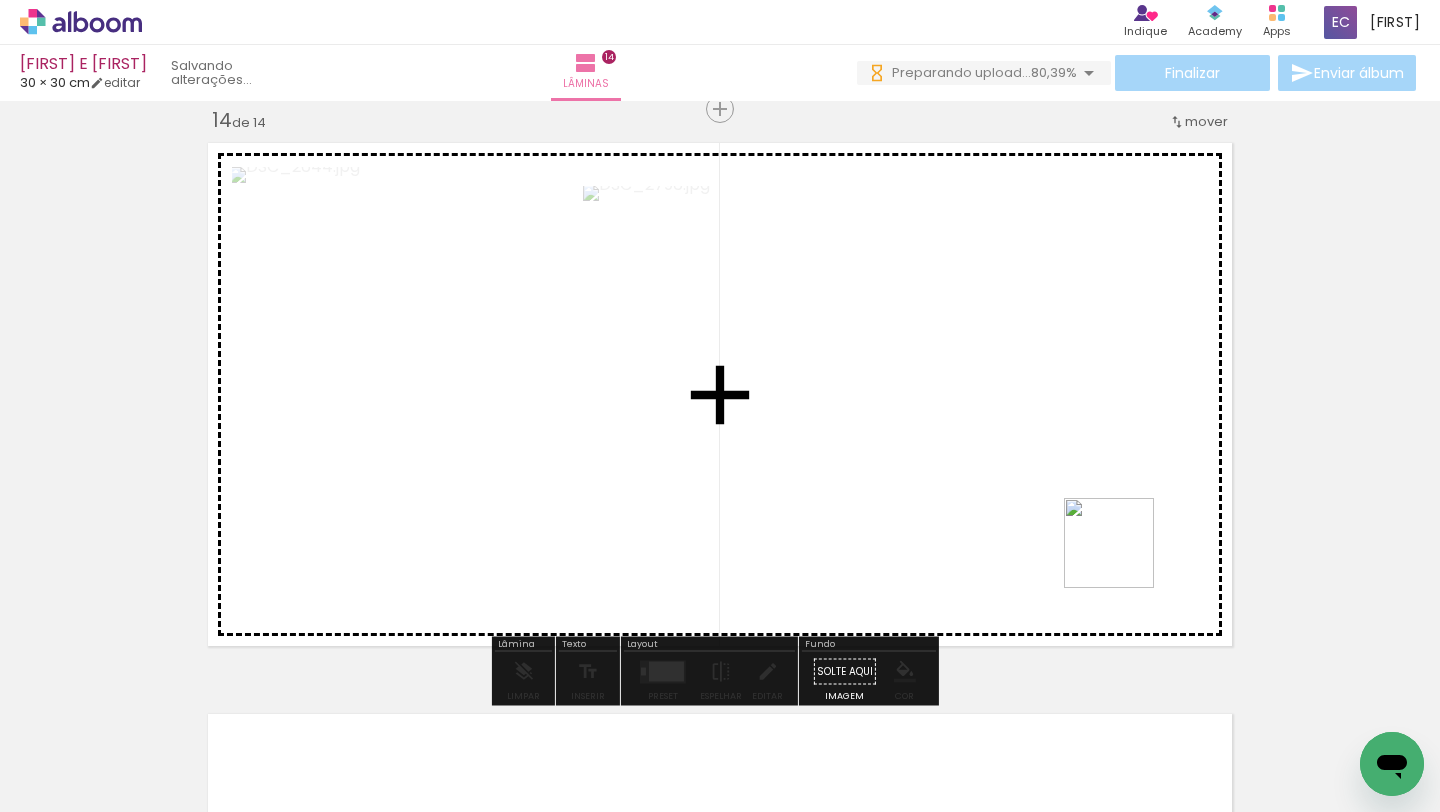 drag, startPoint x: 1127, startPoint y: 726, endPoint x: 1124, endPoint y: 534, distance: 192.02344 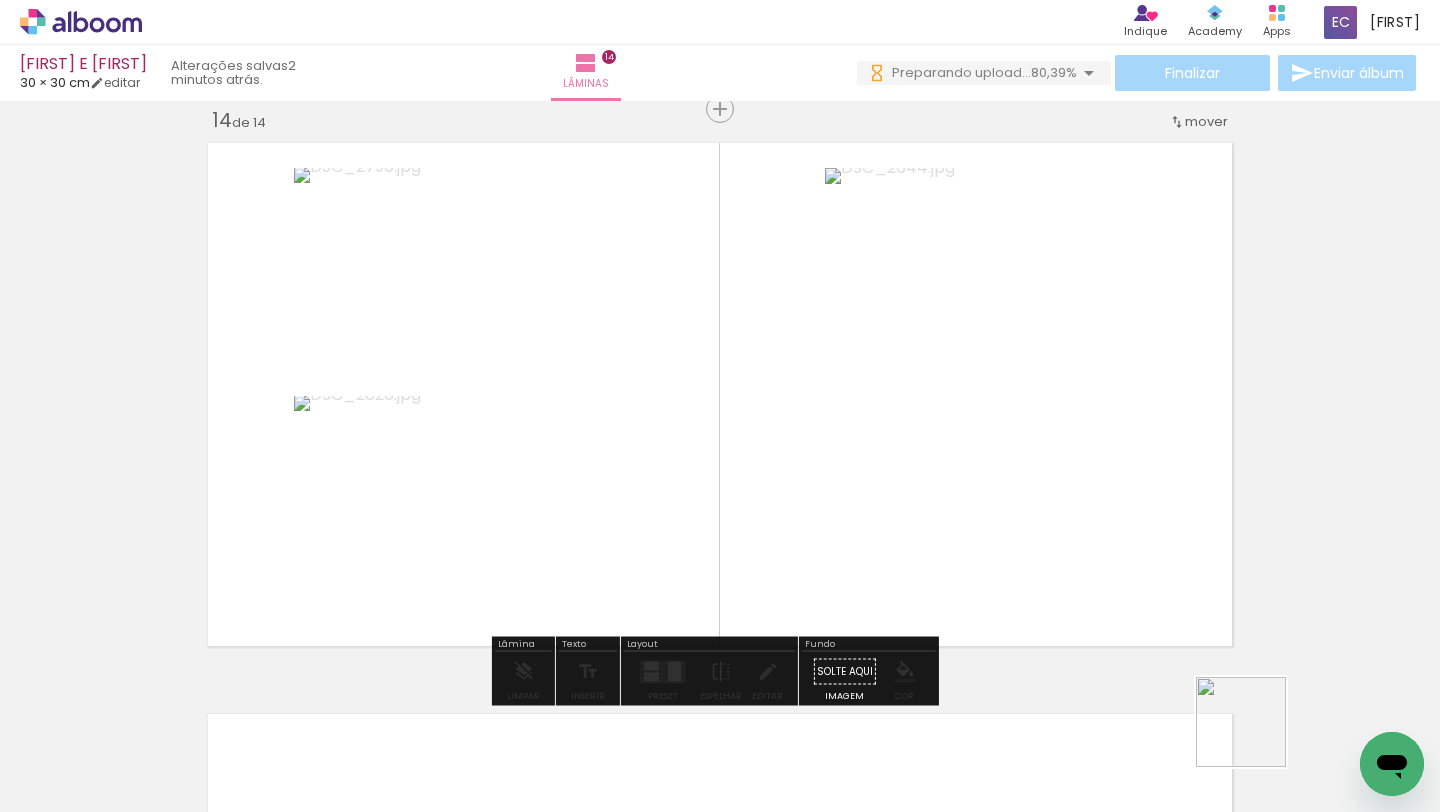 drag, startPoint x: 1276, startPoint y: 769, endPoint x: 1165, endPoint y: 535, distance: 258.99228 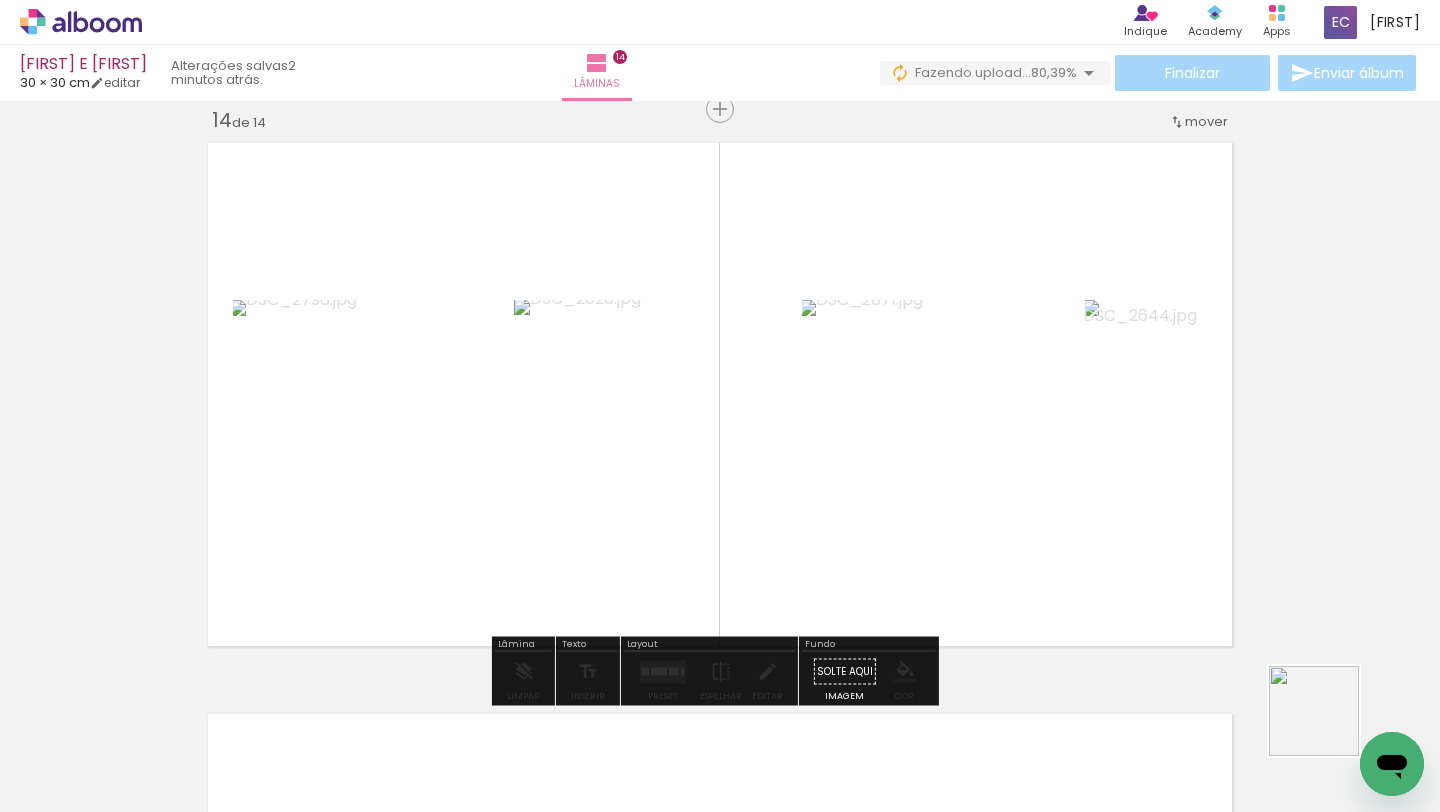 drag, startPoint x: 1348, startPoint y: 746, endPoint x: 1066, endPoint y: 447, distance: 411.00485 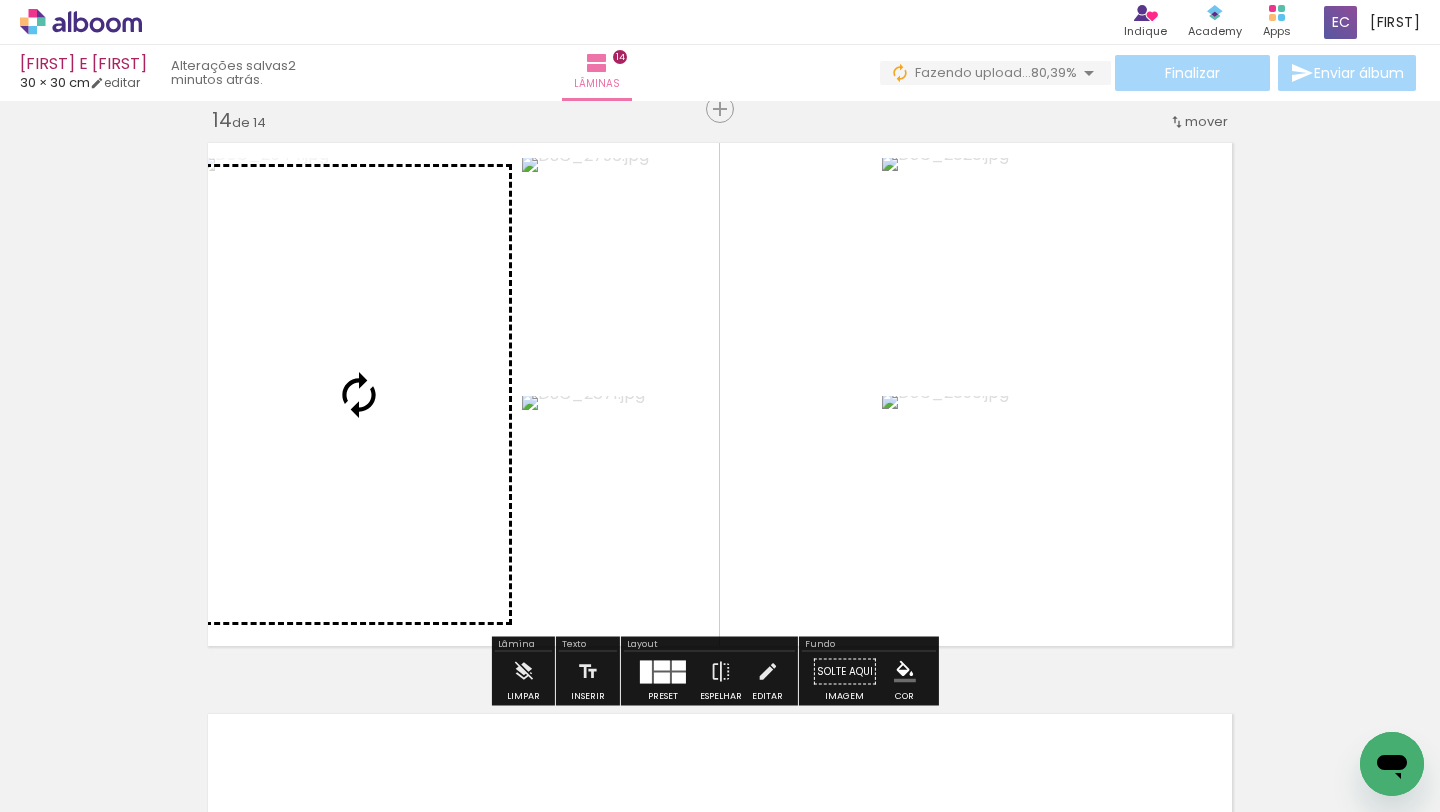 click on "Inserir lâmina 1  de 14  Inserir lâmina 2  de 14  Inserir lâmina 3  de 14  Inserir lâmina 4  de 14  Inserir lâmina 5  de 14  Inserir lâmina 6  de 14  Inserir lâmina 7  de 14  Inserir lâmina 8  de 14  Inserir lâmina 9  de 14  Inserir lâmina 10  de 14  Inserir lâmina 11  de 14  Inserir lâmina 12  de 14  Inserir lâmina 13  de 14  Inserir lâmina 14  de 14" at bounding box center [720, -3057] 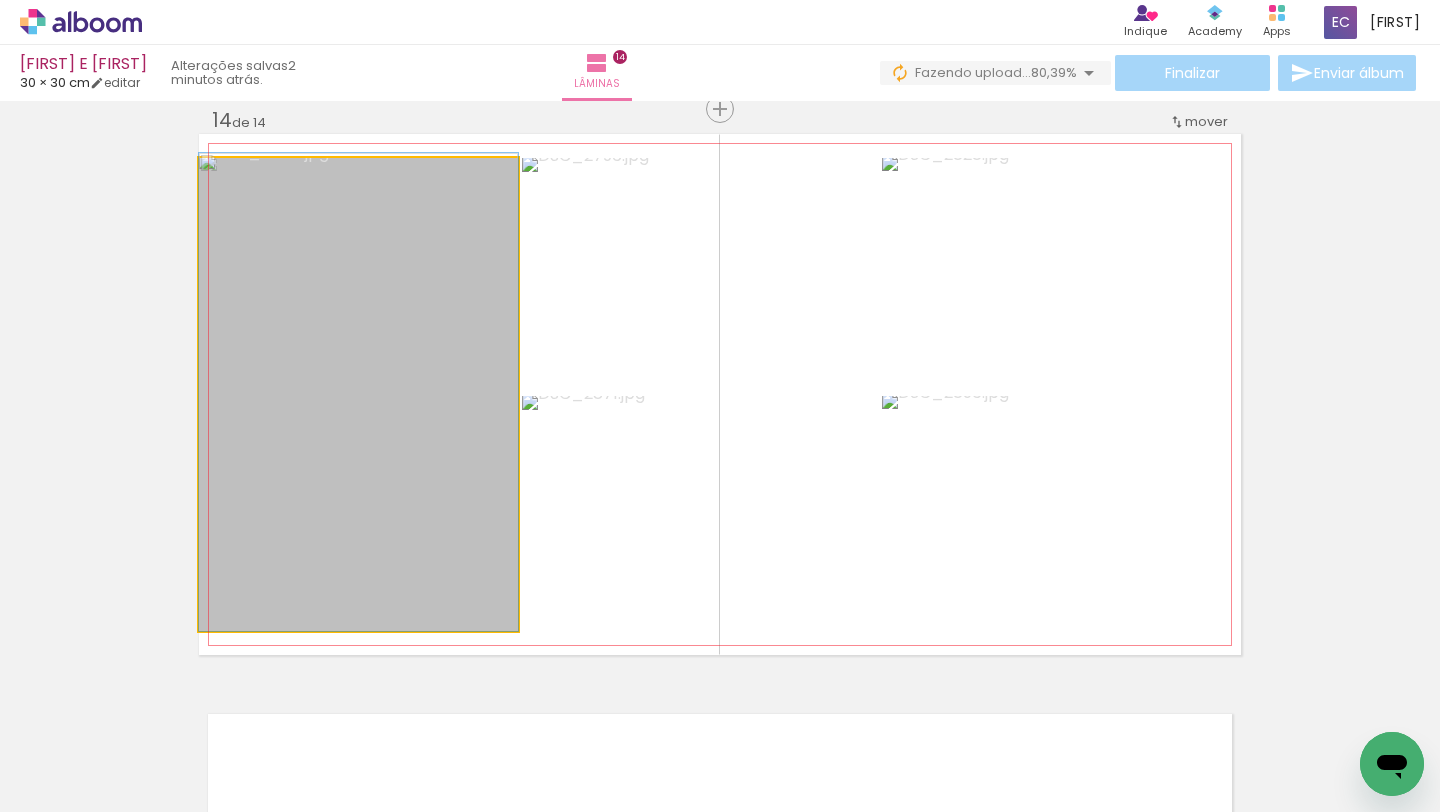 drag, startPoint x: 418, startPoint y: 421, endPoint x: 486, endPoint y: 422, distance: 68.007355 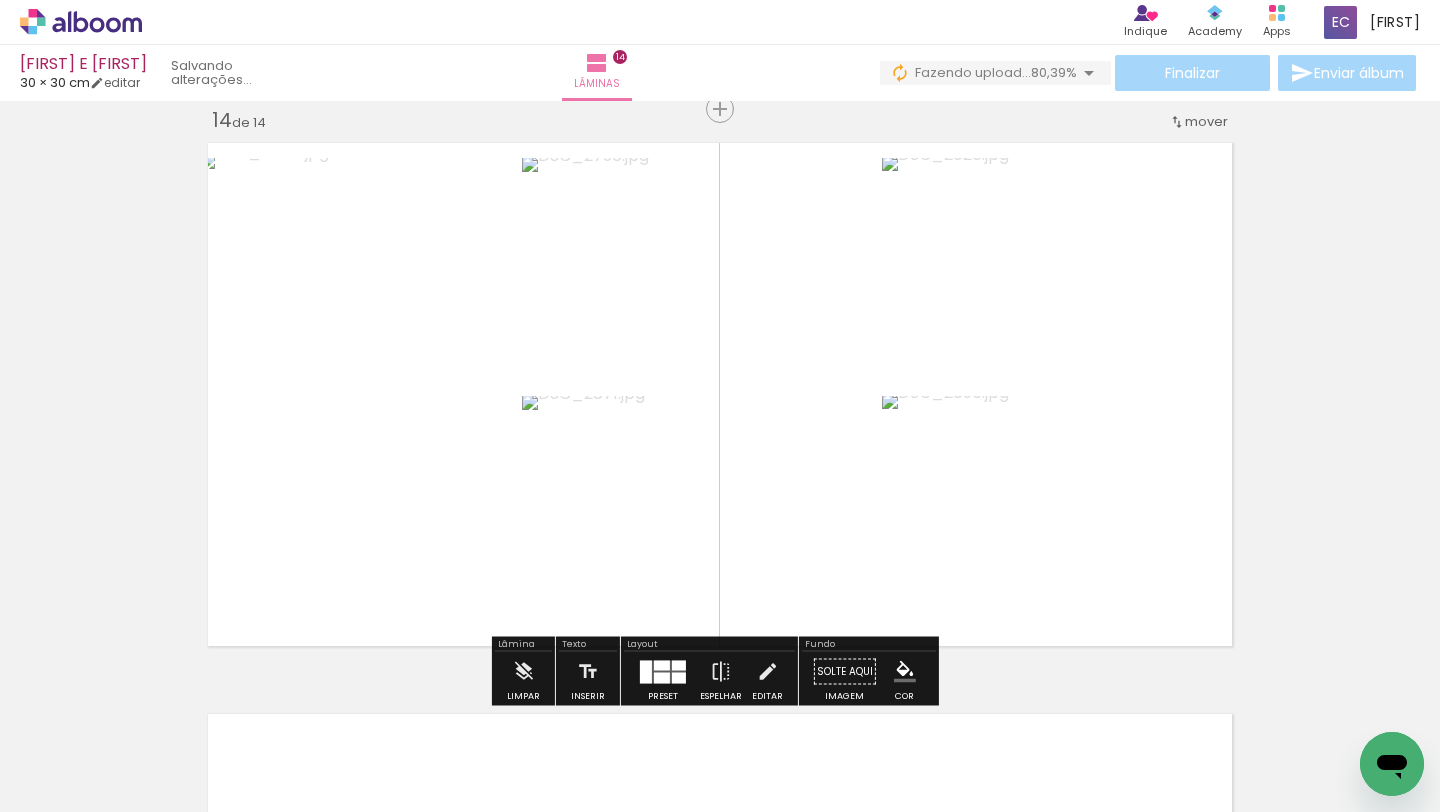 click on "Inserir lâmina 1  de 14  Inserir lâmina 2  de 14  Inserir lâmina 3  de 14  Inserir lâmina 4  de 14  Inserir lâmina 5  de 14  Inserir lâmina 6  de 14  Inserir lâmina 7  de 14  Inserir lâmina 8  de 14  Inserir lâmina 9  de 14  Inserir lâmina 10  de 14  Inserir lâmina 11  de 14  Inserir lâmina 12  de 14  Inserir lâmina 13  de 14  Inserir lâmina 14  de 14" at bounding box center (720, -3057) 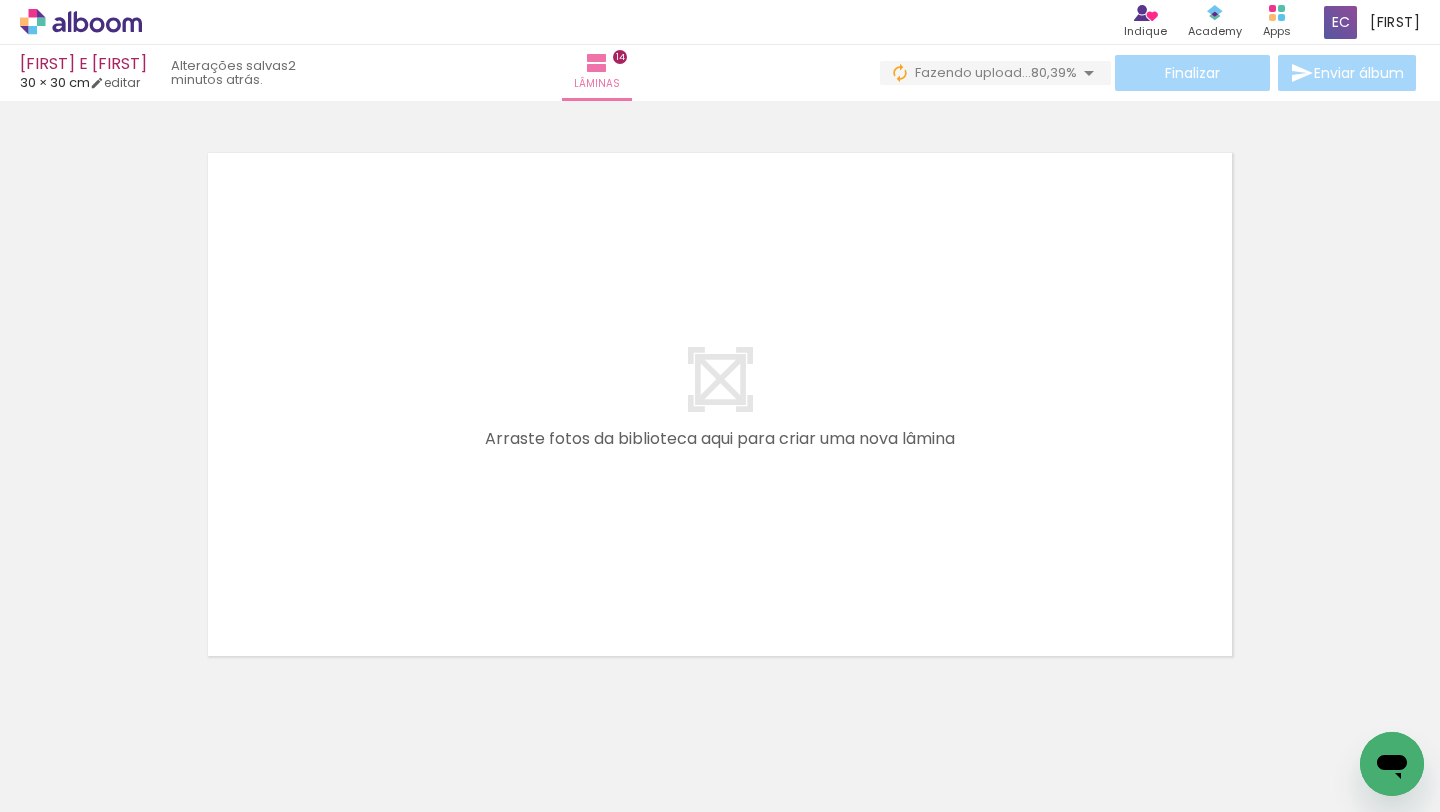 scroll, scrollTop: 8019, scrollLeft: 0, axis: vertical 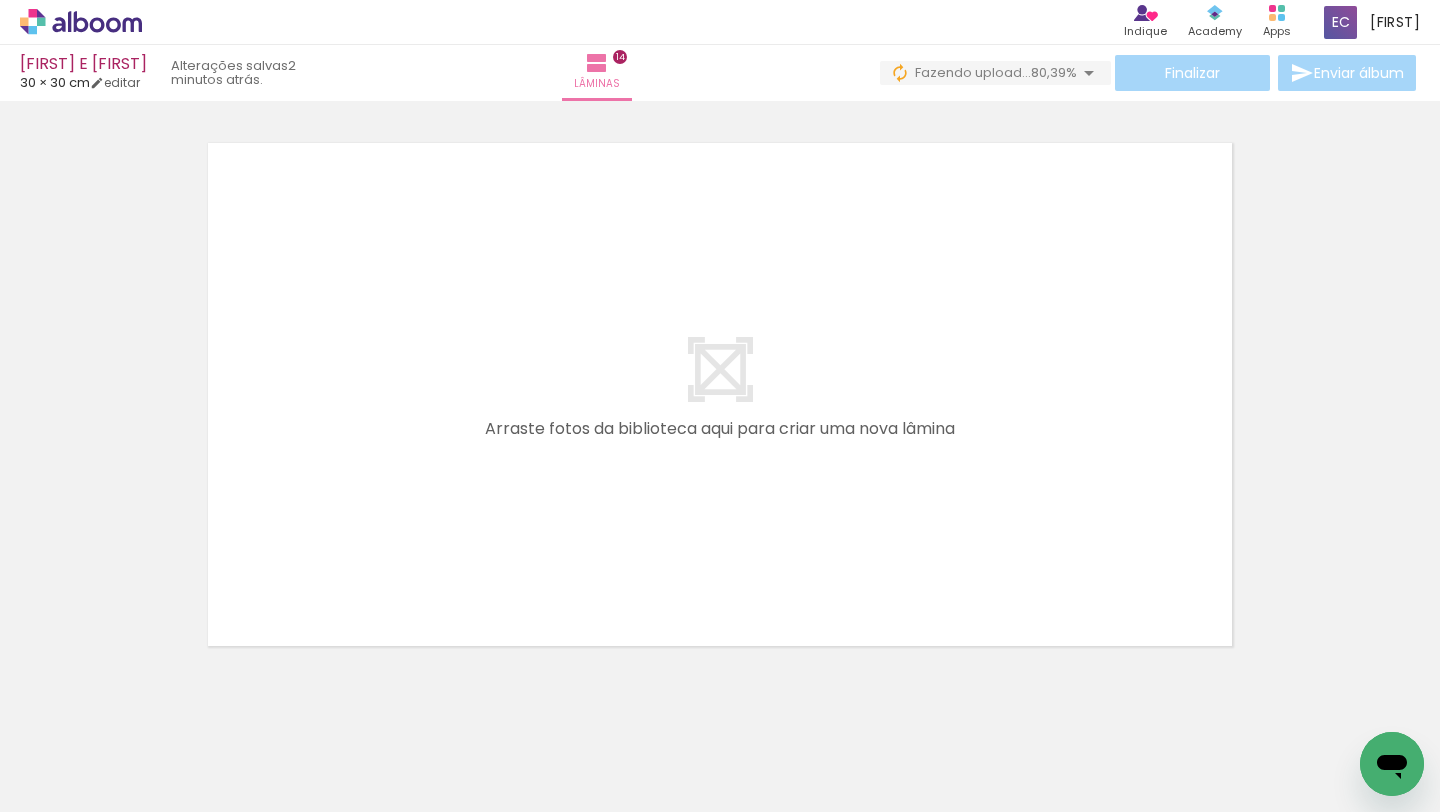 click on "Adicionar
Fotos" at bounding box center [71, 785] 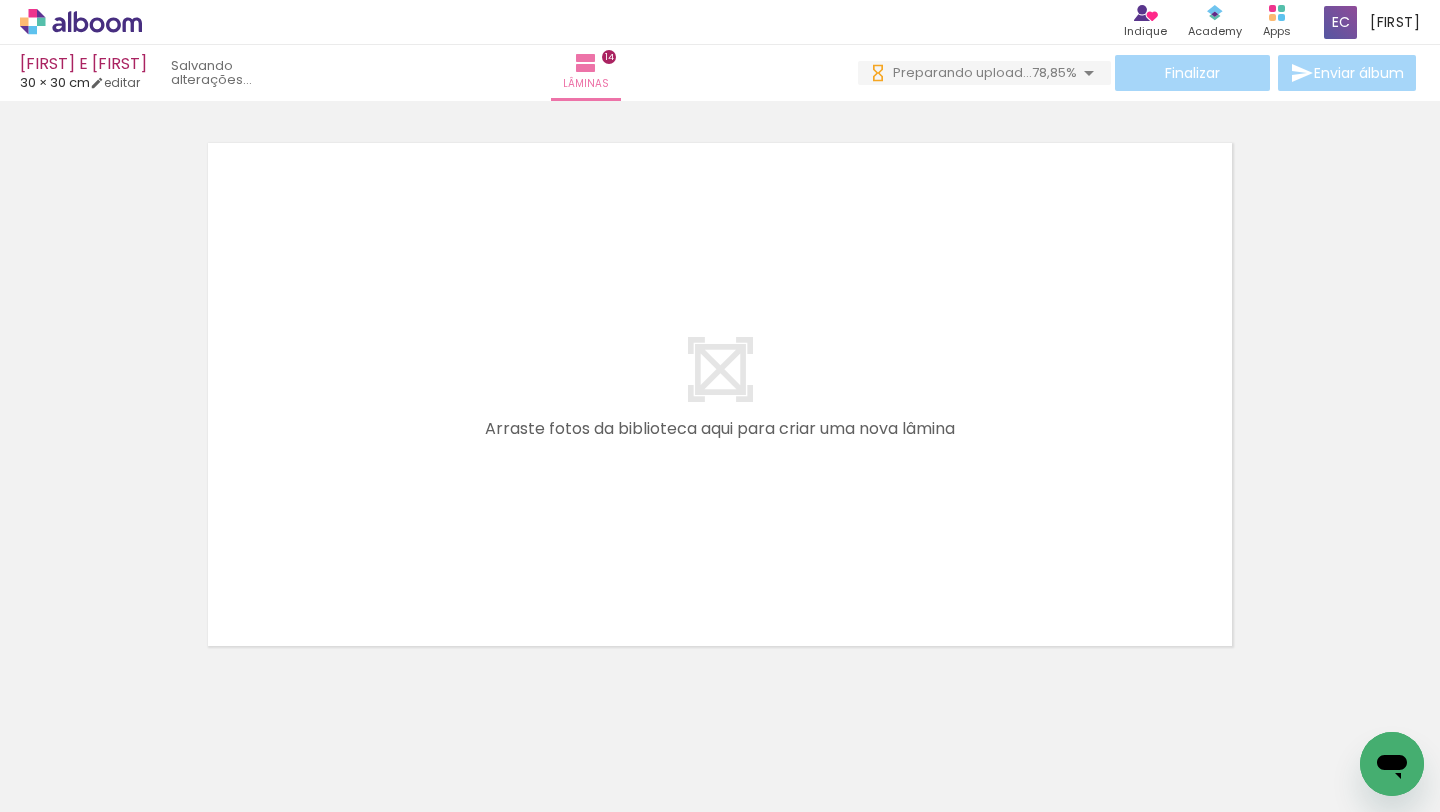 scroll, scrollTop: 0, scrollLeft: 4554, axis: horizontal 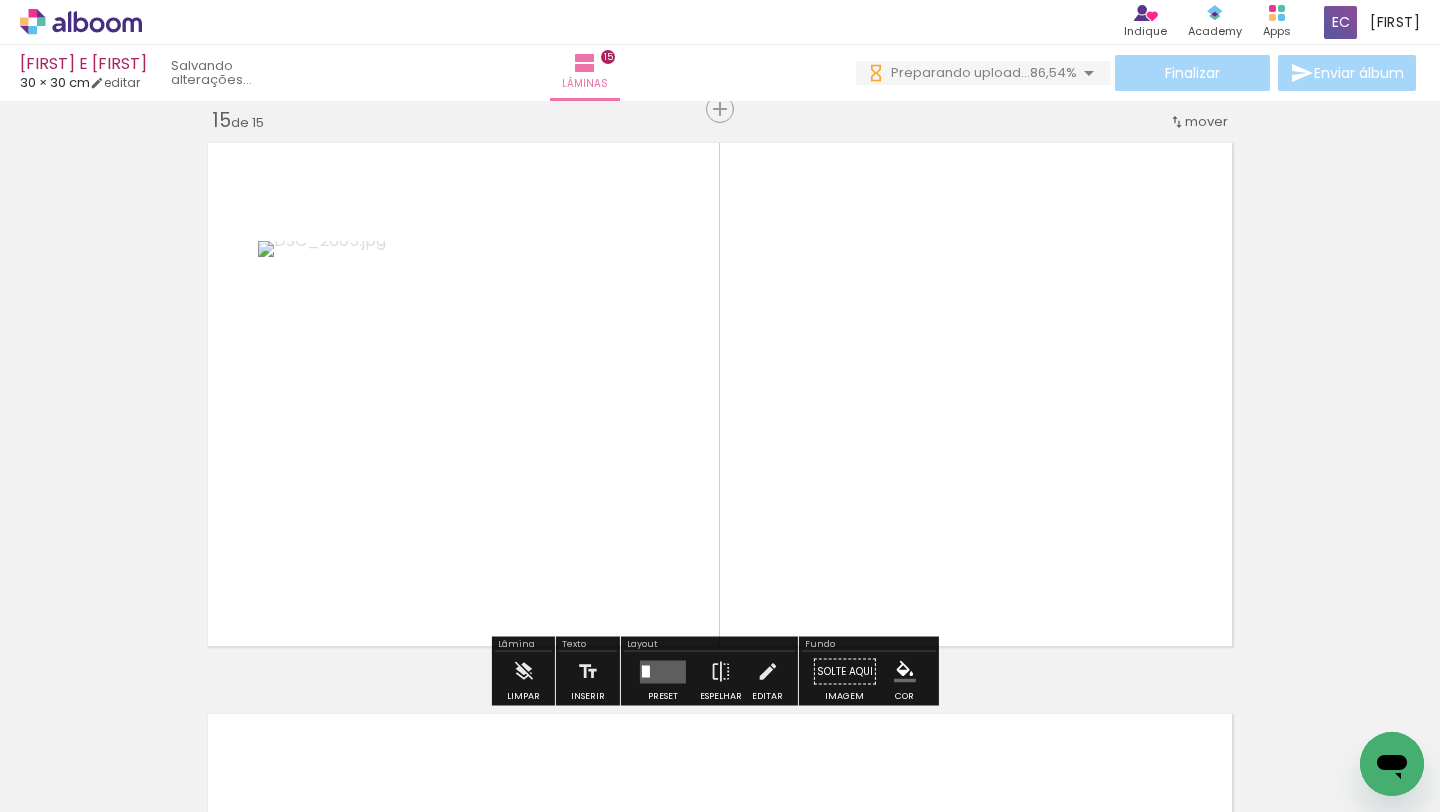 click at bounding box center (663, 671) 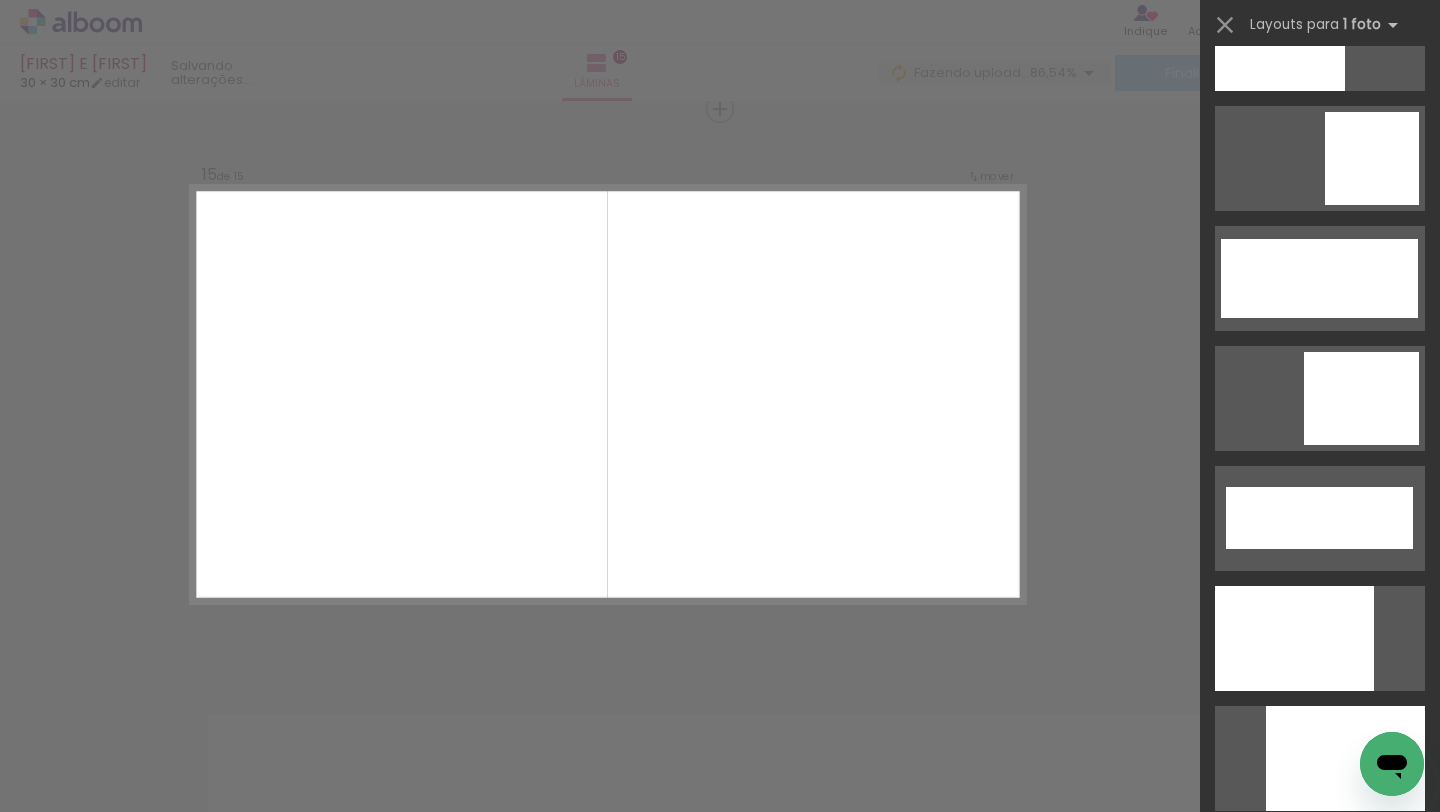 scroll, scrollTop: 4868, scrollLeft: 0, axis: vertical 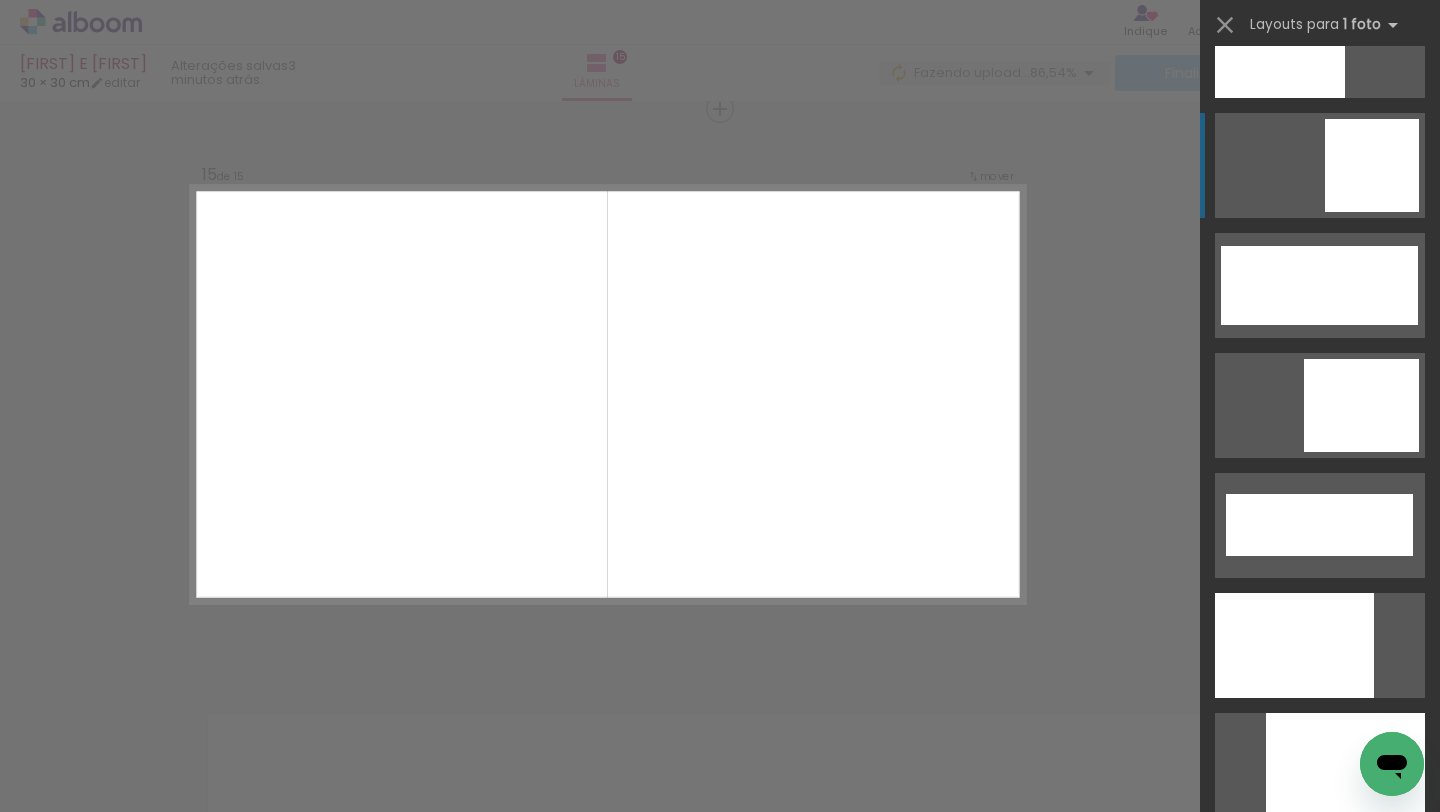 click at bounding box center [1267, -195] 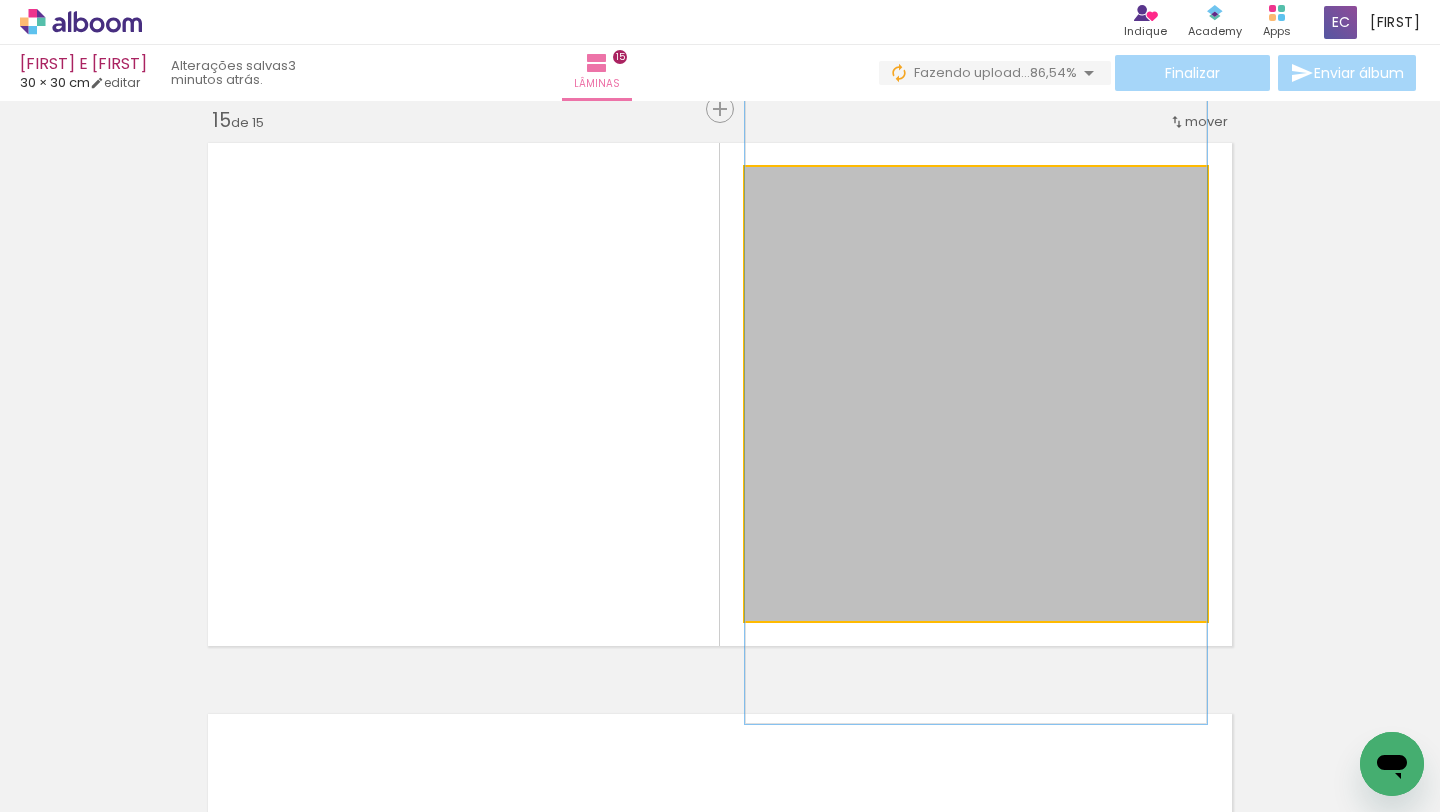 drag, startPoint x: 977, startPoint y: 387, endPoint x: 984, endPoint y: 372, distance: 16.552946 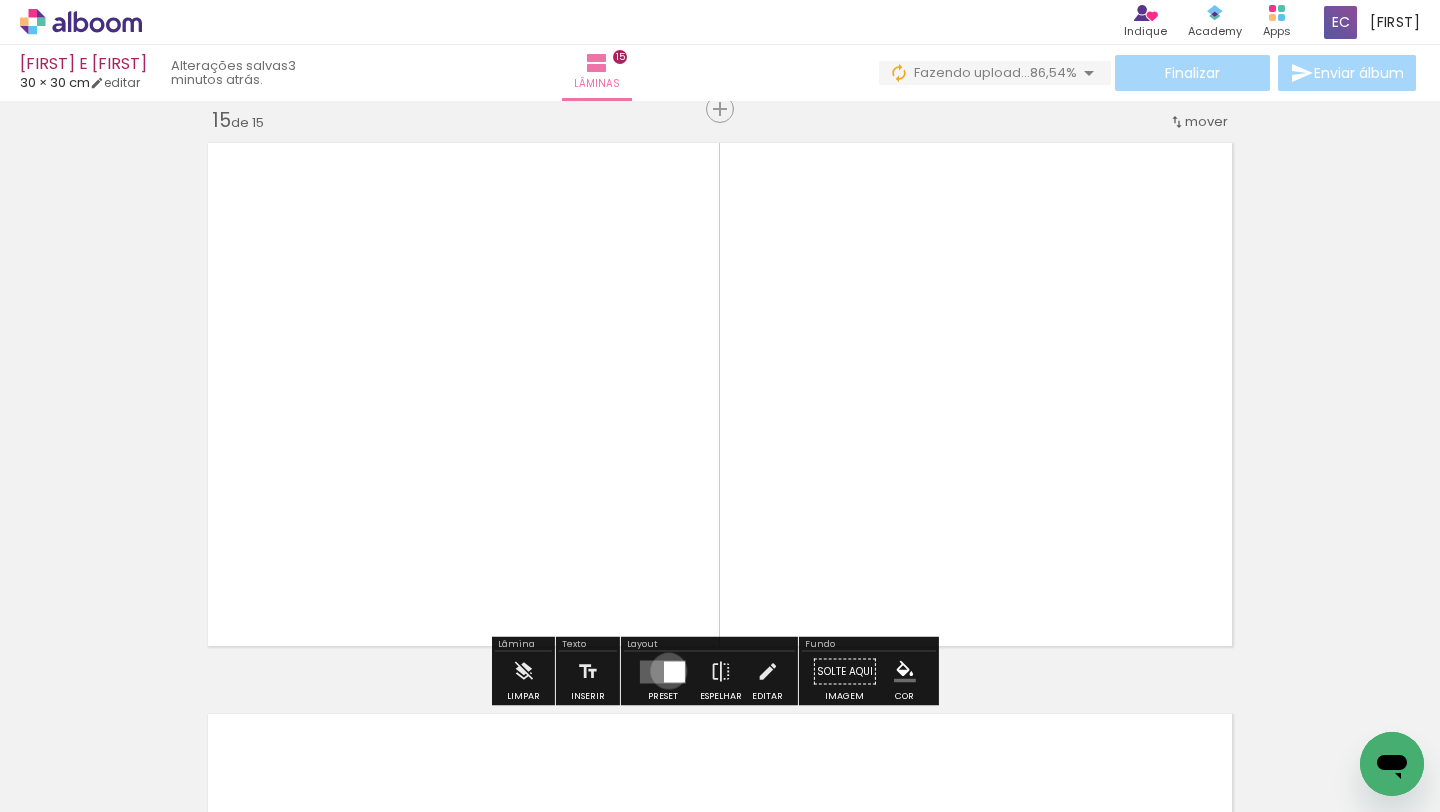 click at bounding box center [674, 671] 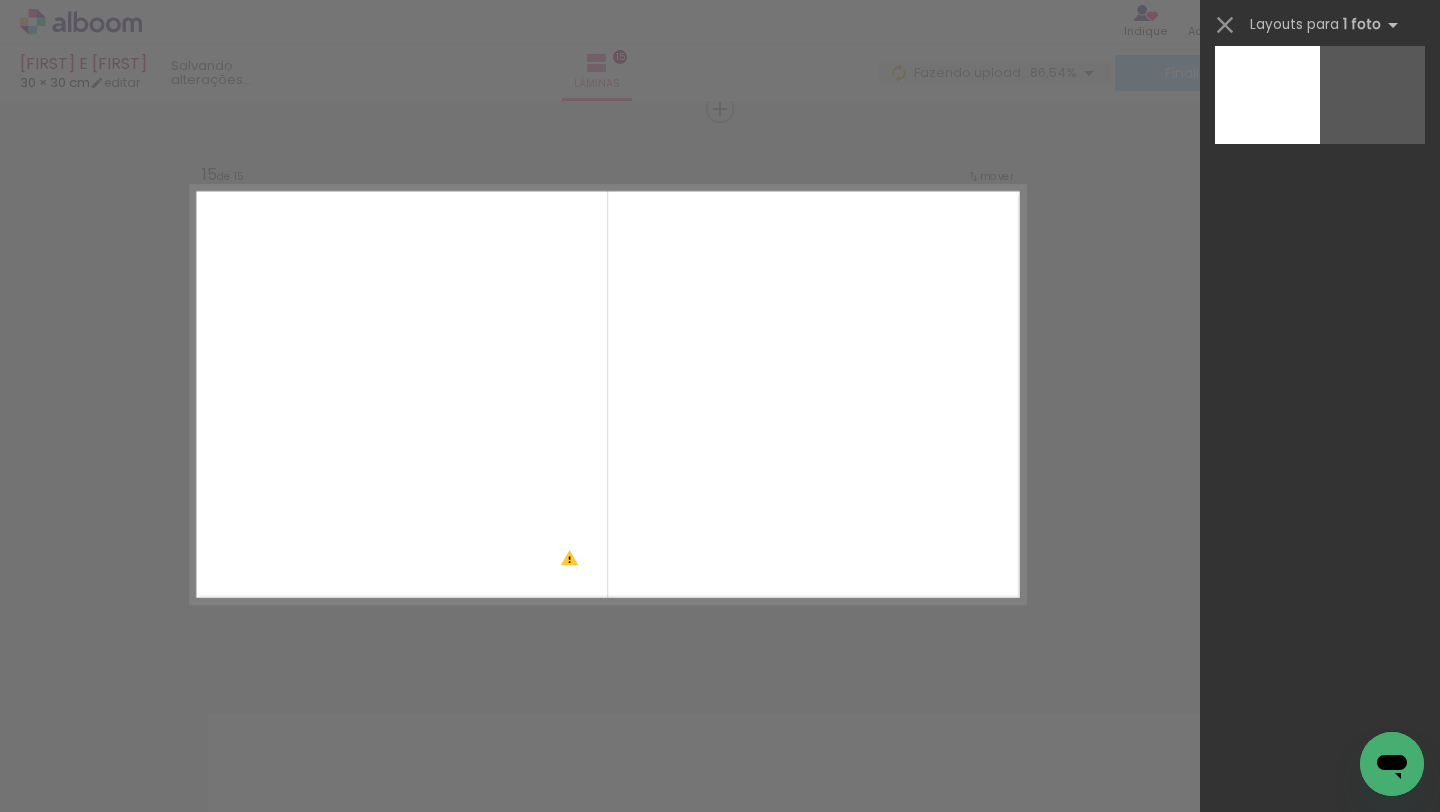scroll, scrollTop: 0, scrollLeft: 0, axis: both 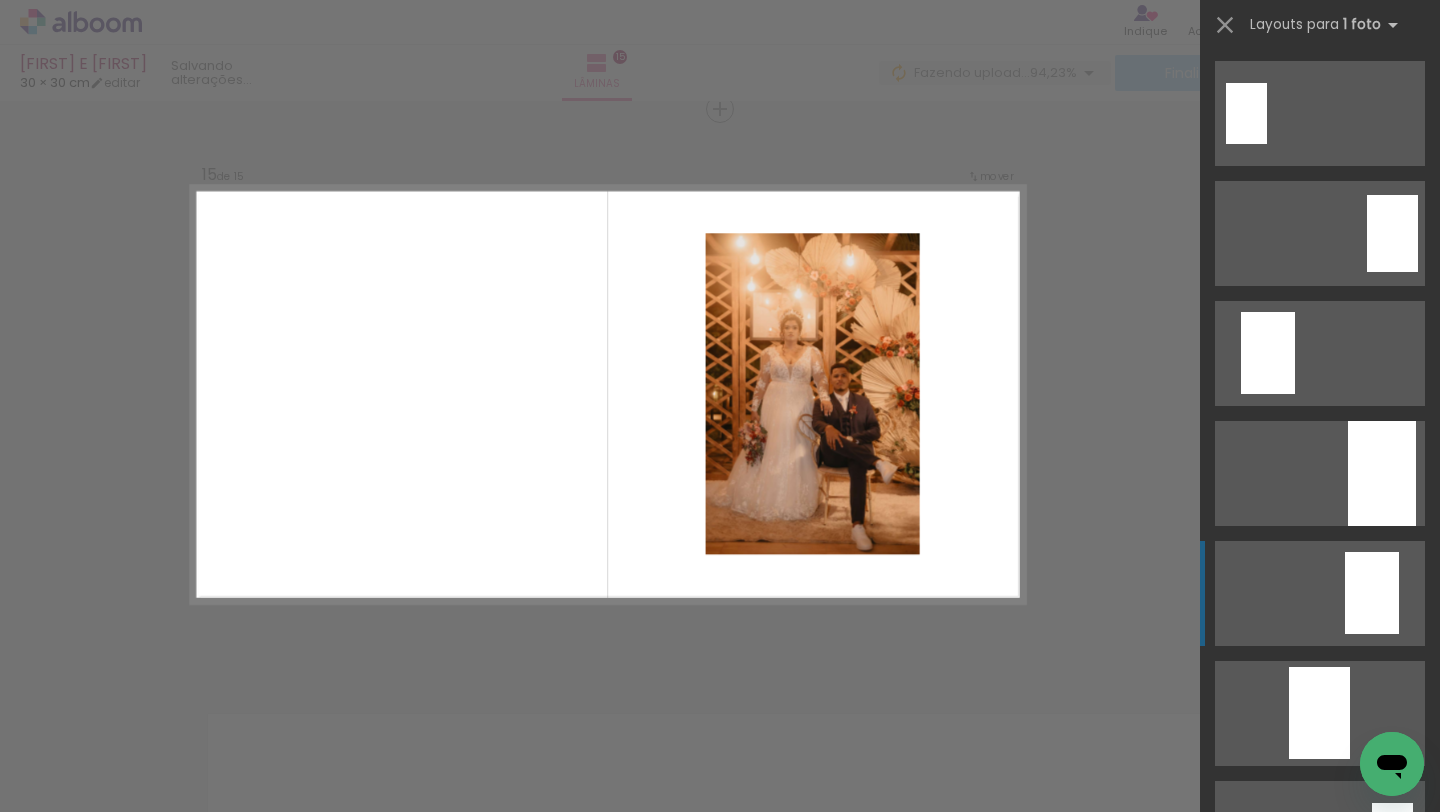 click at bounding box center (1372, 1073) 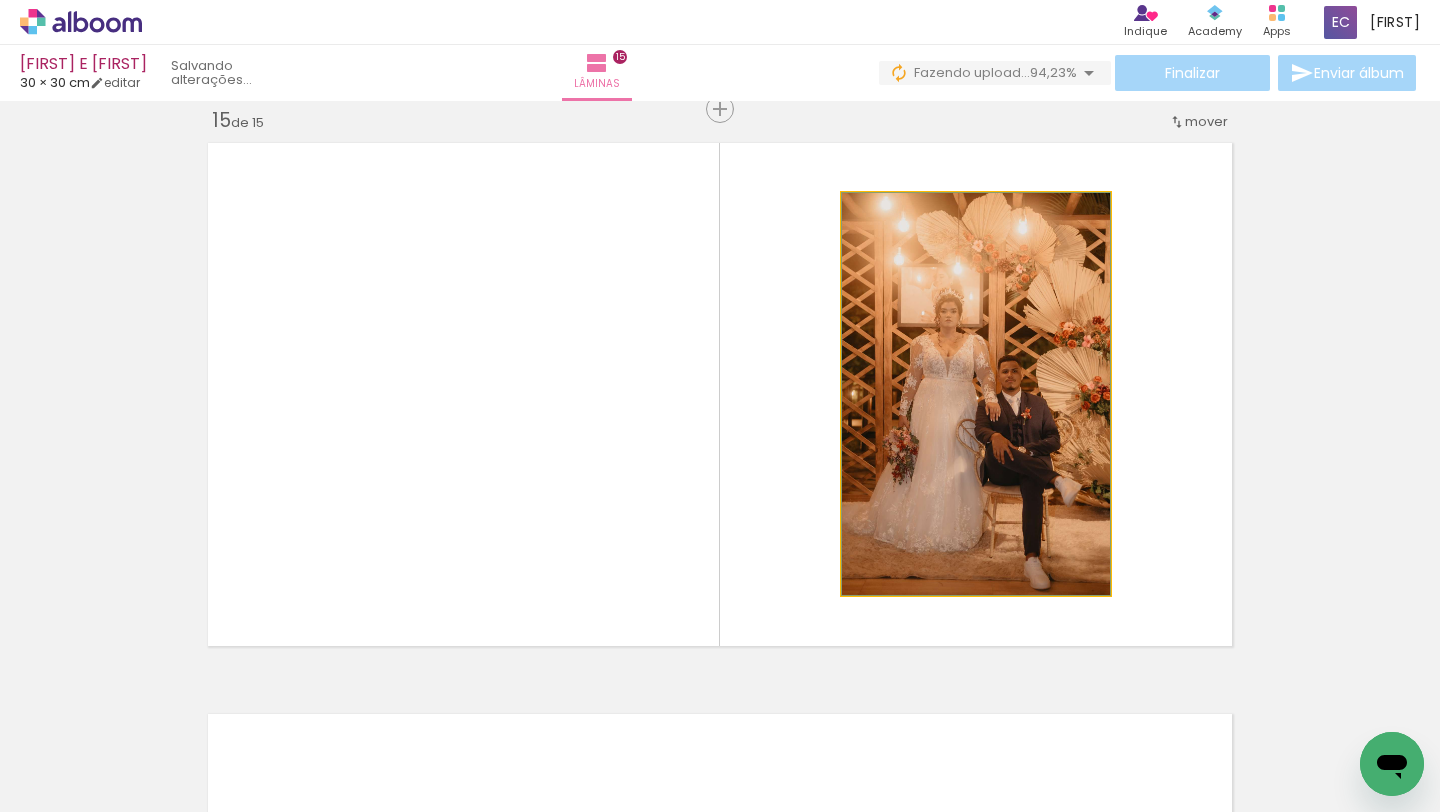 click 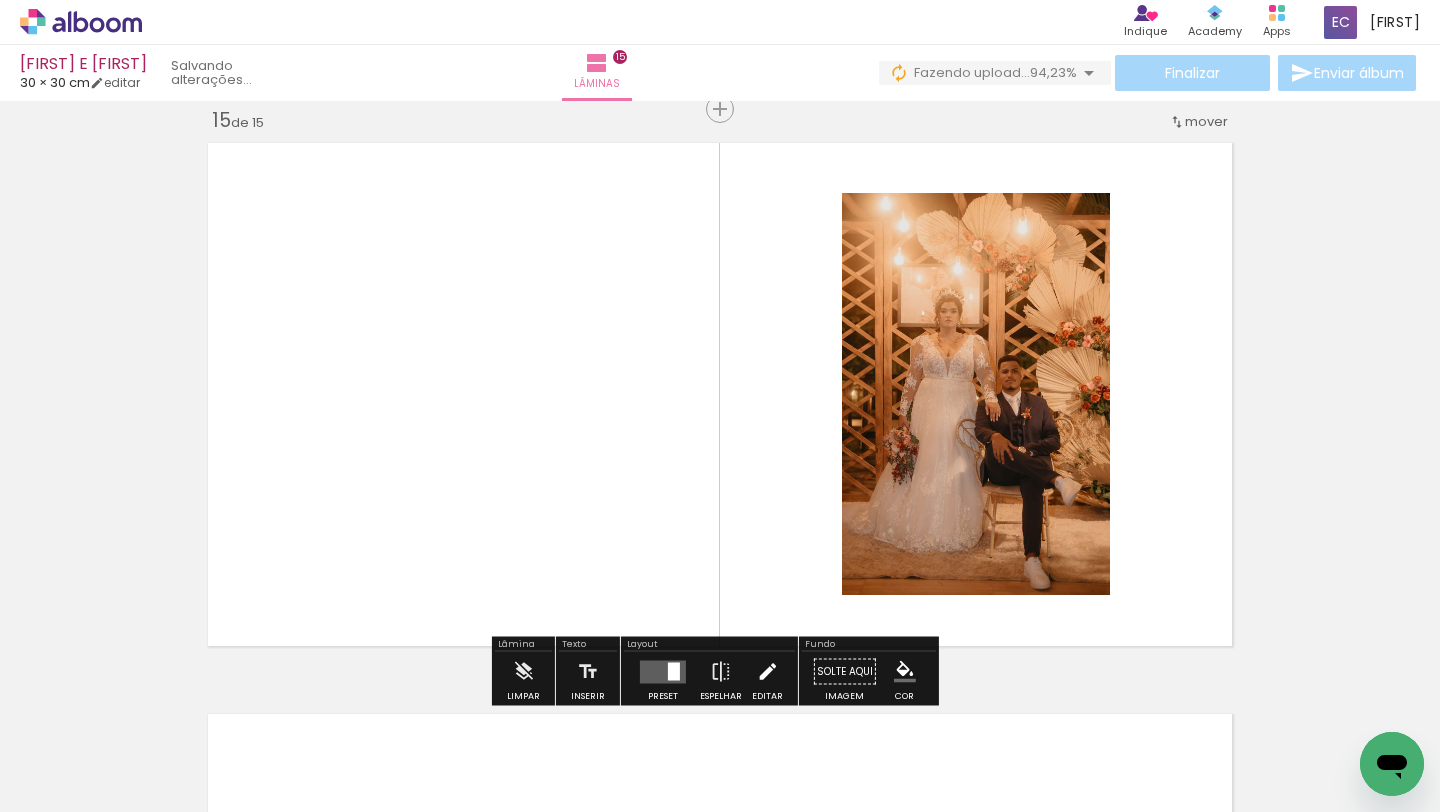 click at bounding box center (767, 672) 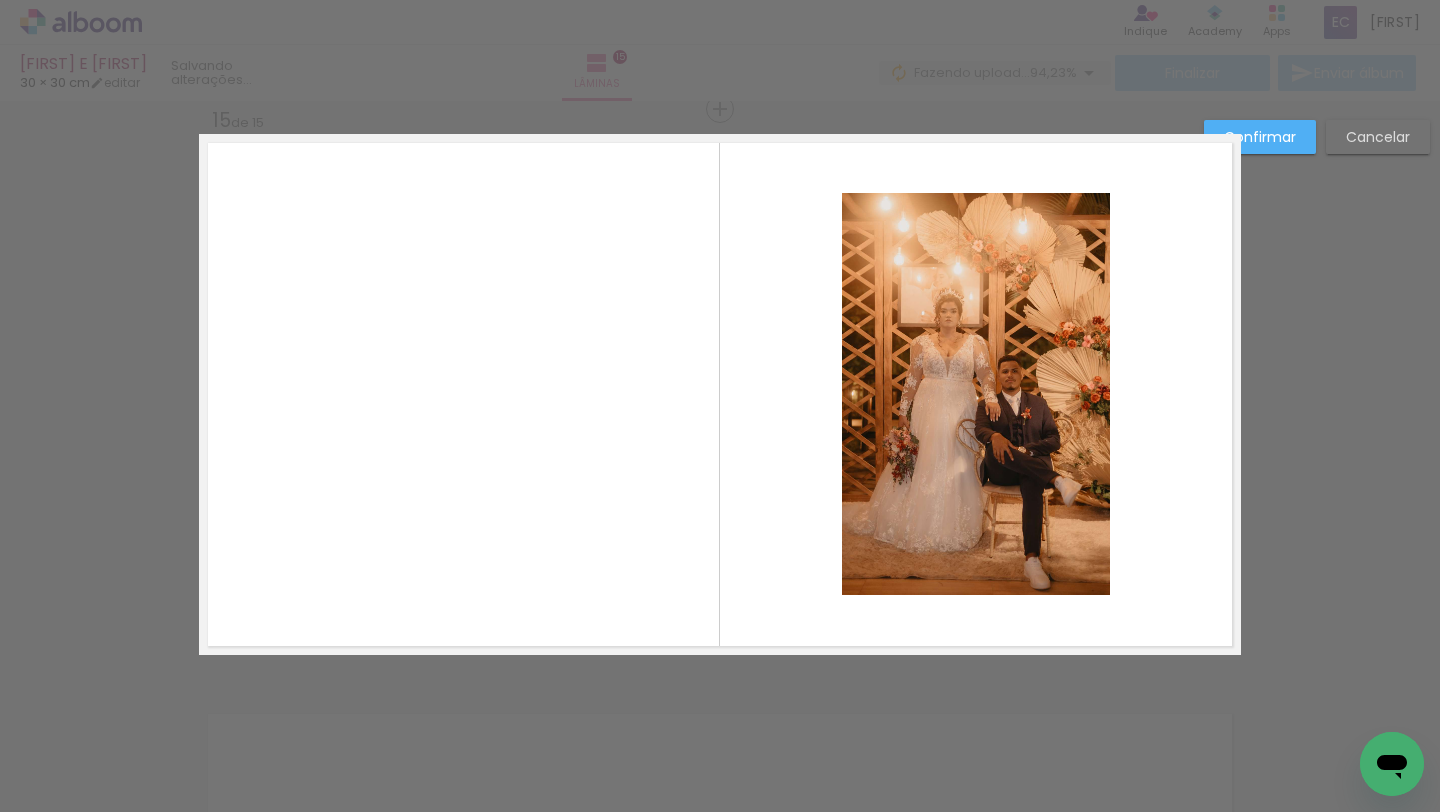 click 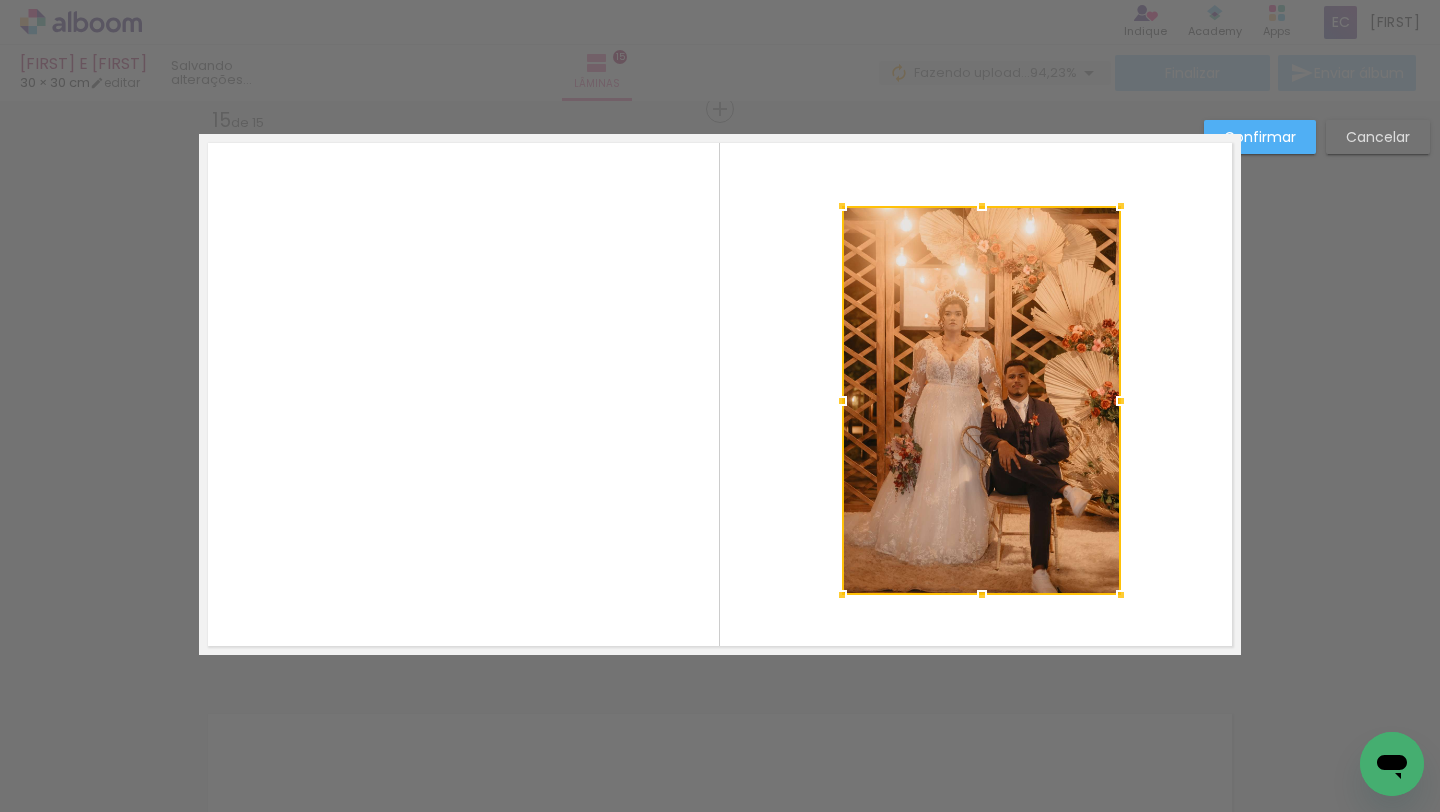 drag, startPoint x: 1101, startPoint y: 194, endPoint x: 1115, endPoint y: 106, distance: 89.106674 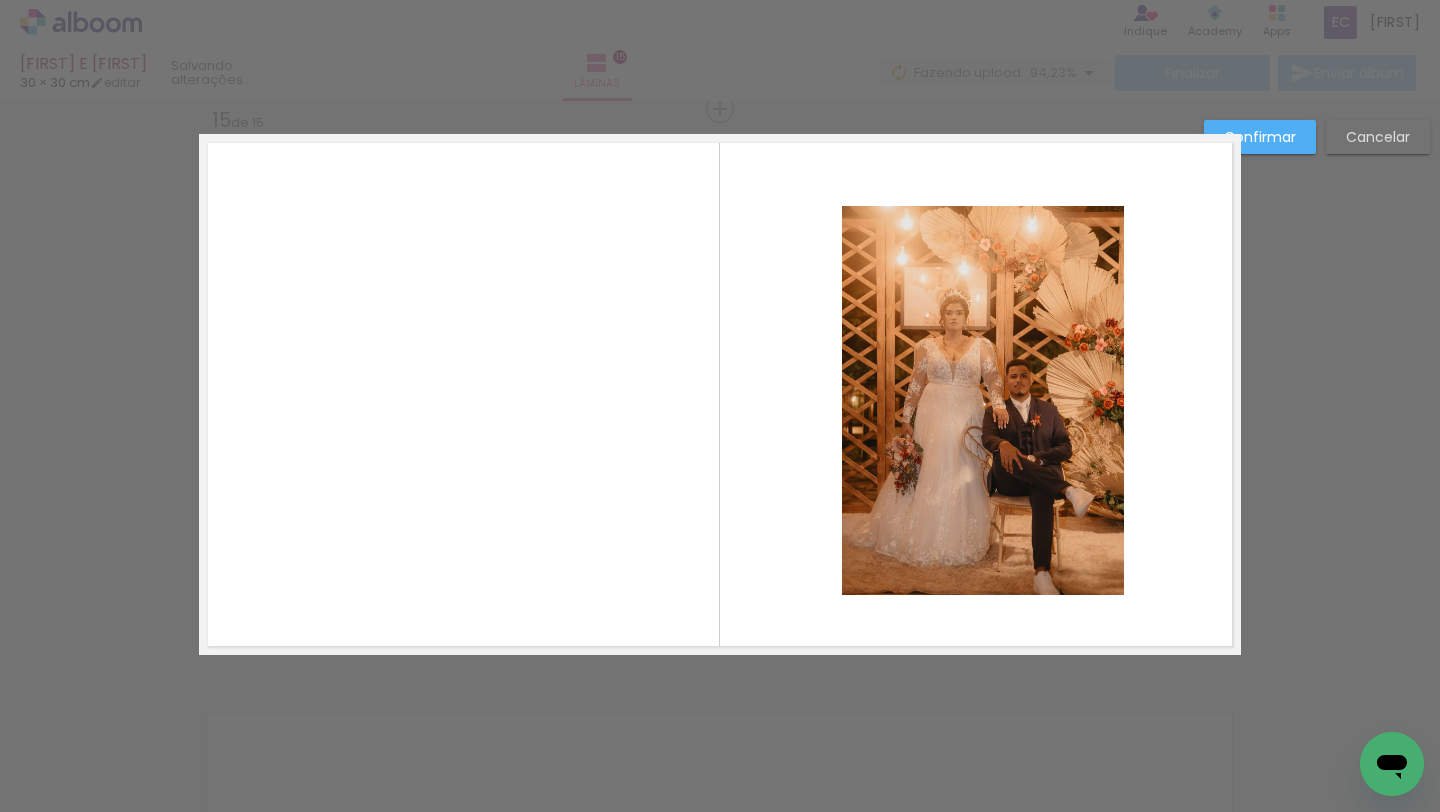 click 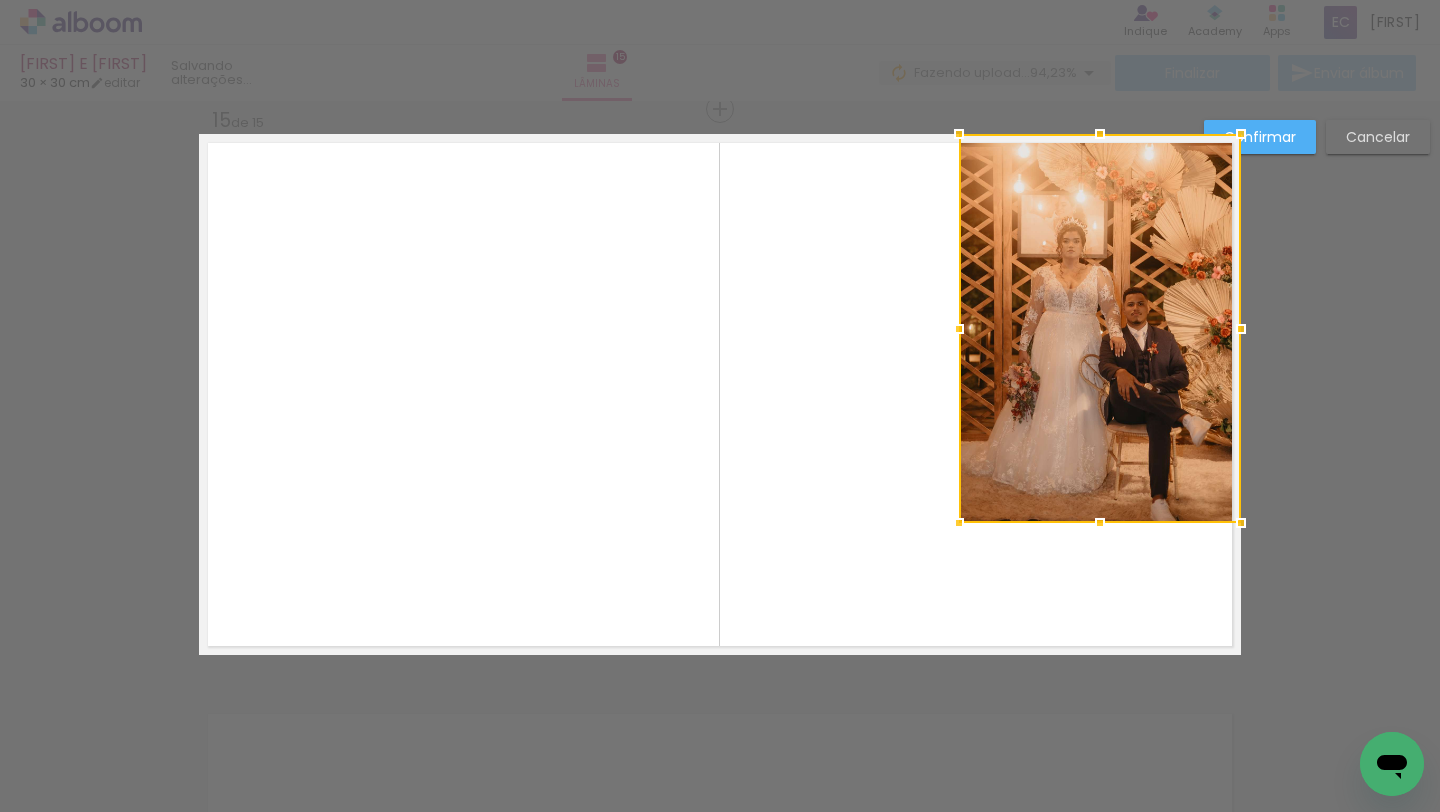 drag, startPoint x: 995, startPoint y: 254, endPoint x: 1112, endPoint y: 180, distance: 138.43771 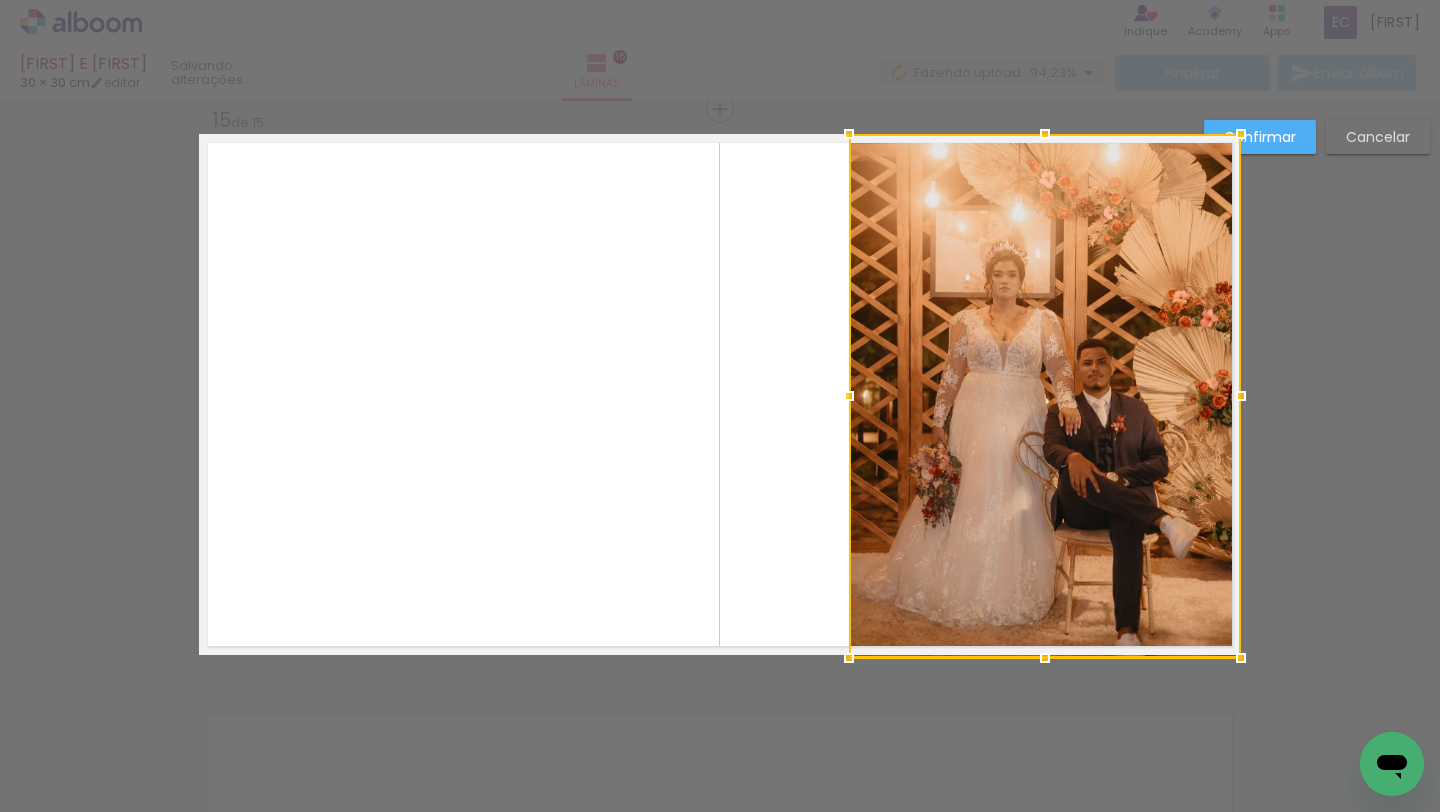 drag, startPoint x: 950, startPoint y: 516, endPoint x: 841, endPoint y: 653, distance: 175.07141 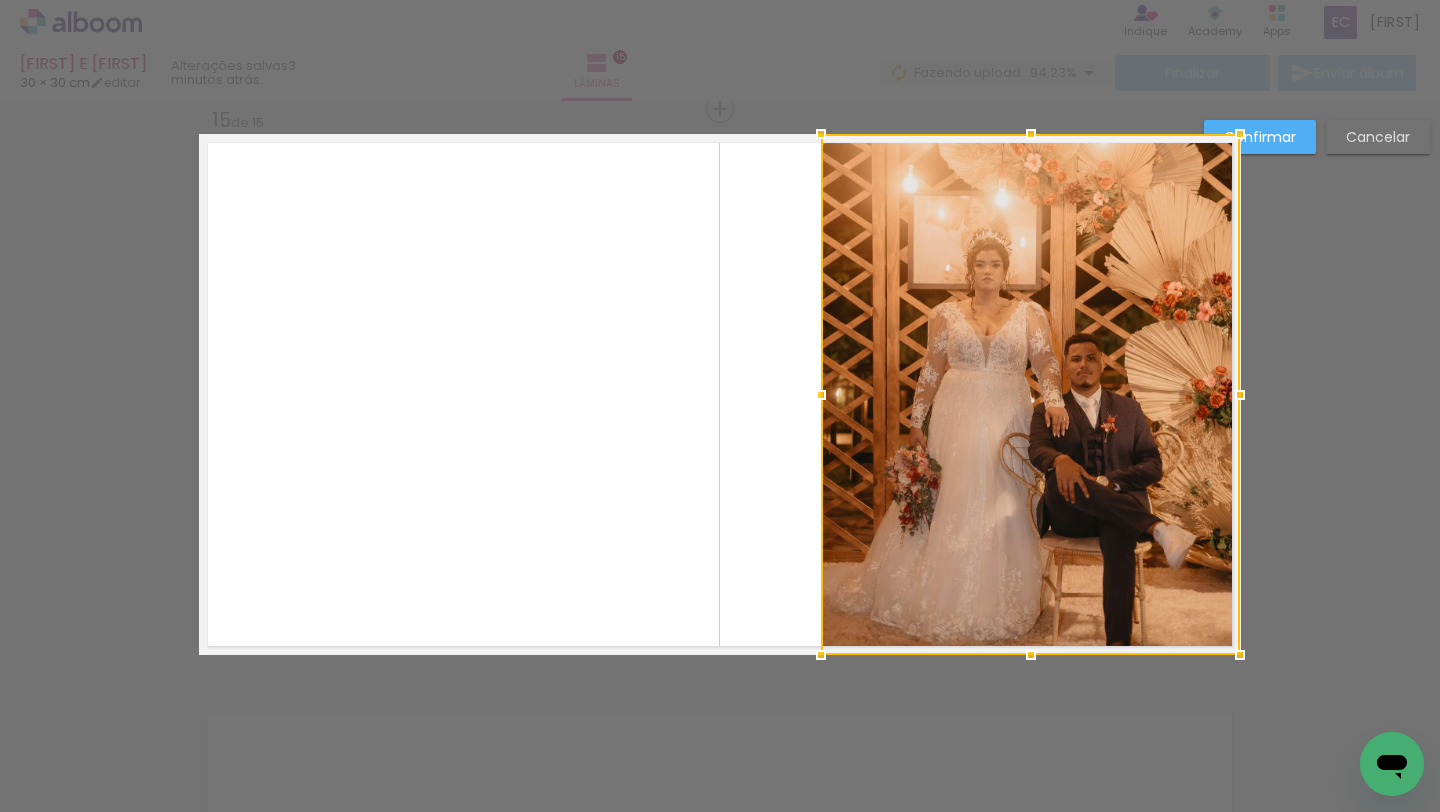 drag, startPoint x: 845, startPoint y: 133, endPoint x: 816, endPoint y: 131, distance: 29.068884 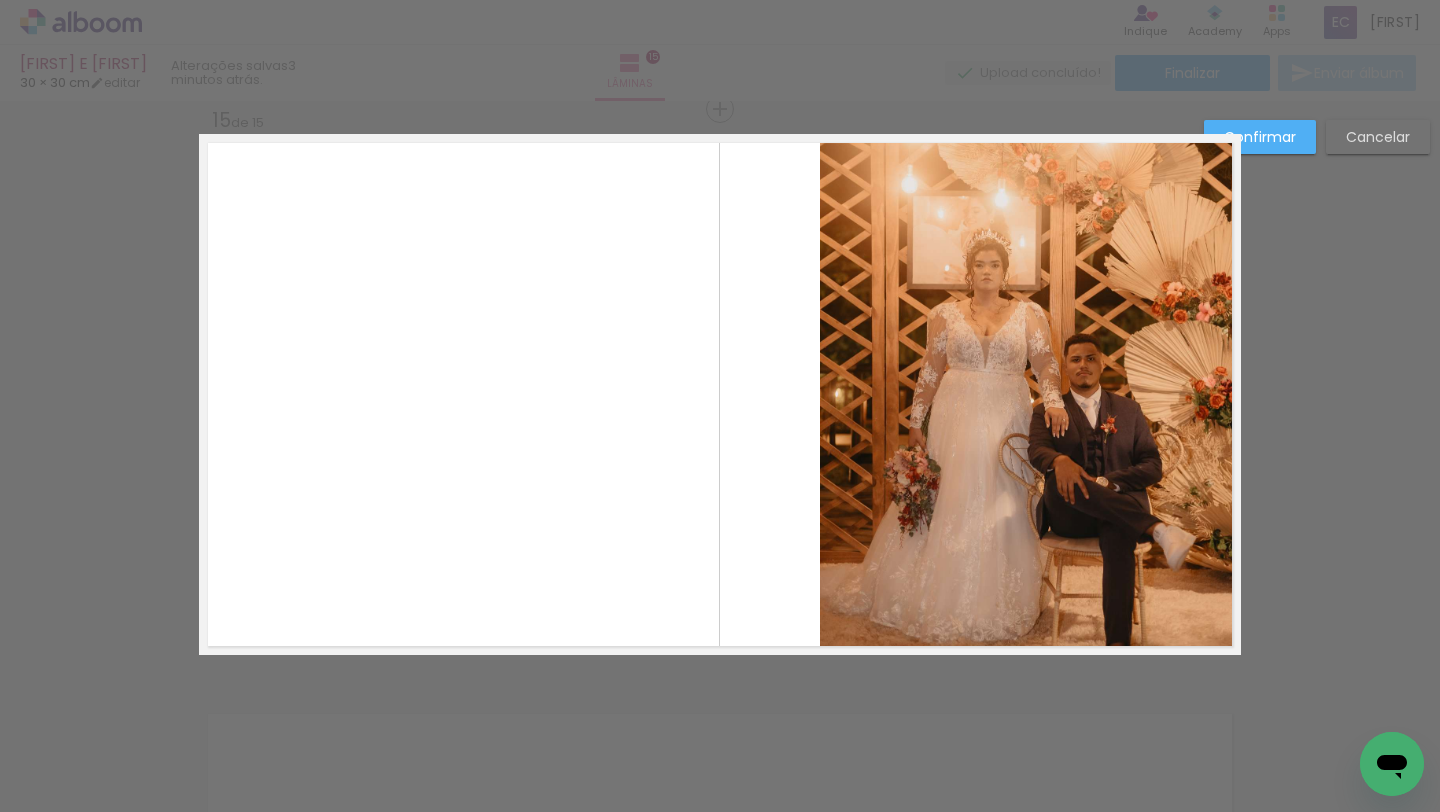 click 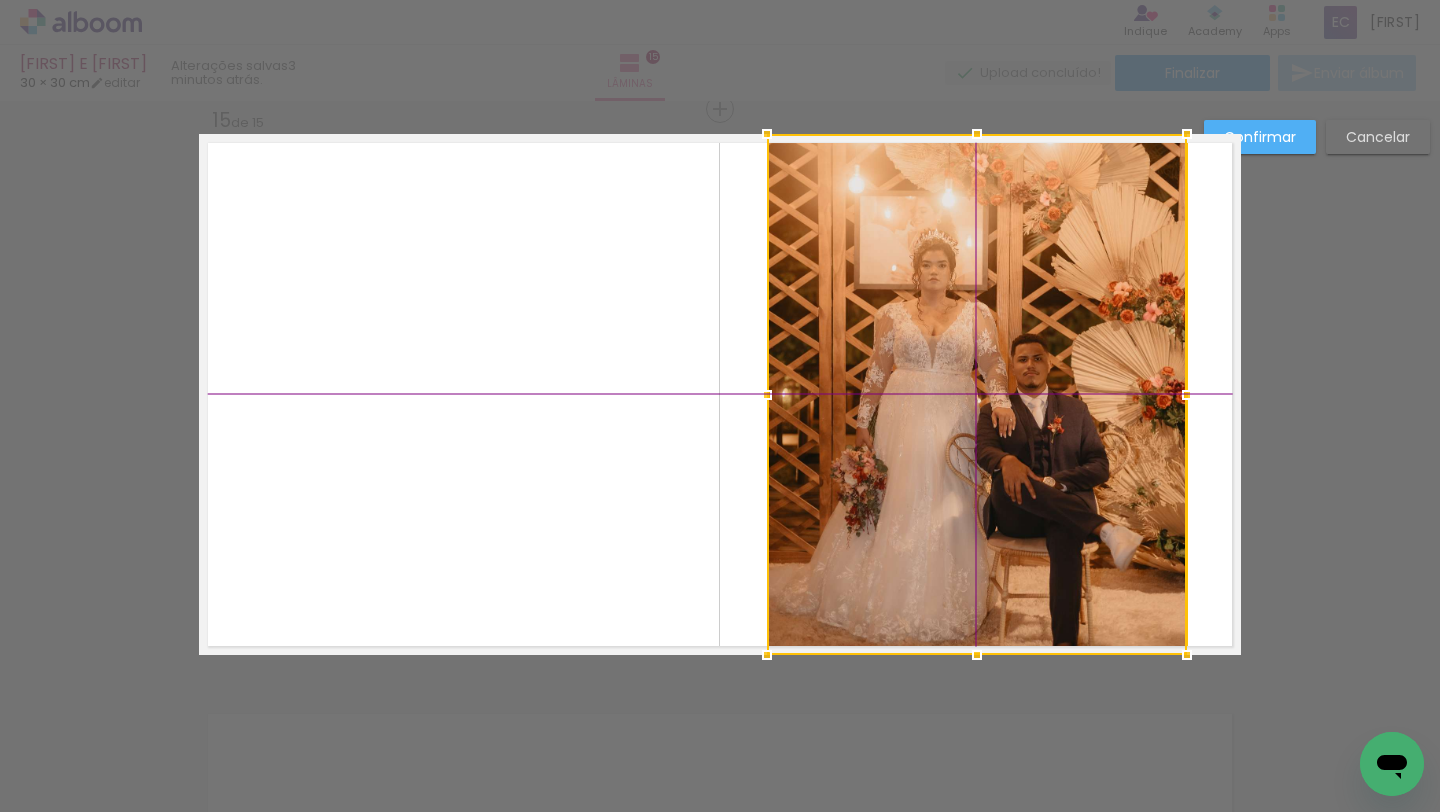 drag, startPoint x: 1077, startPoint y: 265, endPoint x: 1077, endPoint y: 249, distance: 16 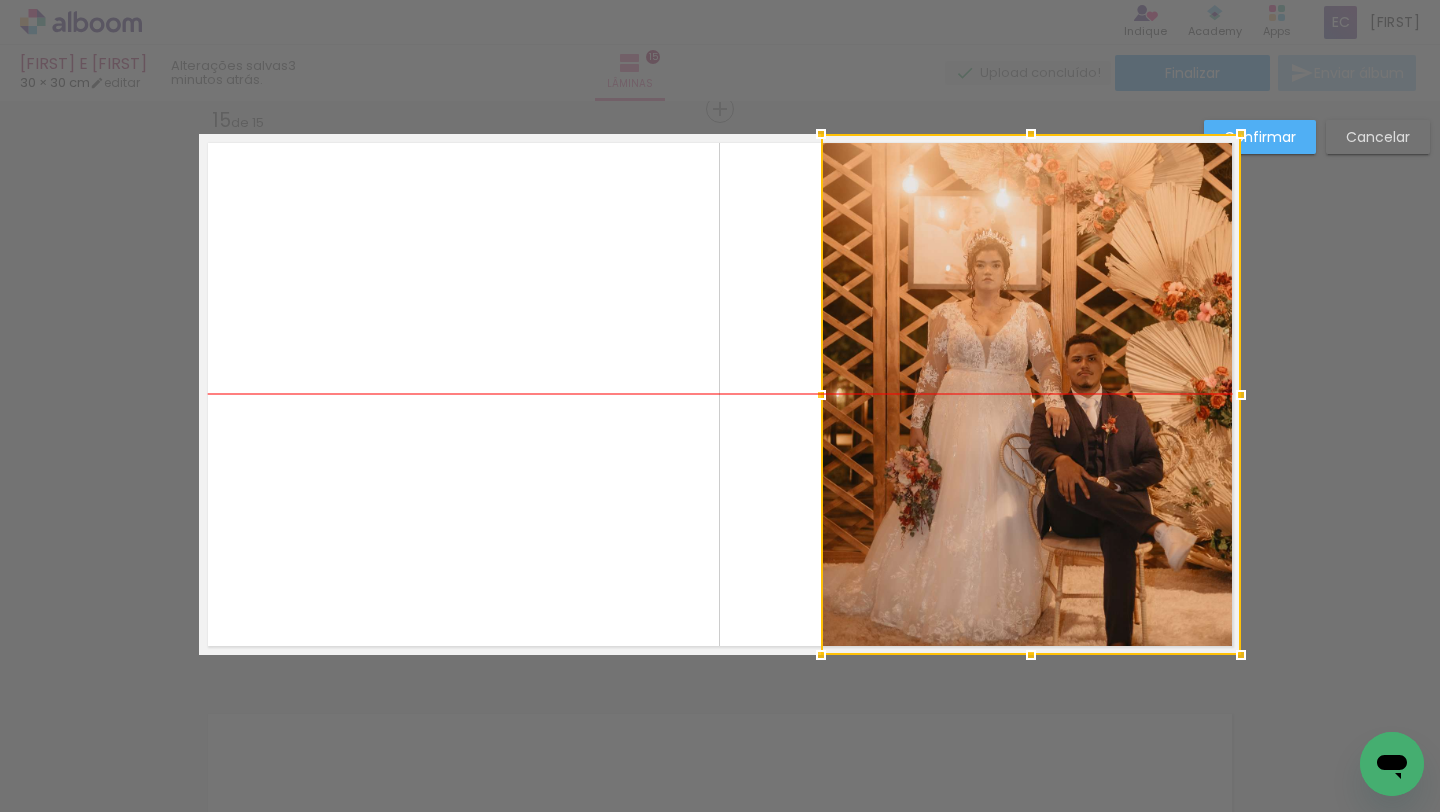 drag, startPoint x: 1077, startPoint y: 249, endPoint x: 1138, endPoint y: 249, distance: 61 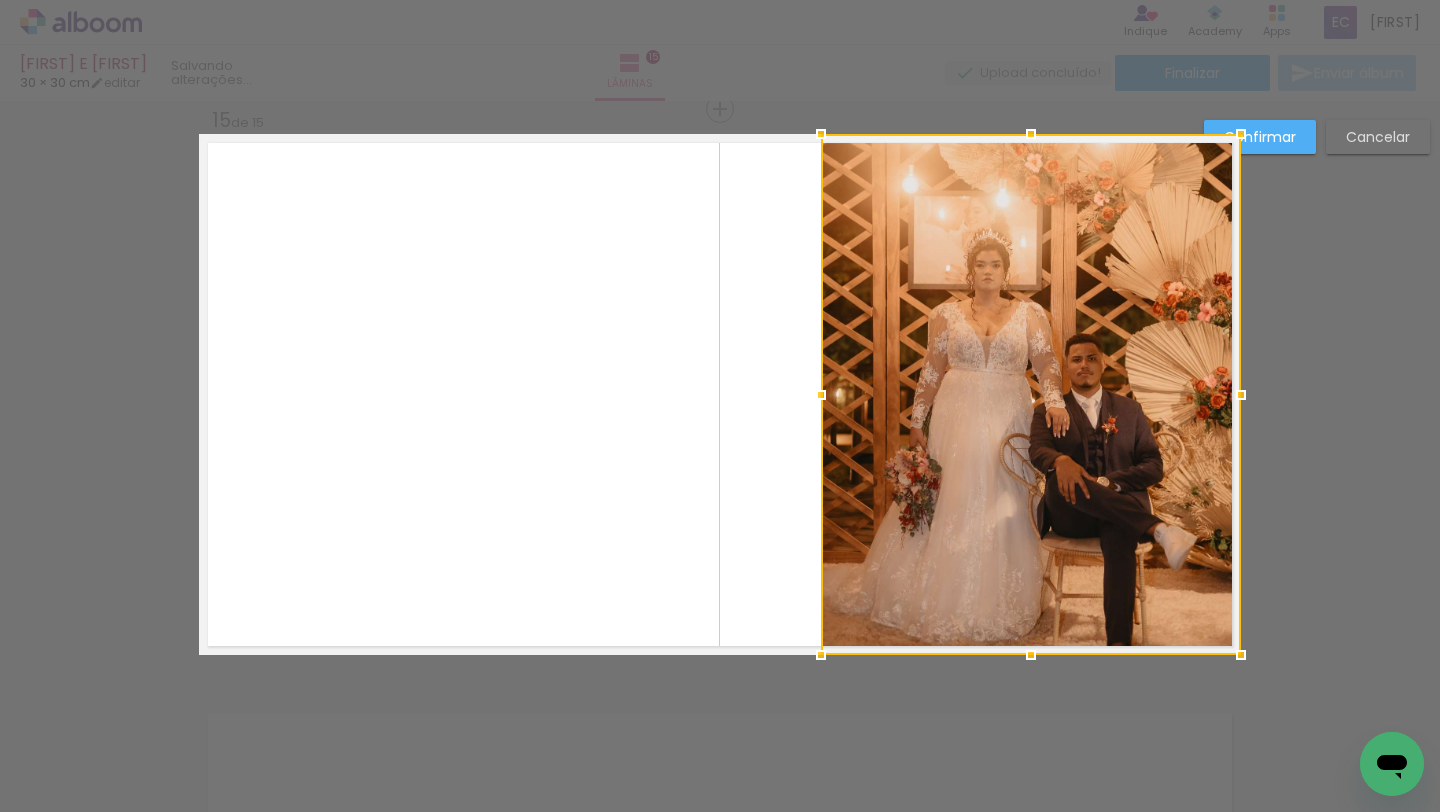 click at bounding box center [1031, 394] 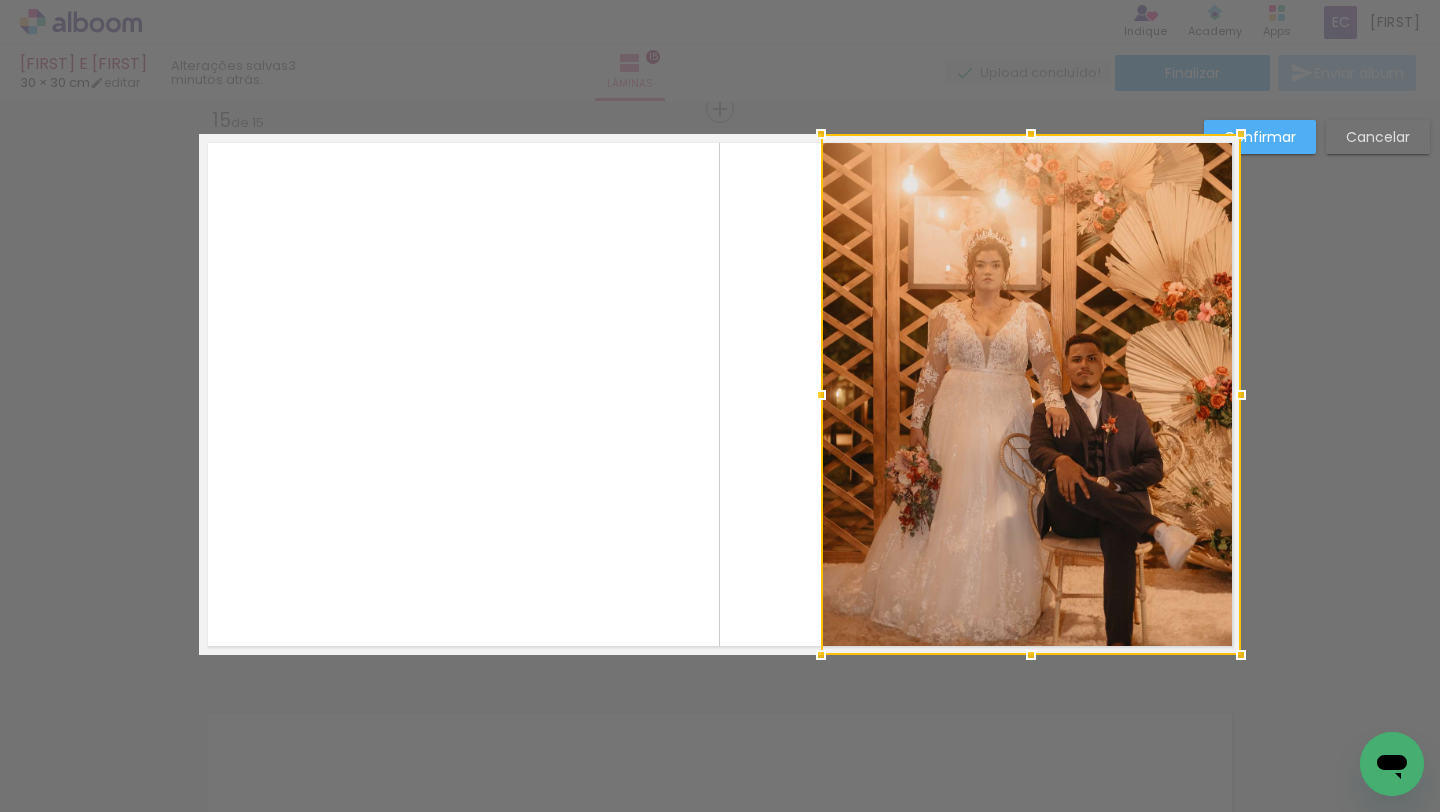 click at bounding box center (1031, 394) 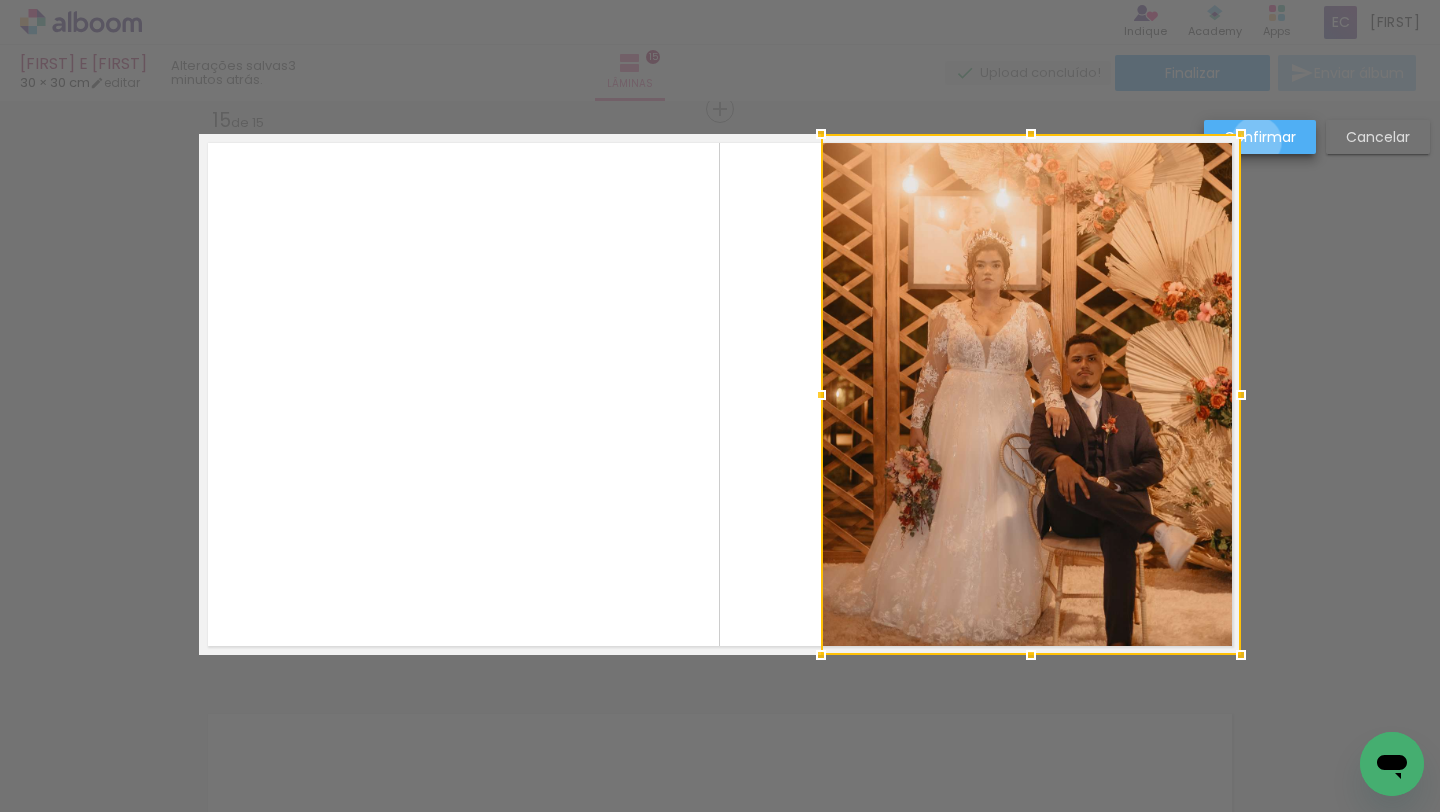 click on "Confirmar" at bounding box center (0, 0) 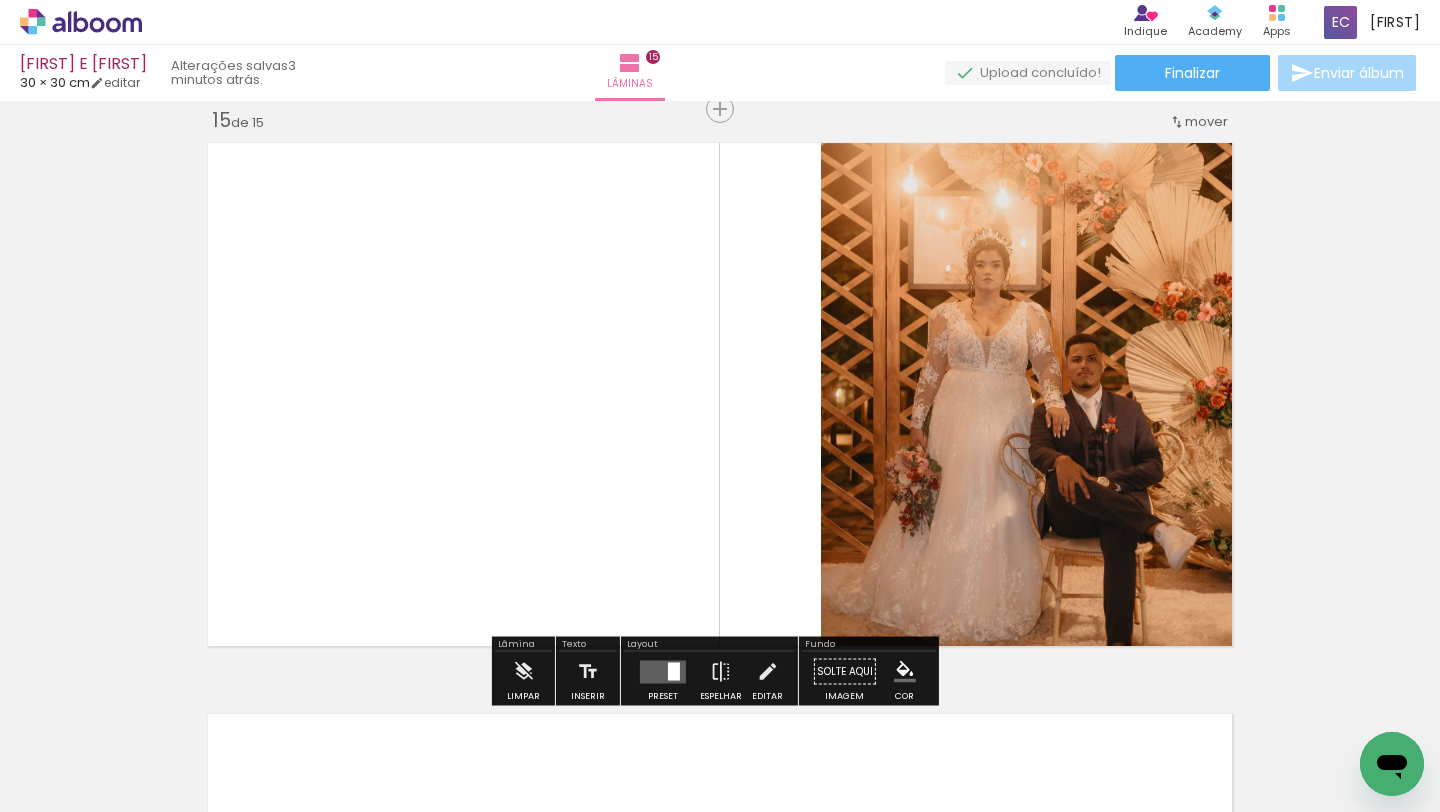 click 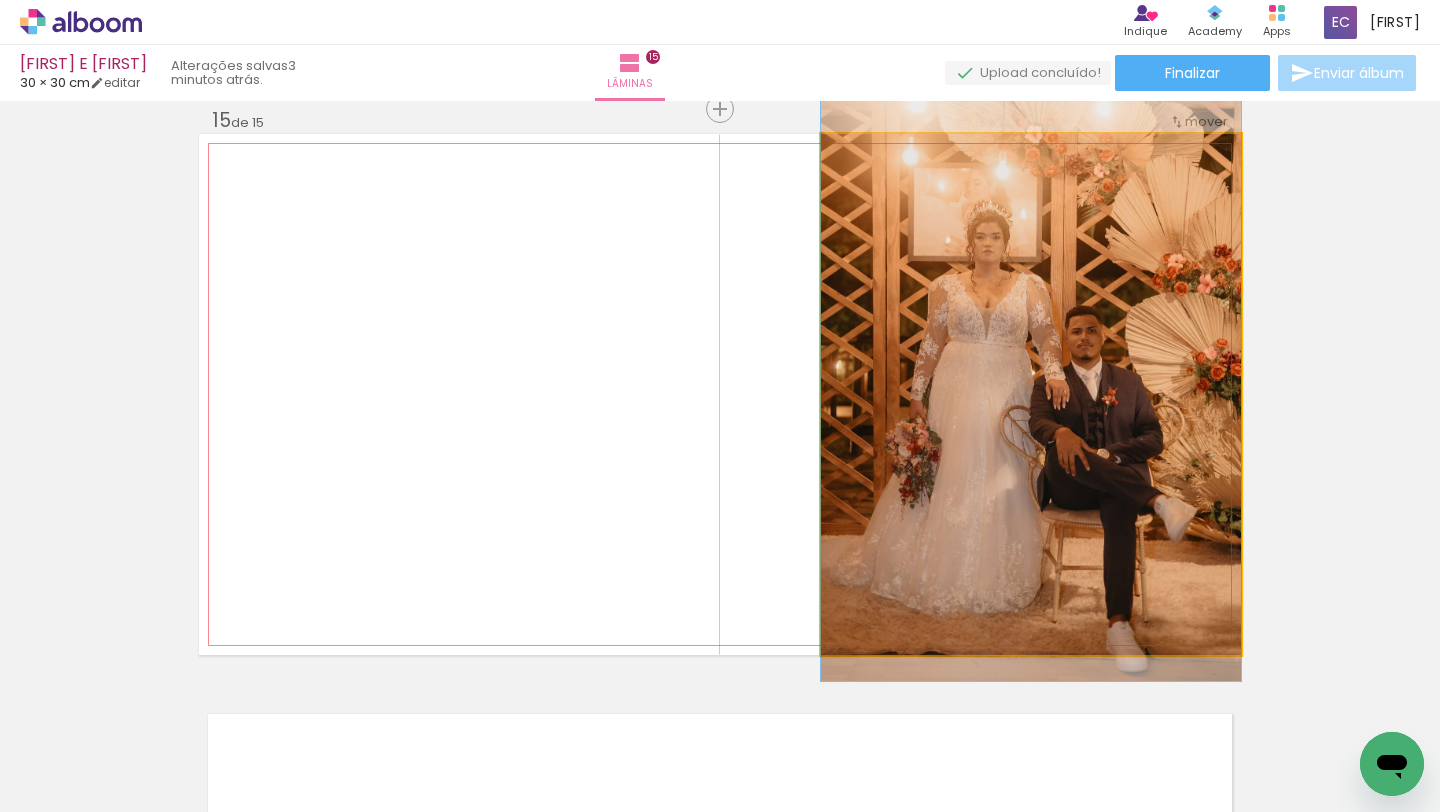 drag, startPoint x: 1096, startPoint y: 281, endPoint x: 1101, endPoint y: 253, distance: 28.442924 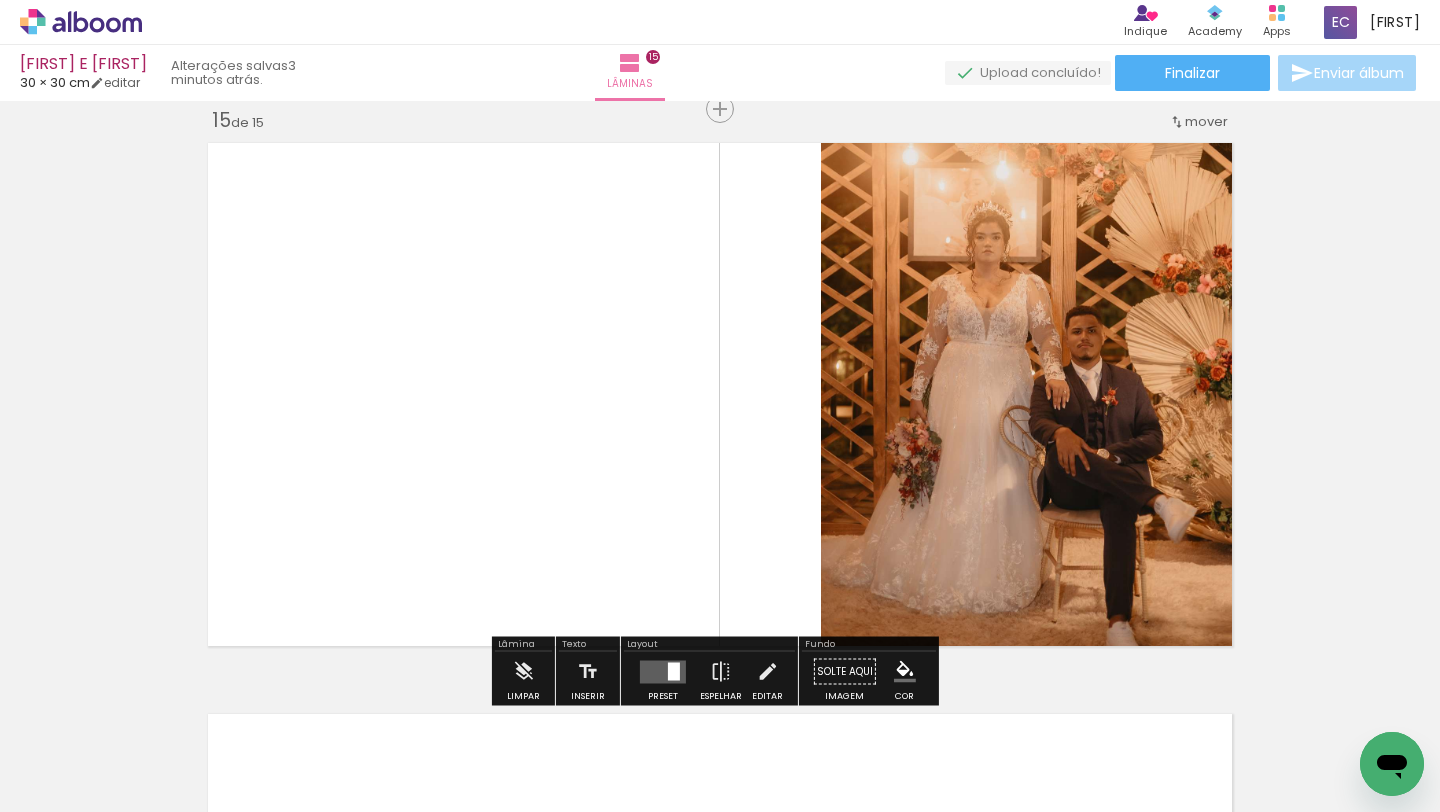 click on "Inserir lâmina 1  de 15  Inserir lâmina 2  de 15  Inserir lâmina 3  de 15  Inserir lâmina 4  de 15  Inserir lâmina 5  de 15  Inserir lâmina 6  de 15  Inserir lâmina 7  de 15  Inserir lâmina 8  de 15  Inserir lâmina 9  de 15  Inserir lâmina 10  de 15  Inserir lâmina 11  de 15  Inserir lâmina 12  de 15  Inserir lâmina 13  de 15  Inserir lâmina 14  de 15  Inserir lâmina 15  de 15" at bounding box center [720, -3343] 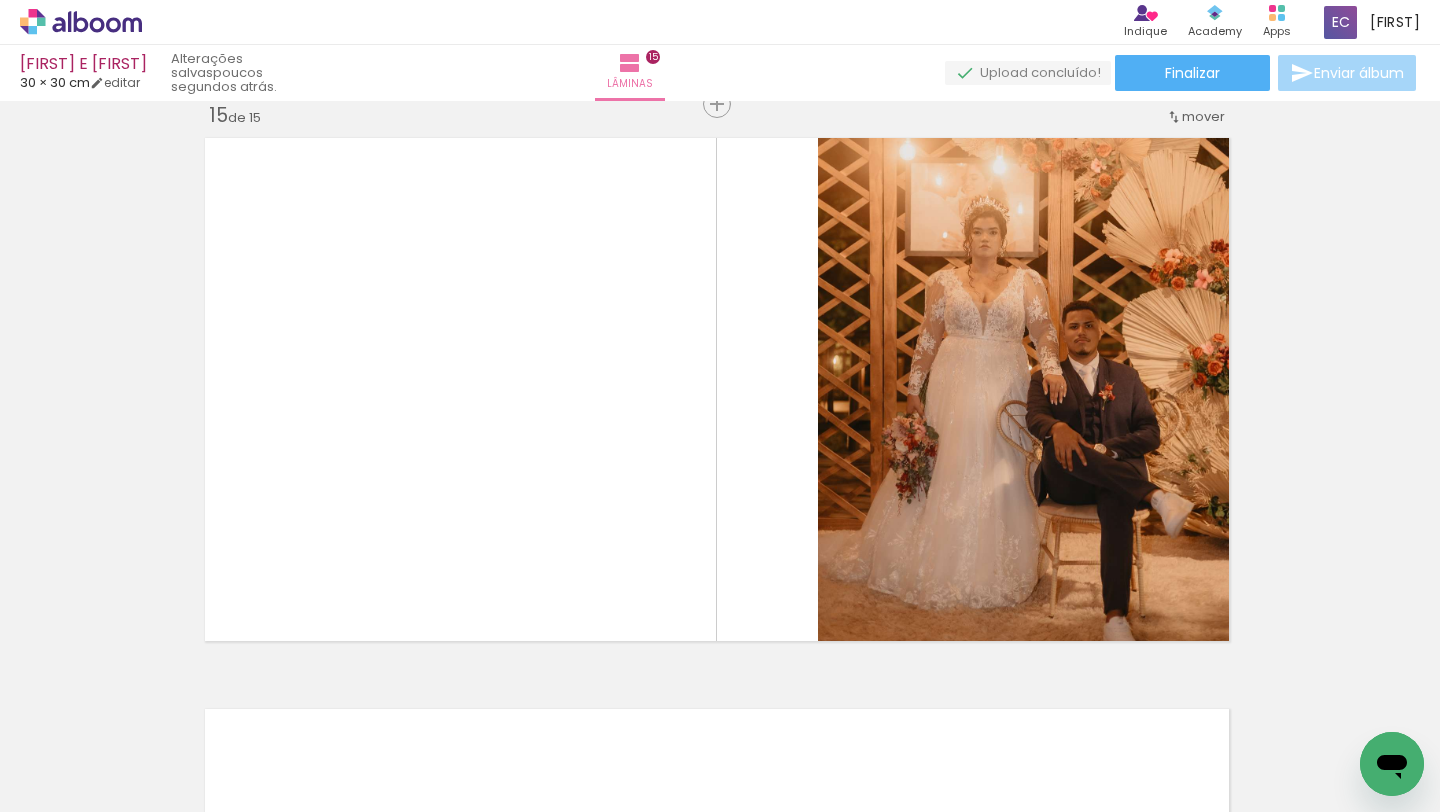 scroll, scrollTop: 8025, scrollLeft: 3, axis: both 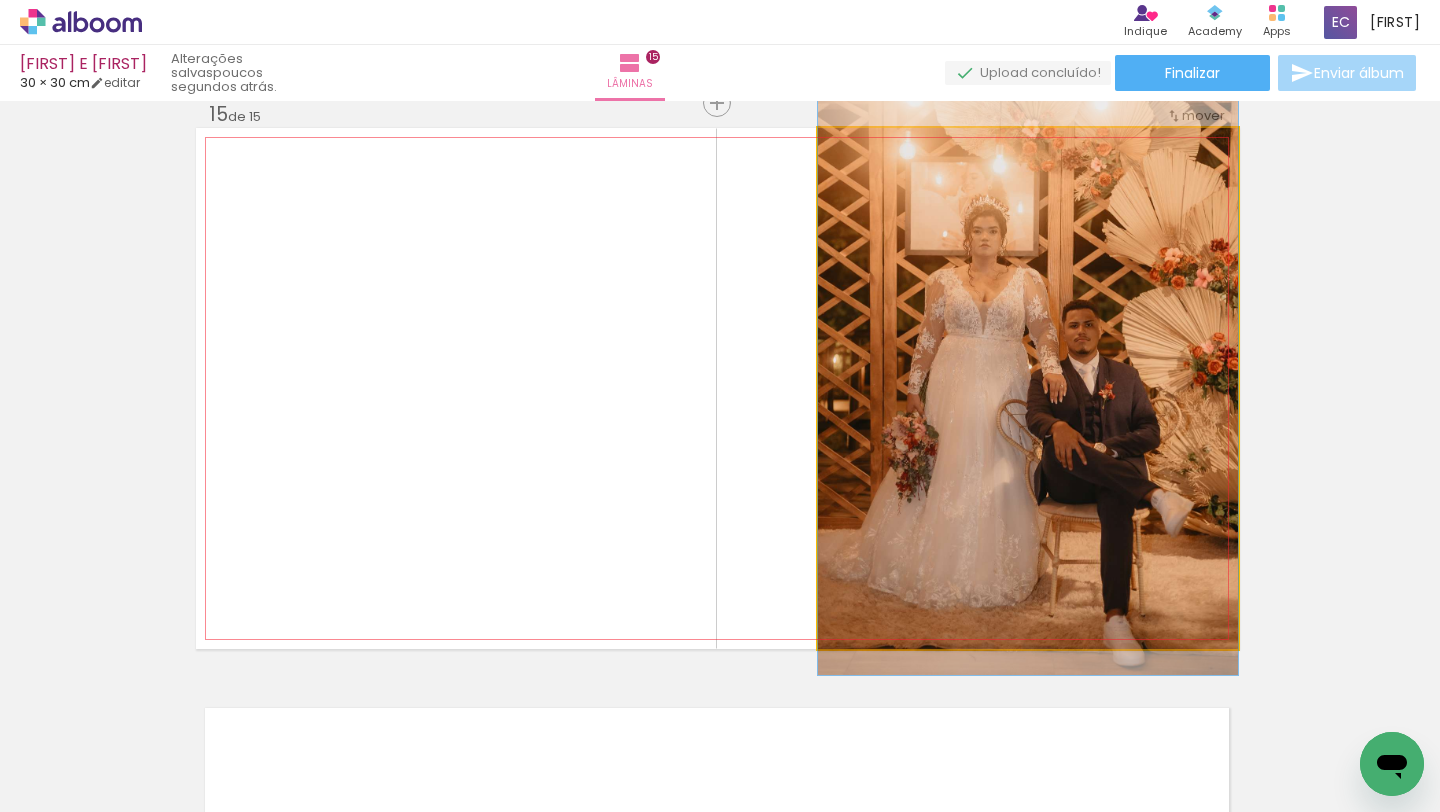 click 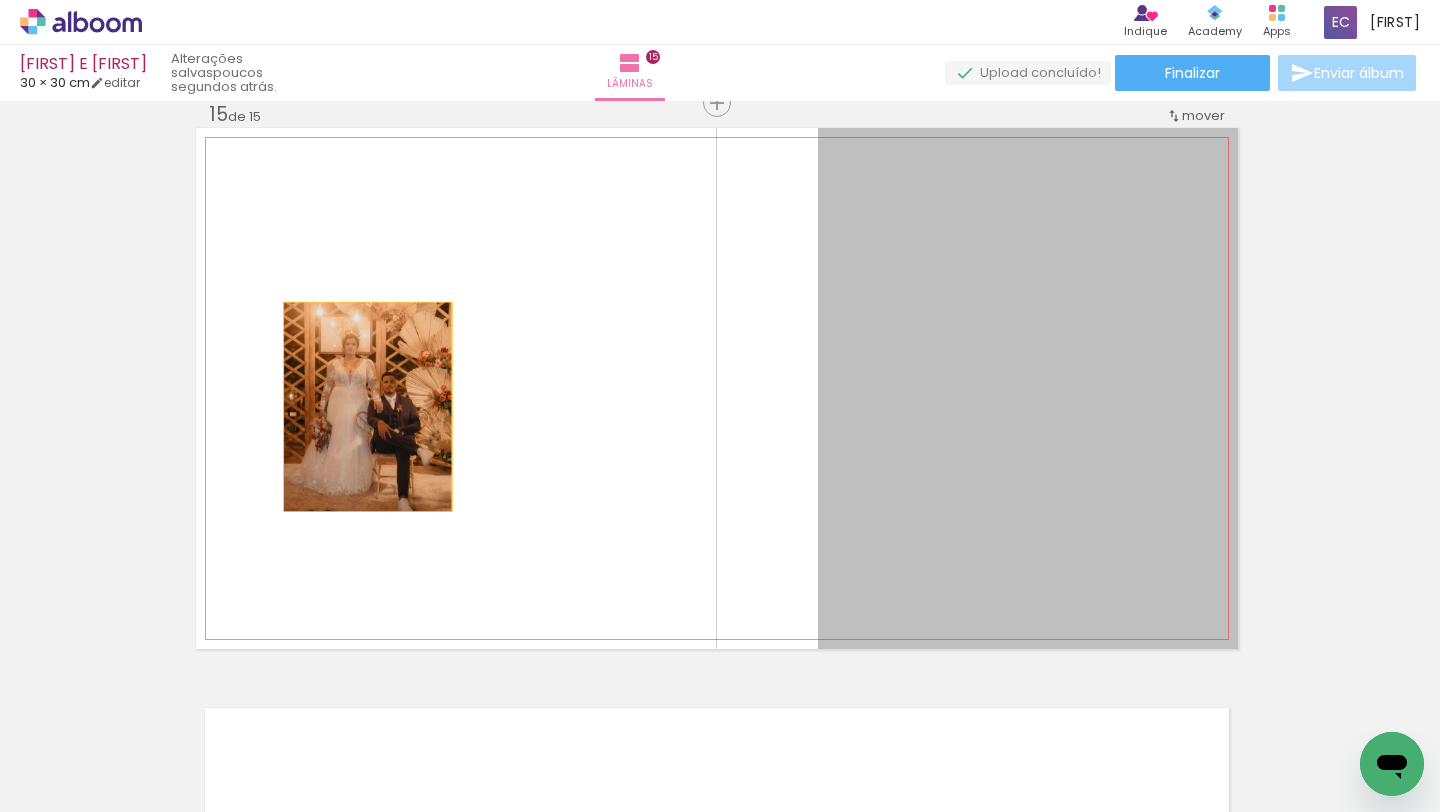 drag, startPoint x: 1105, startPoint y: 377, endPoint x: 360, endPoint y: 406, distance: 745.5642 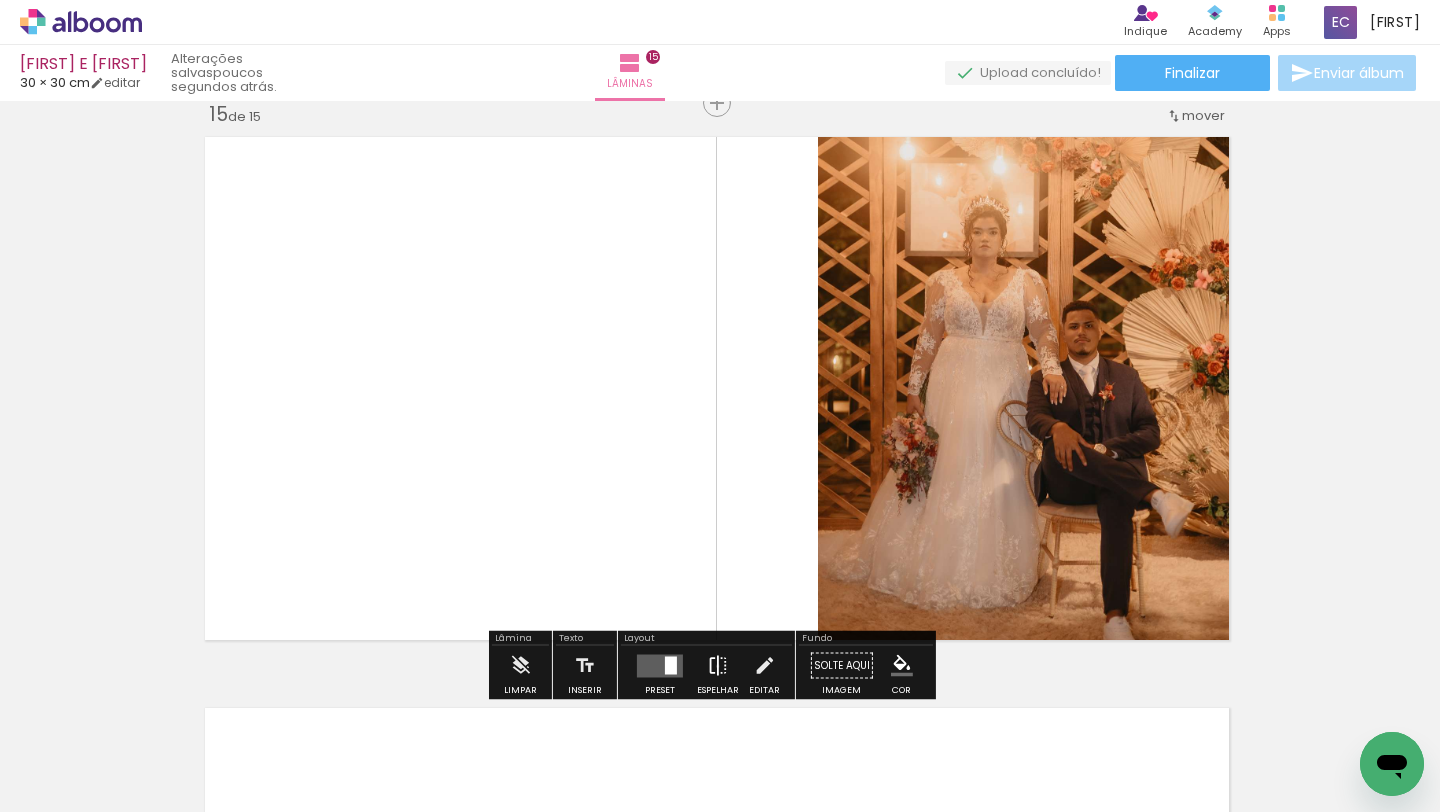 click at bounding box center (718, 666) 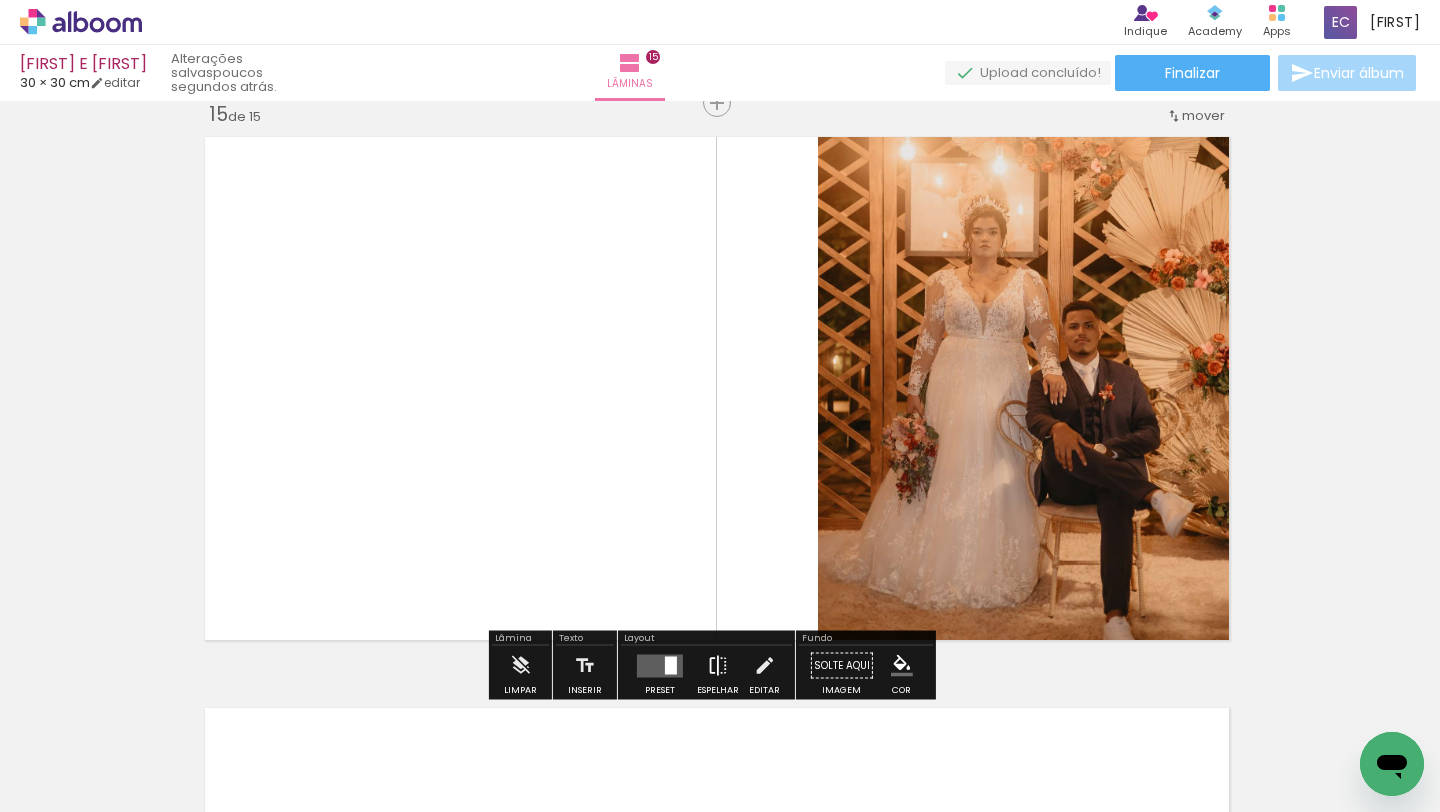 click at bounding box center (718, 666) 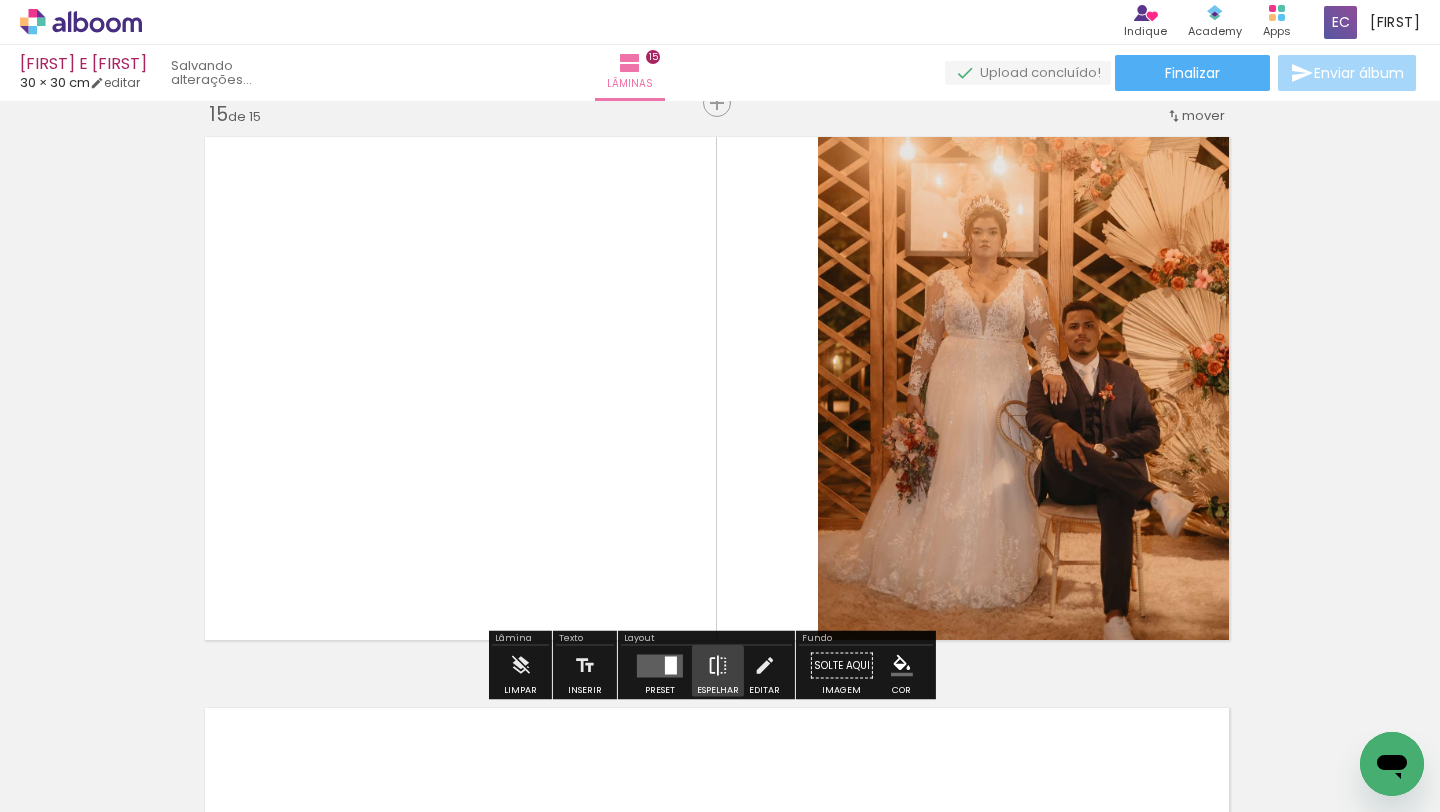 click at bounding box center [718, 666] 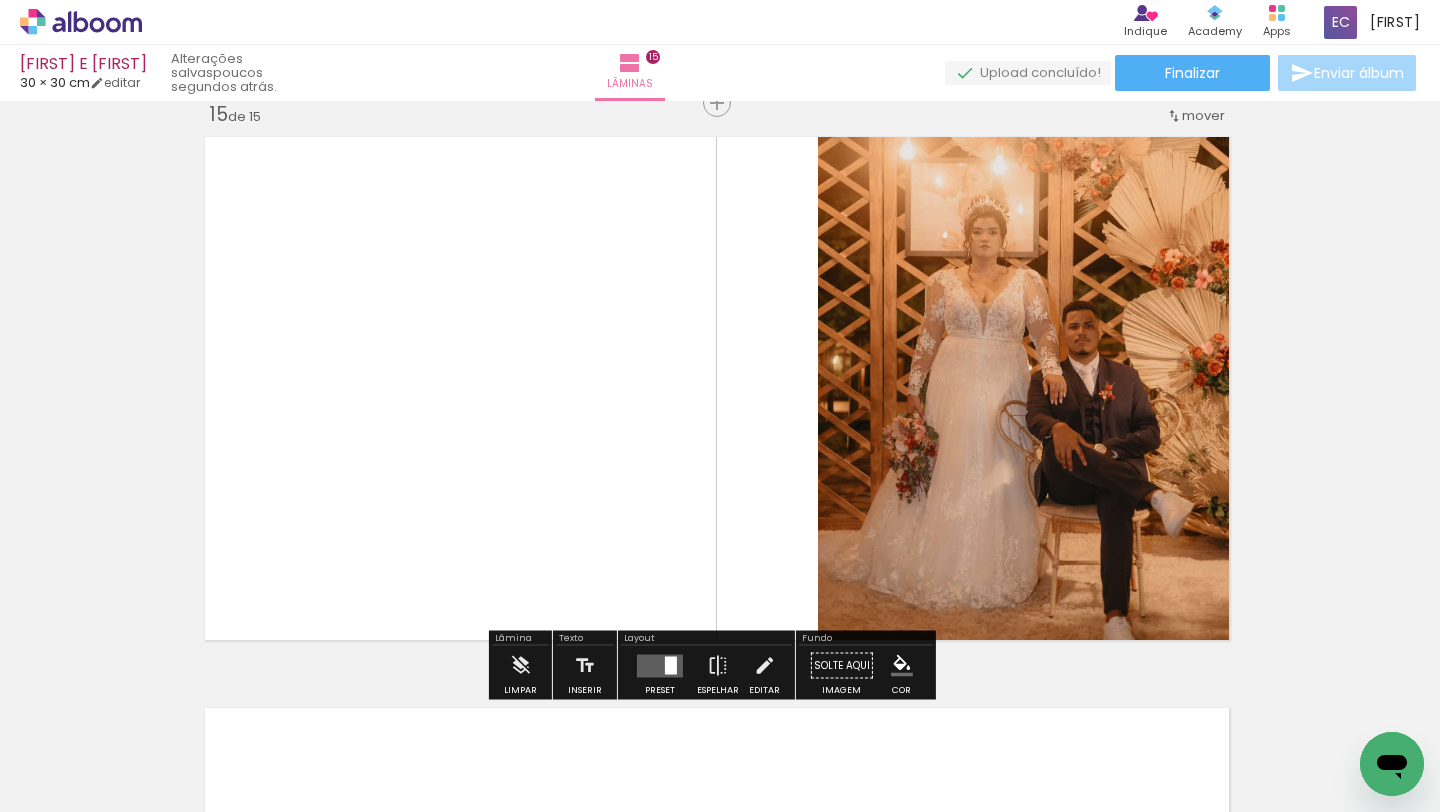 click on "Inserir lâmina 1  de 15  Inserir lâmina 2  de 15  Inserir lâmina 3  de 15  Inserir lâmina 4  de 15  Inserir lâmina 5  de 15  Inserir lâmina 6  de 15  Inserir lâmina 7  de 15  Inserir lâmina 8  de 15  Inserir lâmina 9  de 15  Inserir lâmina 10  de 15  Inserir lâmina 11  de 15  Inserir lâmina 12  de 15  Inserir lâmina 13  de 15  Inserir lâmina 14  de 15  Inserir lâmina 15  de 15" at bounding box center (717, -3349) 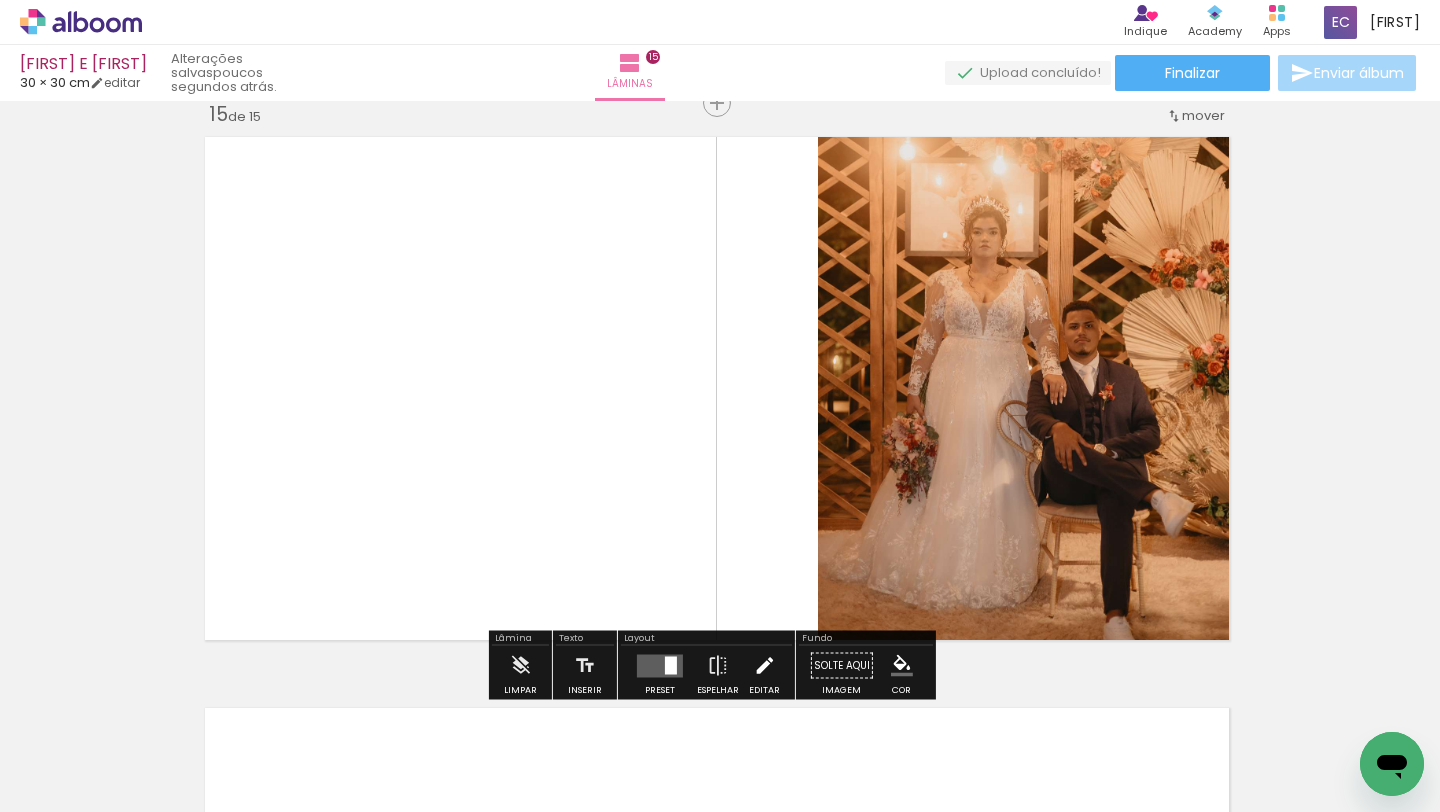 click at bounding box center (764, 666) 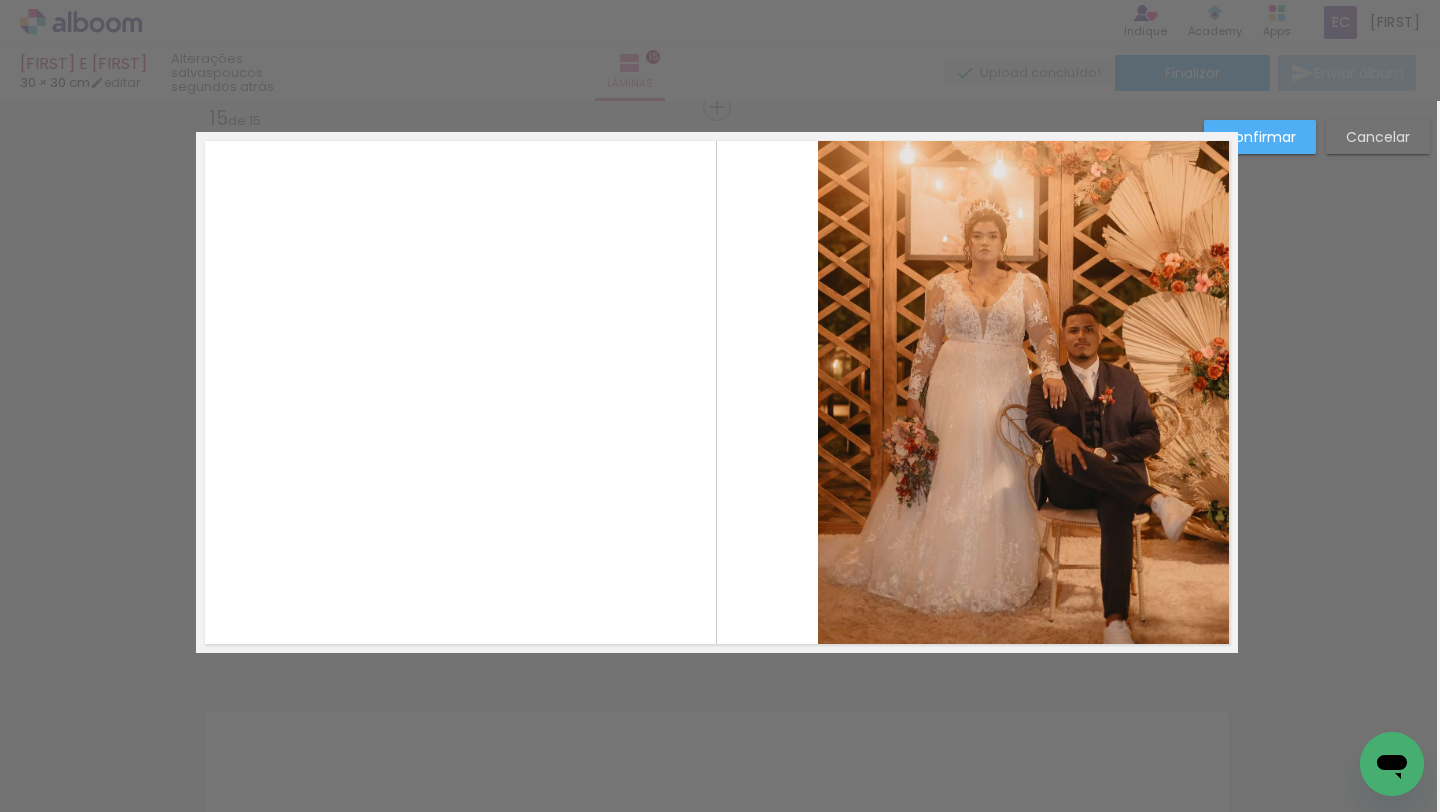 click 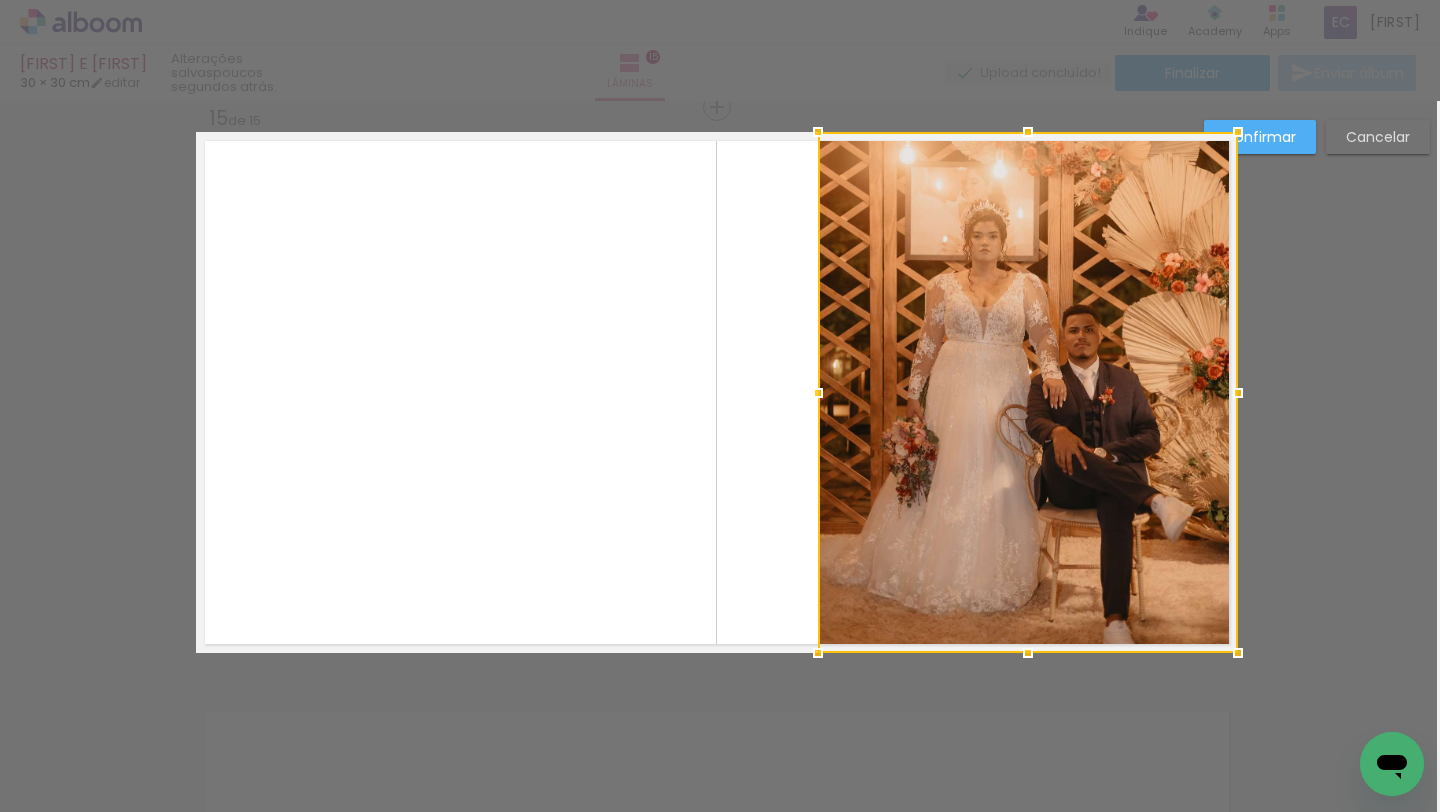 scroll, scrollTop: 8019, scrollLeft: 3, axis: both 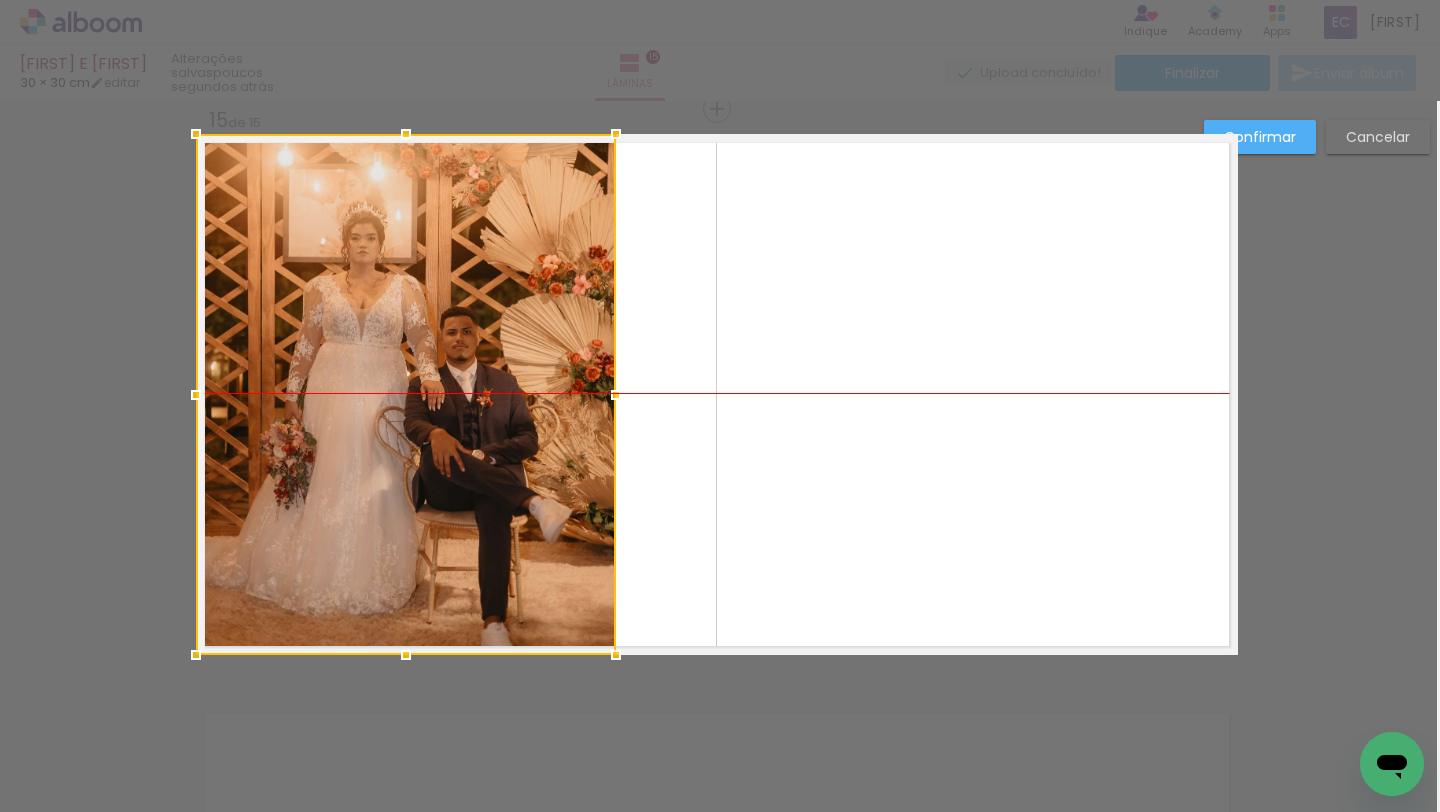 drag, startPoint x: 965, startPoint y: 498, endPoint x: 338, endPoint y: 499, distance: 627.0008 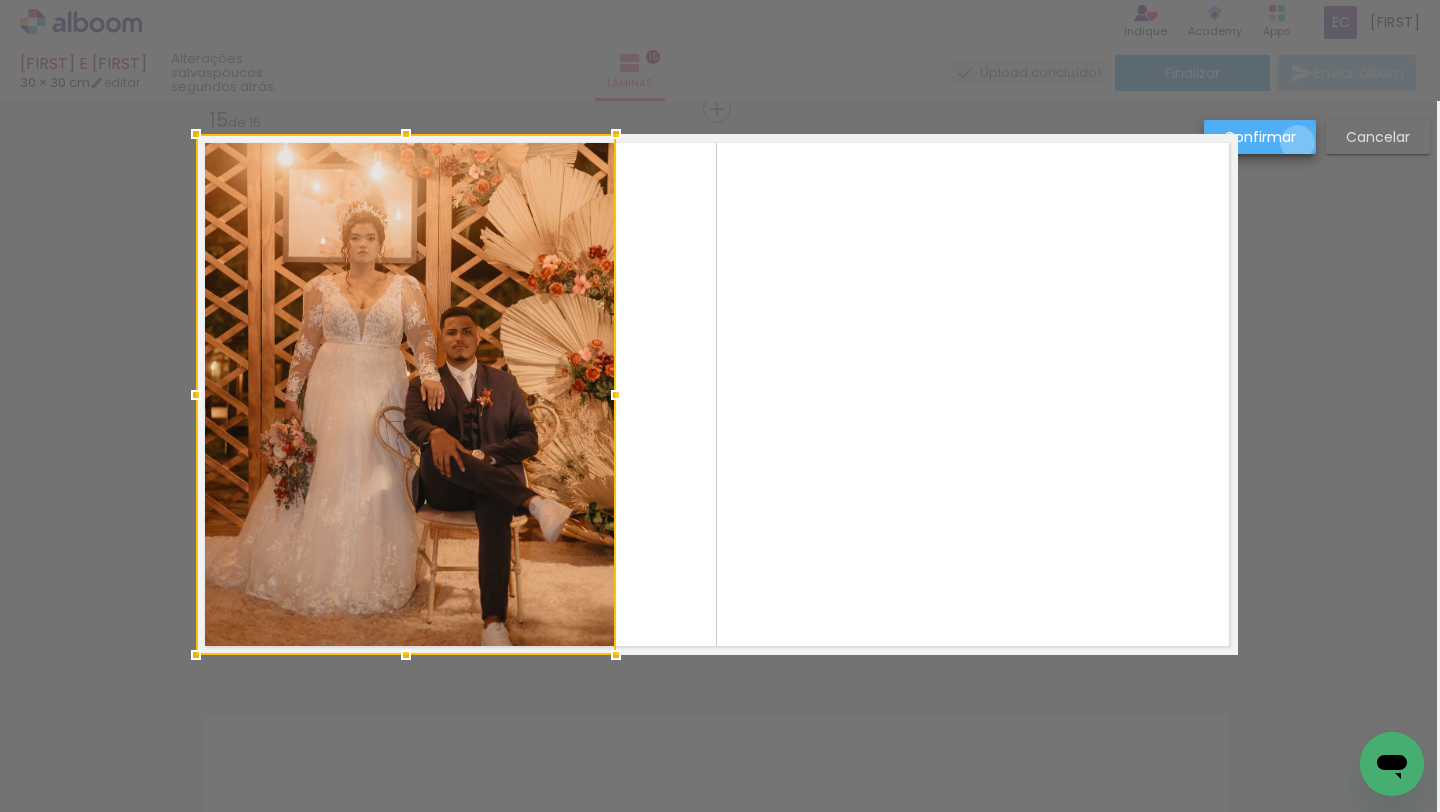 click on "Confirmar" at bounding box center [1260, 137] 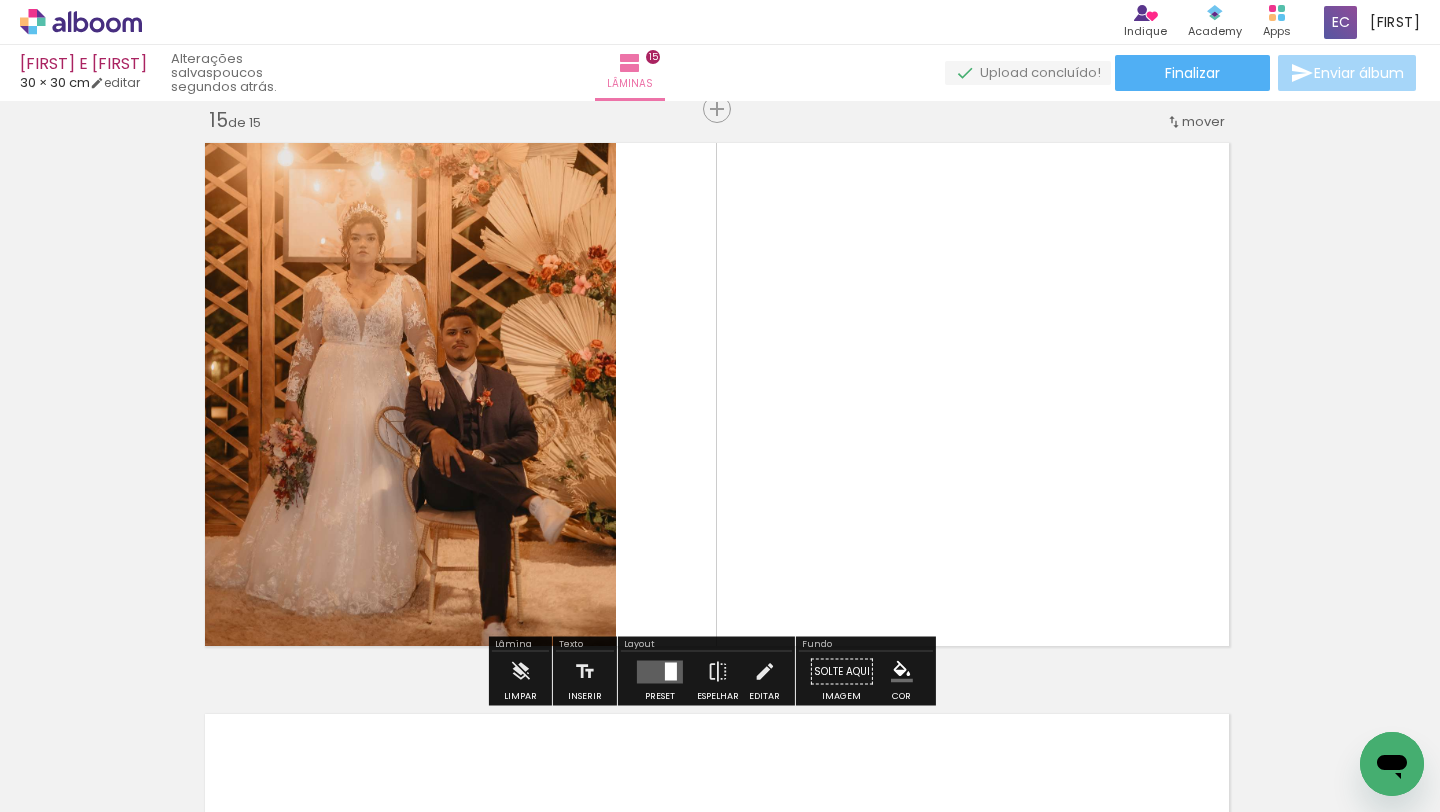click on "Inserir lâmina 1  de 15  Inserir lâmina 2  de 15  Inserir lâmina 3  de 15  Inserir lâmina 4  de 15  Inserir lâmina 5  de 15  Inserir lâmina 6  de 15  Inserir lâmina 7  de 15  Inserir lâmina 8  de 15  Inserir lâmina 9  de 15  Inserir lâmina 10  de 15  Inserir lâmina 11  de 15  Inserir lâmina 12  de 15  Inserir lâmina 13  de 15  Inserir lâmina 14  de 15  Inserir lâmina 15  de 15" at bounding box center (717, -3343) 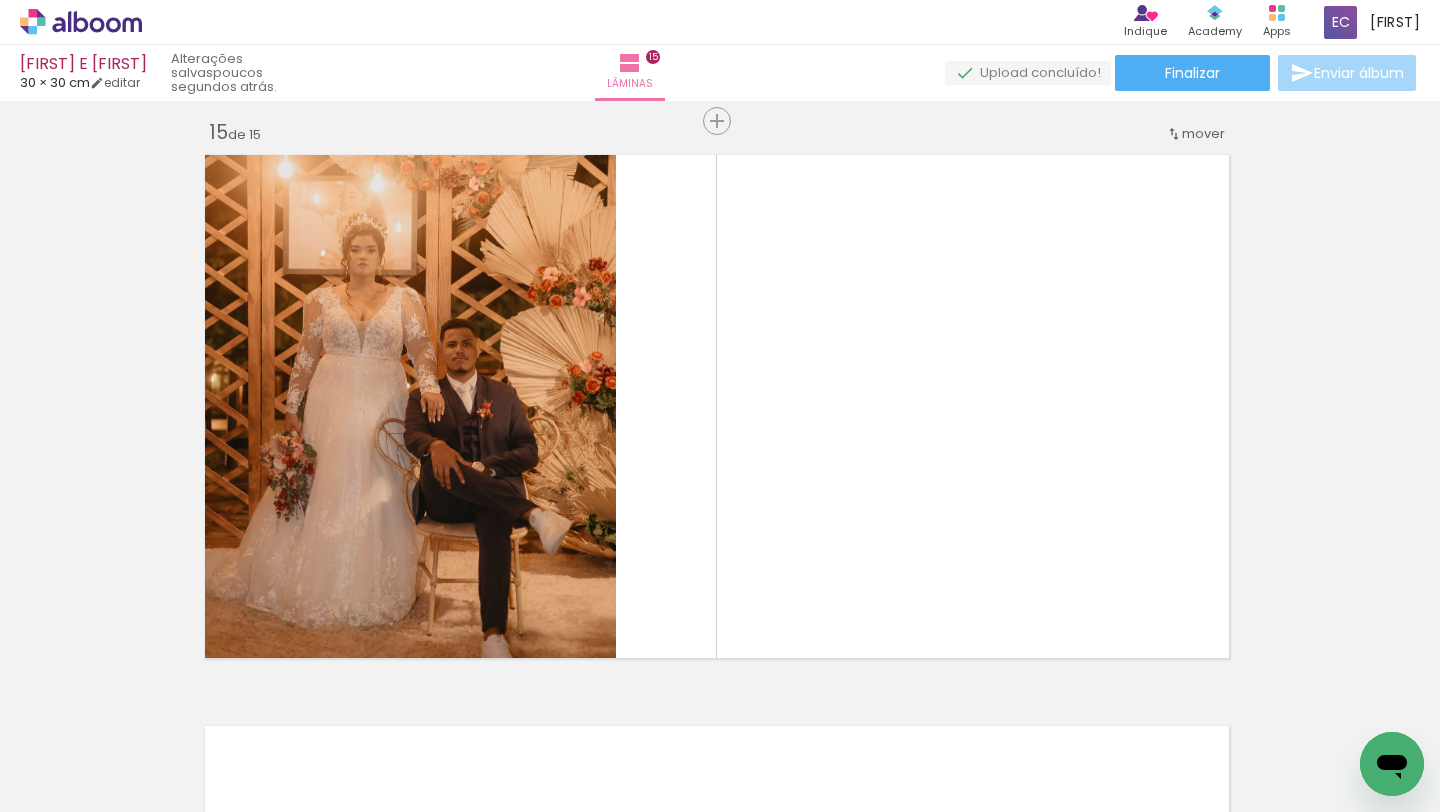 scroll, scrollTop: 8006, scrollLeft: 3, axis: both 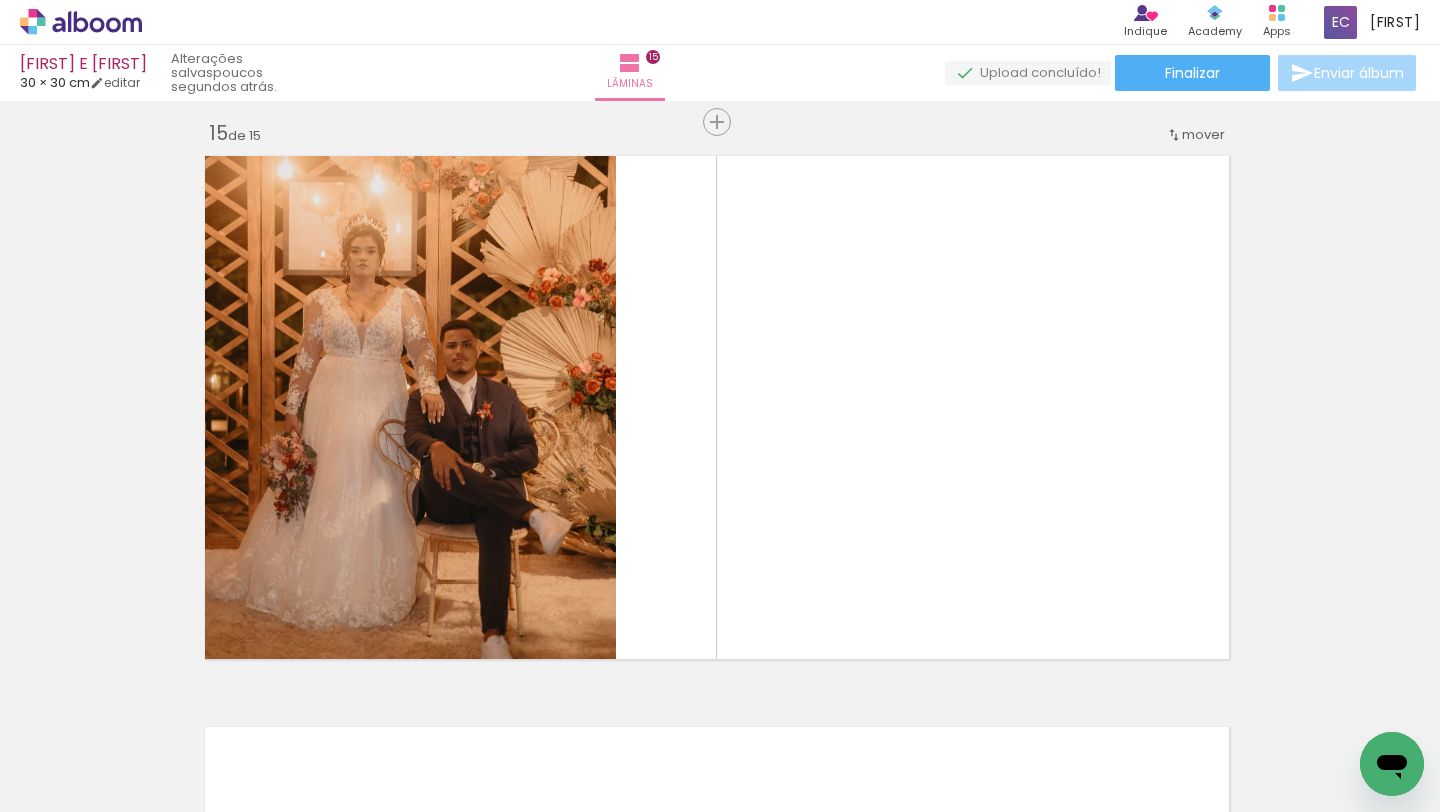 click on "Inserir lâmina 1  de 15  Inserir lâmina 2  de 15  Inserir lâmina 3  de 15  Inserir lâmina 4  de 15  Inserir lâmina 5  de 15  Inserir lâmina 6  de 15  Inserir lâmina 7  de 15  Inserir lâmina 8  de 15  Inserir lâmina 9  de 15  Inserir lâmina 10  de 15  Inserir lâmina 11  de 15  Inserir lâmina 12  de 15  Inserir lâmina 13  de 15  Inserir lâmina 14  de 15  Inserir lâmina 15  de 15" at bounding box center [717, -3330] 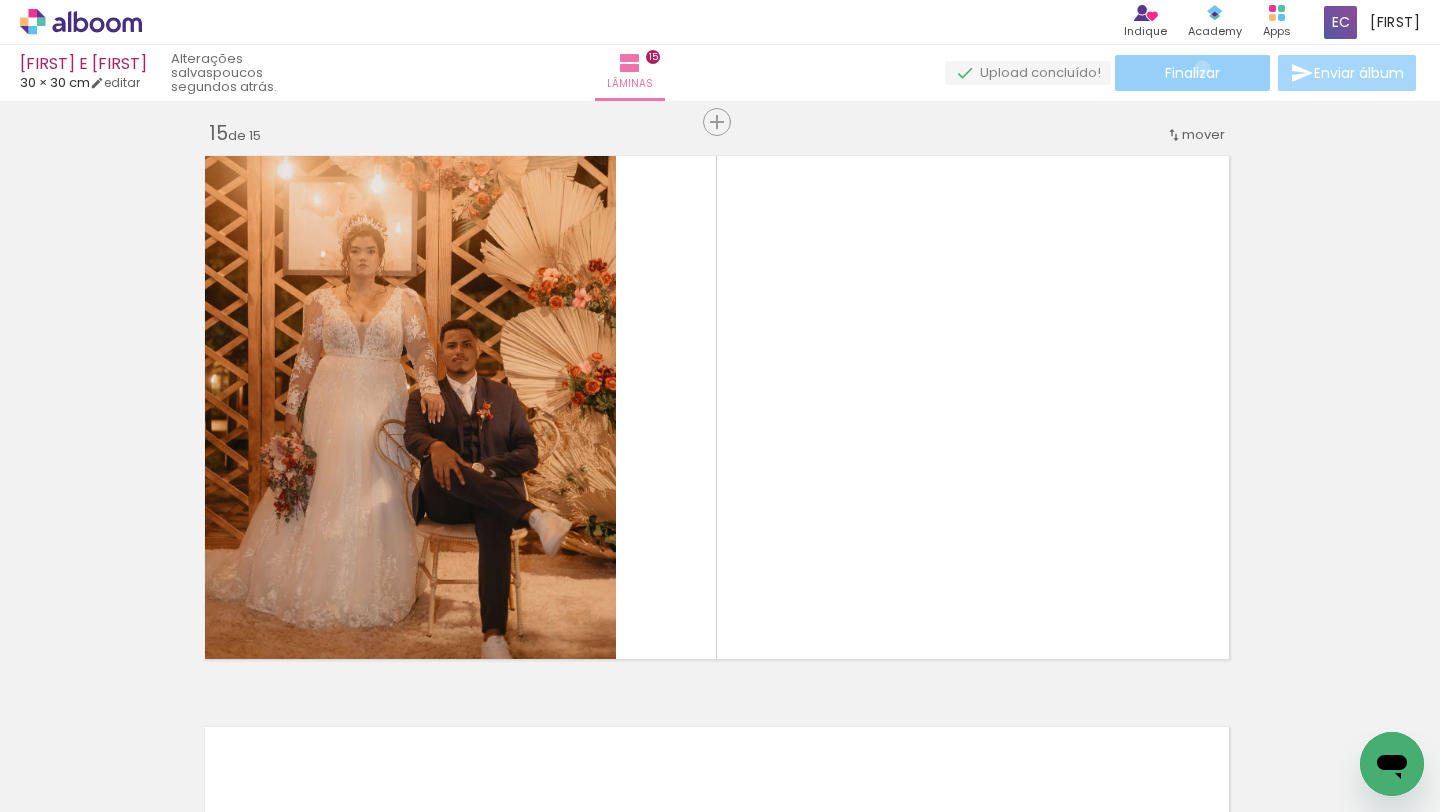 click on "Finalizar" 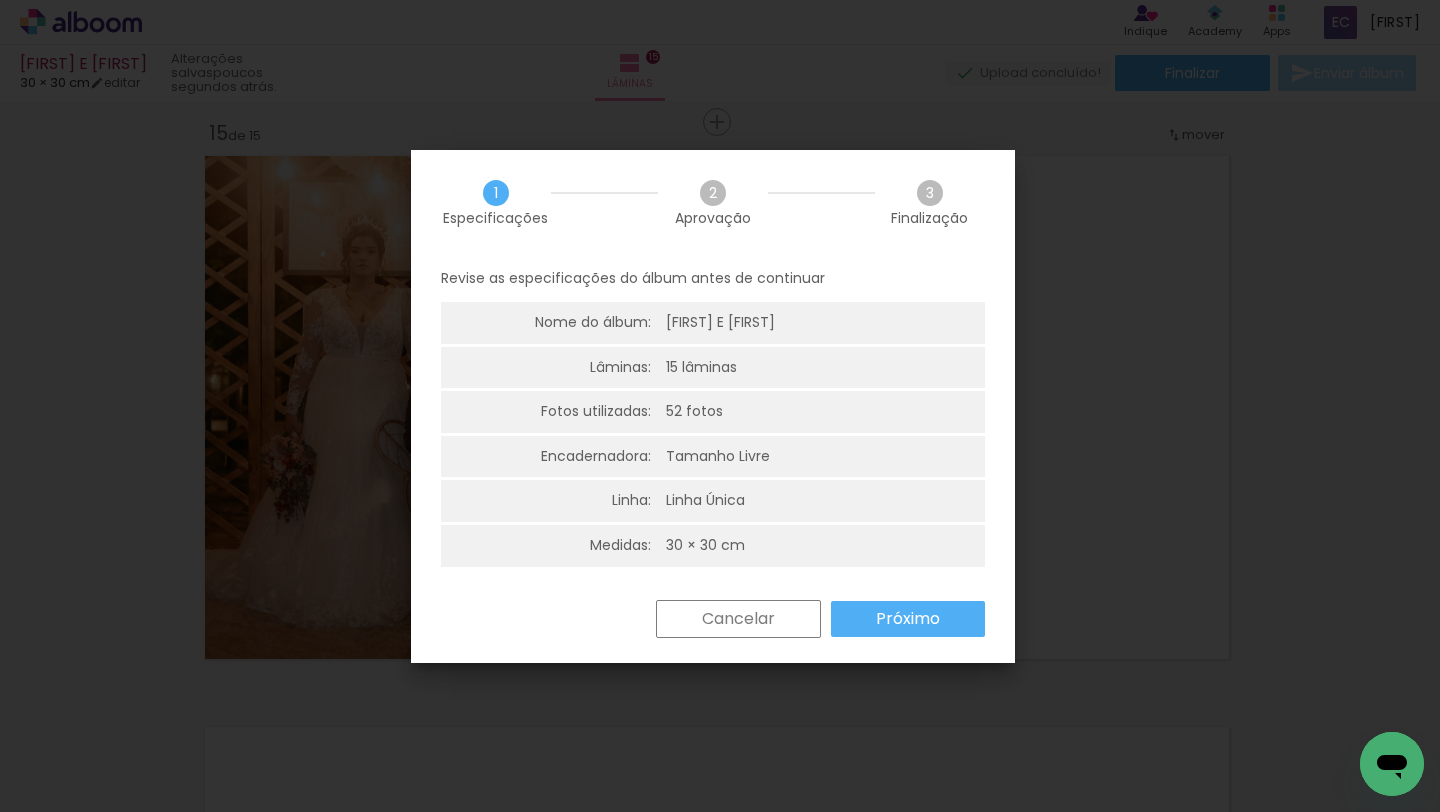 click on "Próximo" at bounding box center (0, 0) 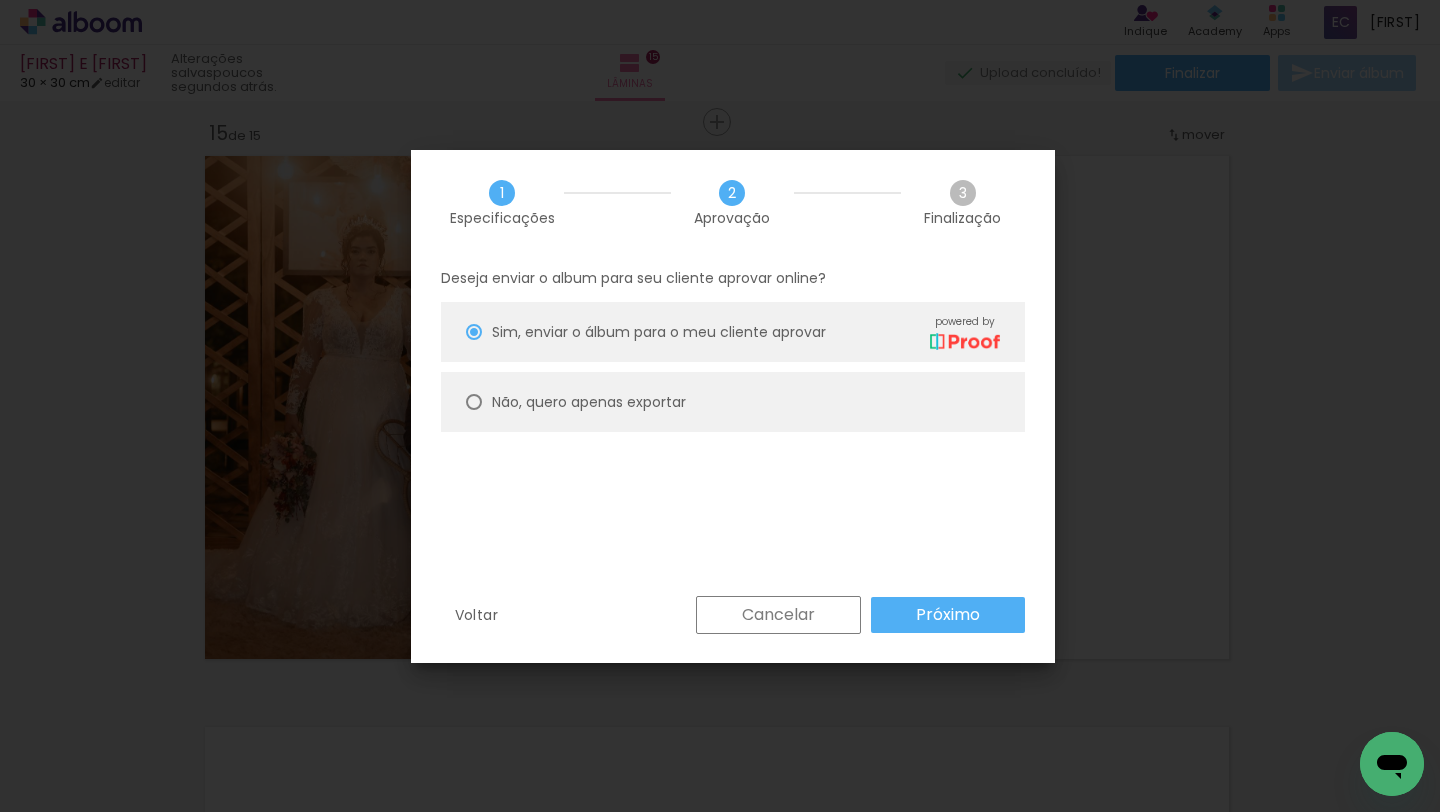 click on "Não, quero apenas exportar" at bounding box center [0, 0] 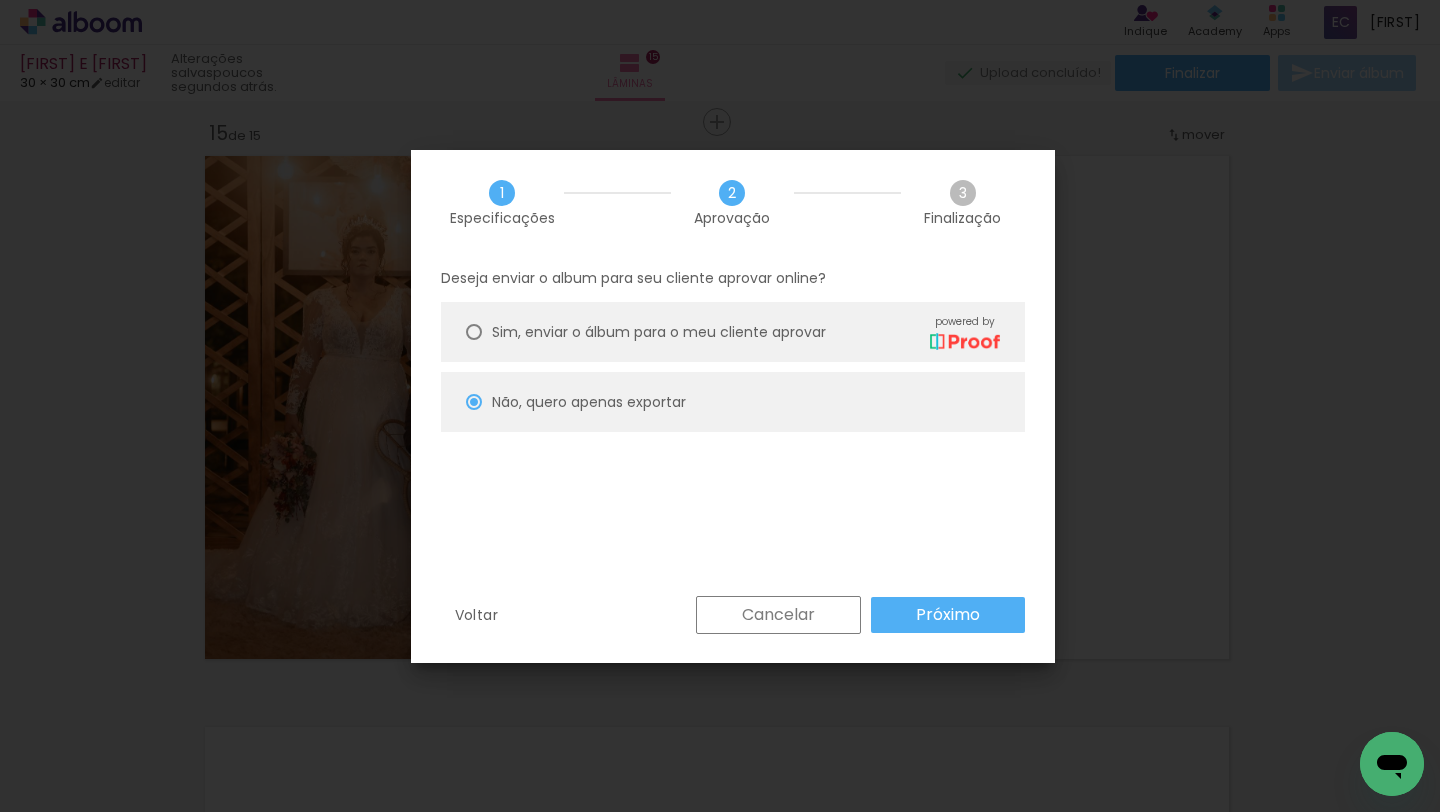 click on "Próximo" at bounding box center (948, 615) 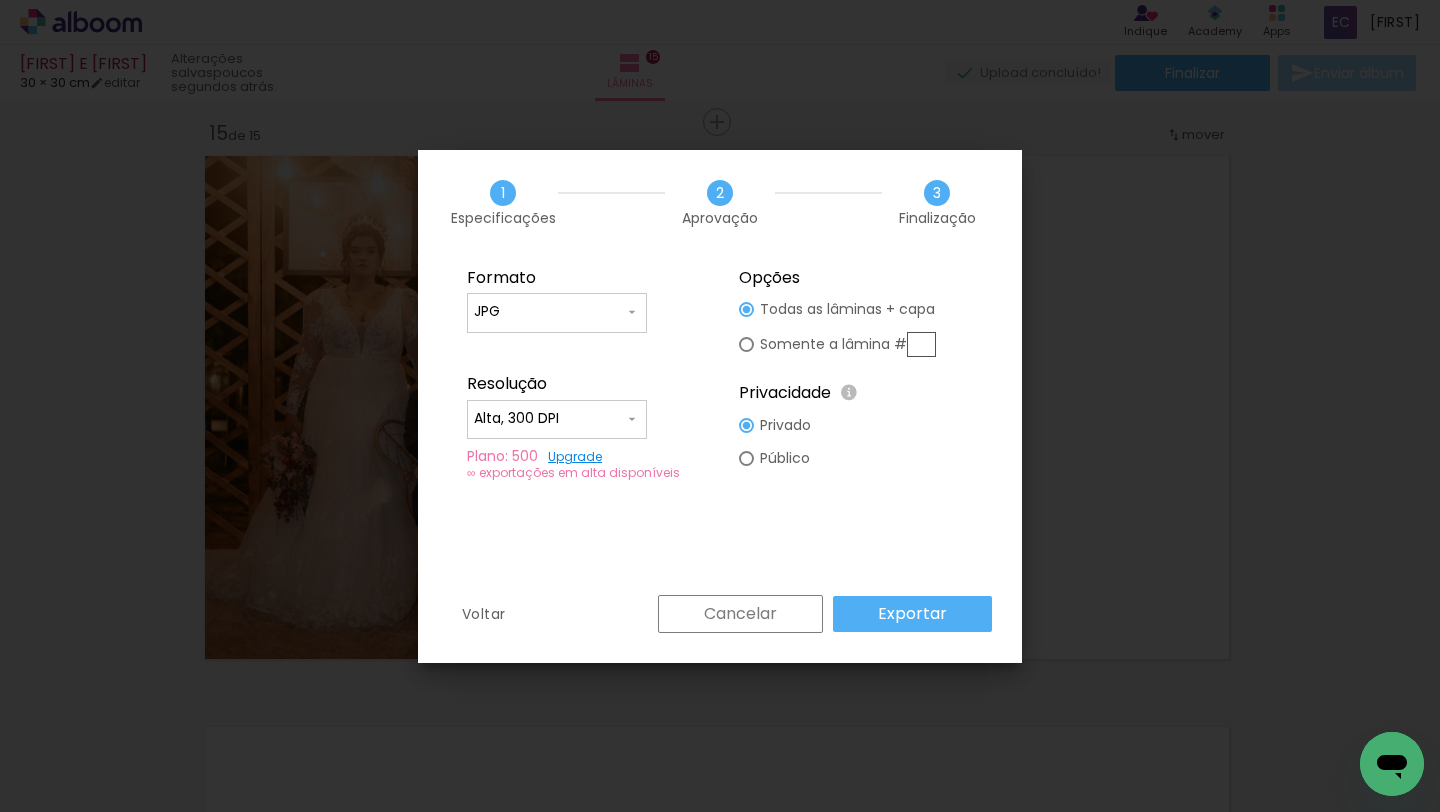 click on "Exportar" at bounding box center (0, 0) 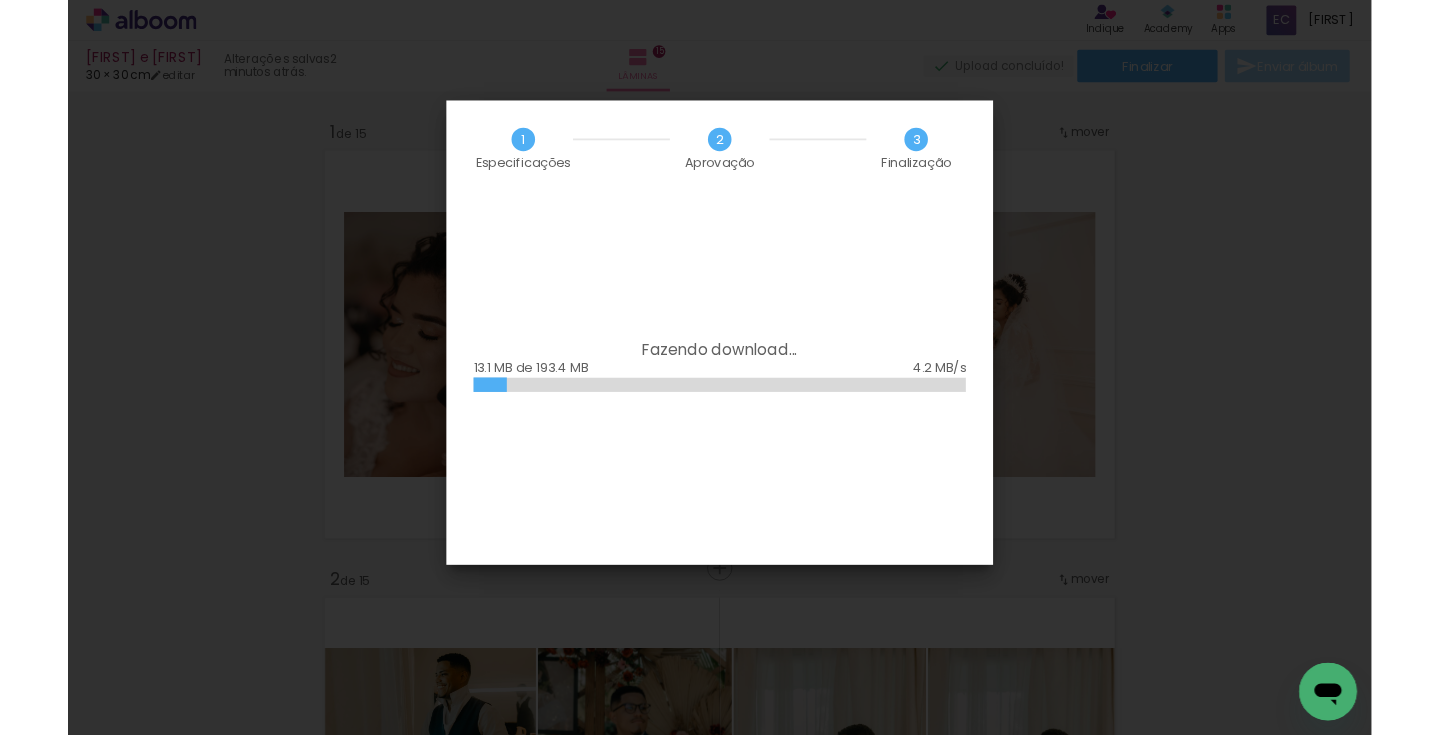 scroll, scrollTop: 0, scrollLeft: 0, axis: both 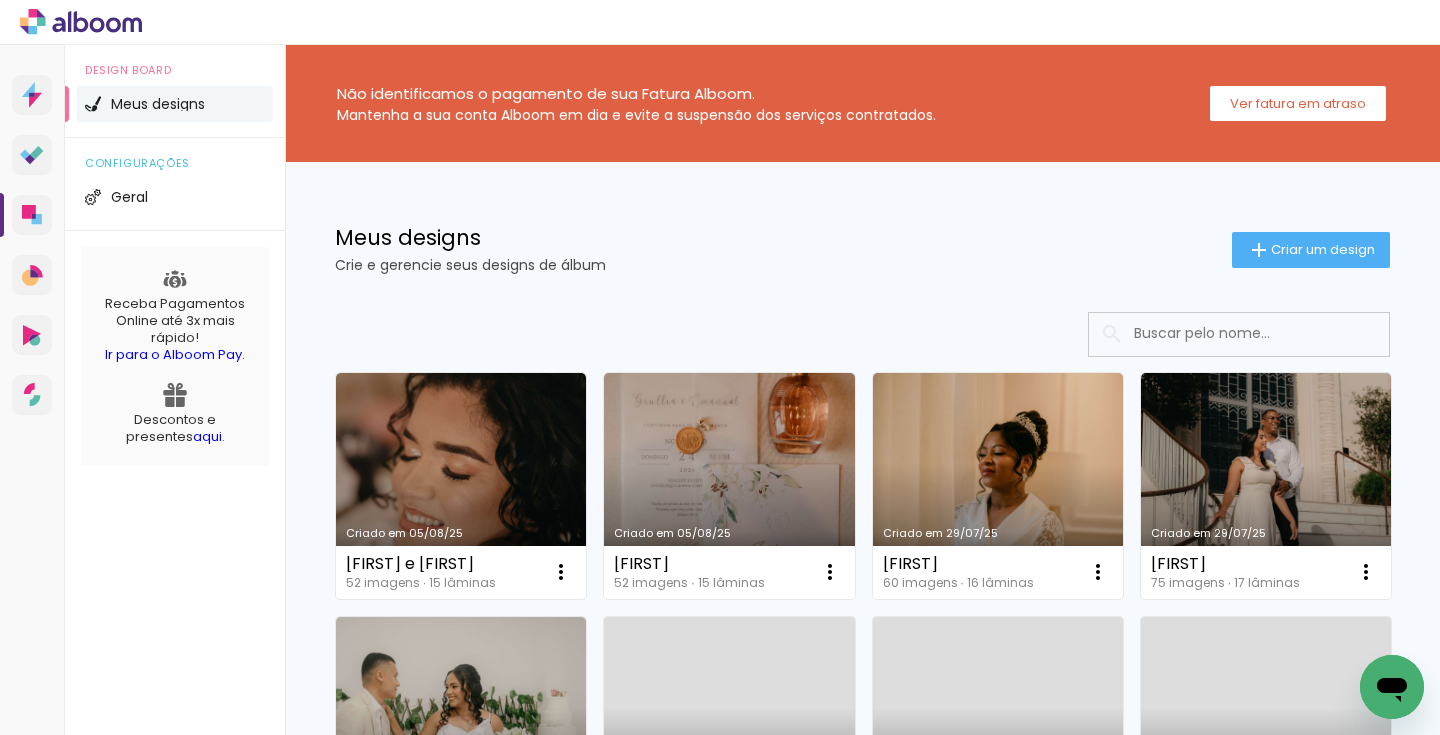 click on "Meus designs Crie e gerencie seus designs de álbum" 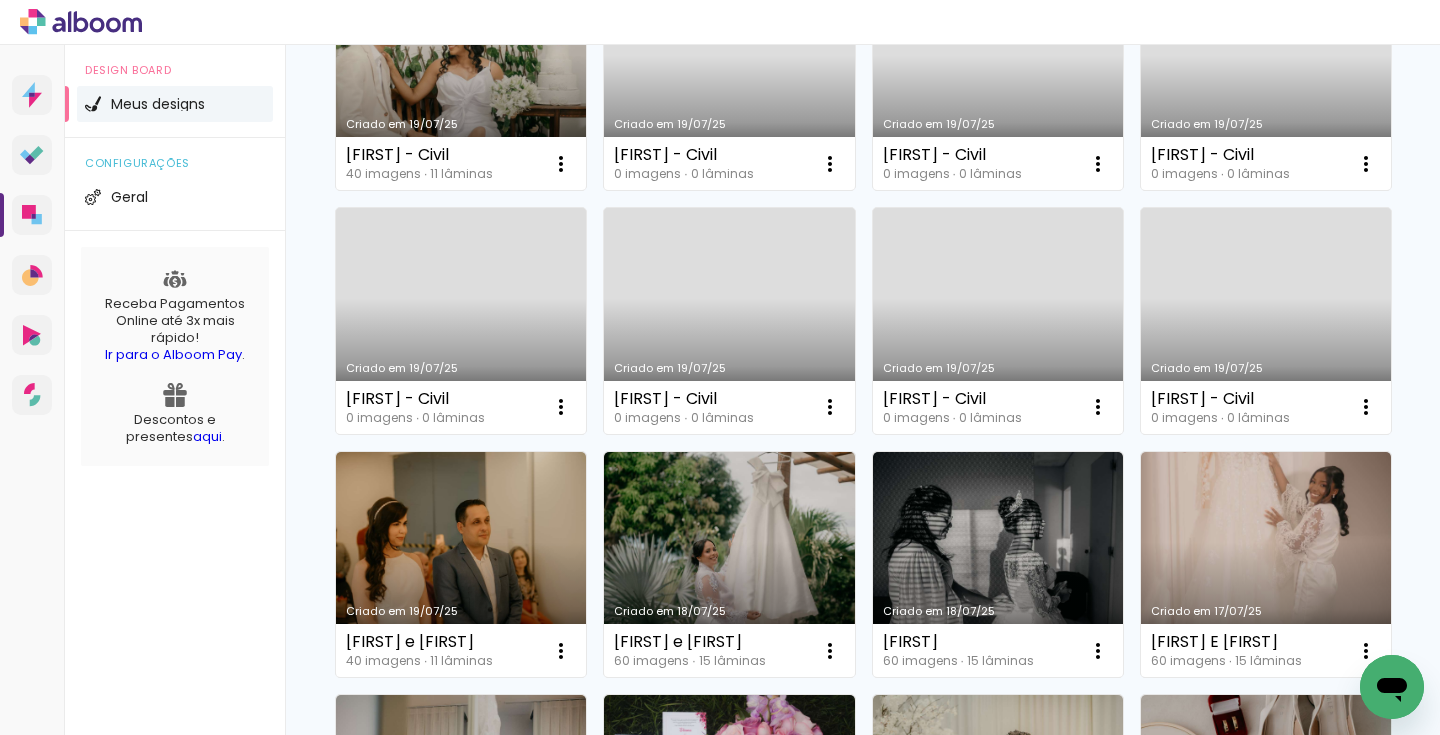scroll, scrollTop: 0, scrollLeft: 0, axis: both 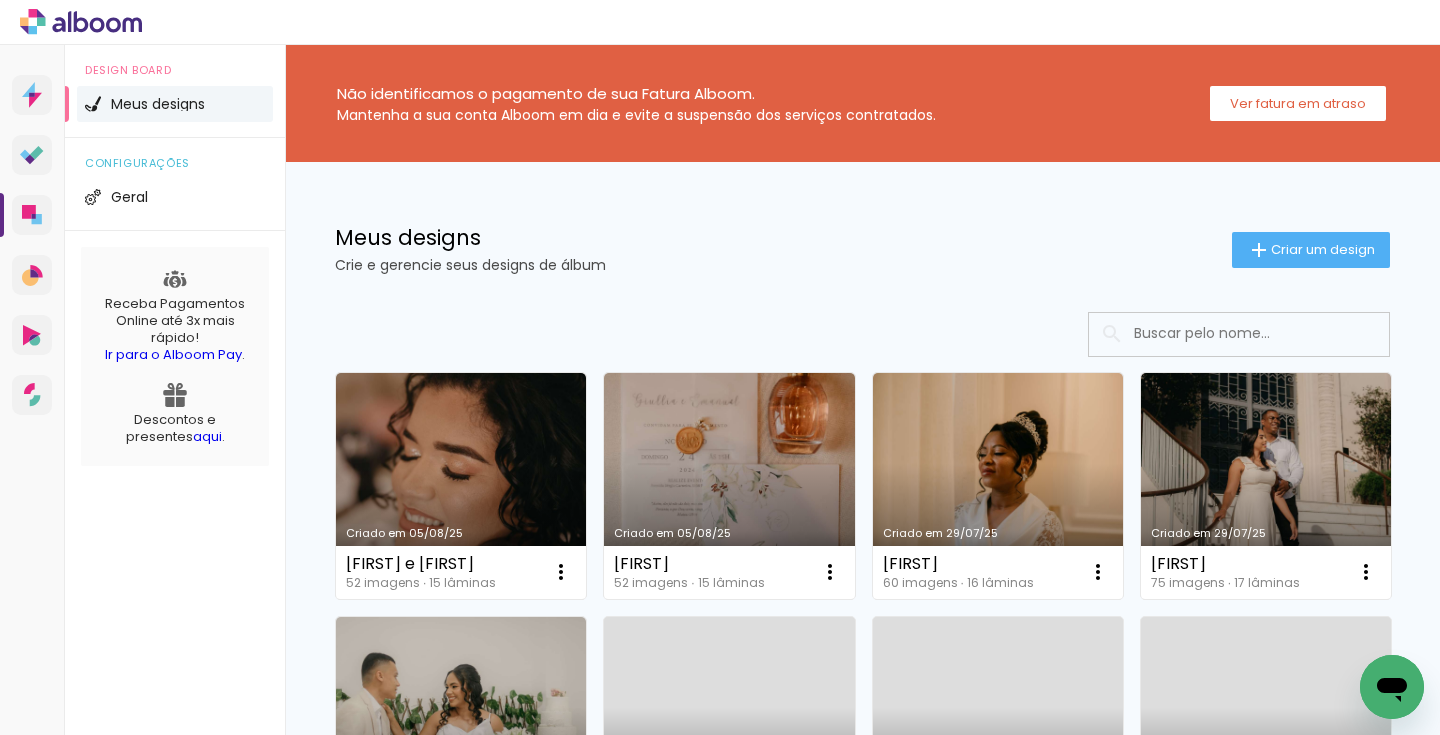 click on "Criado em [DATE] [FIRST] e [FIRST] 52 imagens  ∙ 15 lâminas  Abrir Fazer uma cópia Excluir Criado em [DATE] [FIRST] 52 imagens  ∙ 15 lâminas  Abrir Fazer uma cópia Excluir Criado em [DATE] [FIRST] 60 imagens  ∙ 16 lâminas  Abrir Fazer uma cópia Excluir Criado em [DATE] [FIRST] 75 imagens  ∙ 17 lâminas  Abrir Fazer uma cópia Excluir Criado em [DATE] [FIRST] - Civil 40 imagens  ∙ 11 lâminas  Abrir Fazer uma cópia Excluir Criado em [DATE] [FIRST] - Civil 0 imagens  ∙ 0 lâminas  Abrir Fazer uma cópia Excluir Criado em [DATE] [FIRST] - Civil 0 imagens  ∙ 0 lâminas  Abrir Fazer uma cópia Excluir Criado em [DATE] [FIRST] - Civil 0 imagens  ∙ 0 lâminas  Abrir Fazer uma cópia Excluir Criado em [DATE] [FIRST] - Civil 0 imagens  ∙ 0 lâminas  Abrir Fazer uma cópia Excluir Criado em [DATE] [FIRST] - Civil 0 imagens  ∙ 0 lâminas  Abrir Fazer uma cópia Excluir Criado em [DATE] [FIRST] - Civil 0 imagens  ∙ 0 lâminas  Abrir Fazer uma cópia Excluir" 